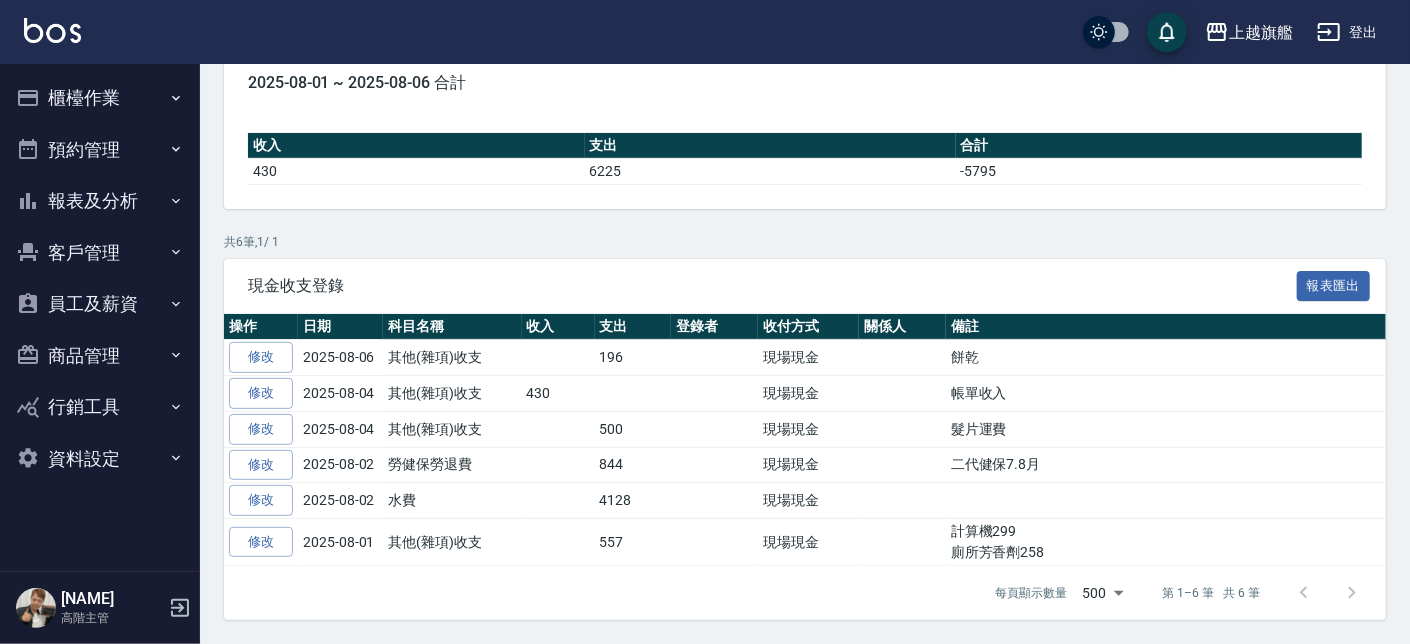 scroll, scrollTop: 0, scrollLeft: 0, axis: both 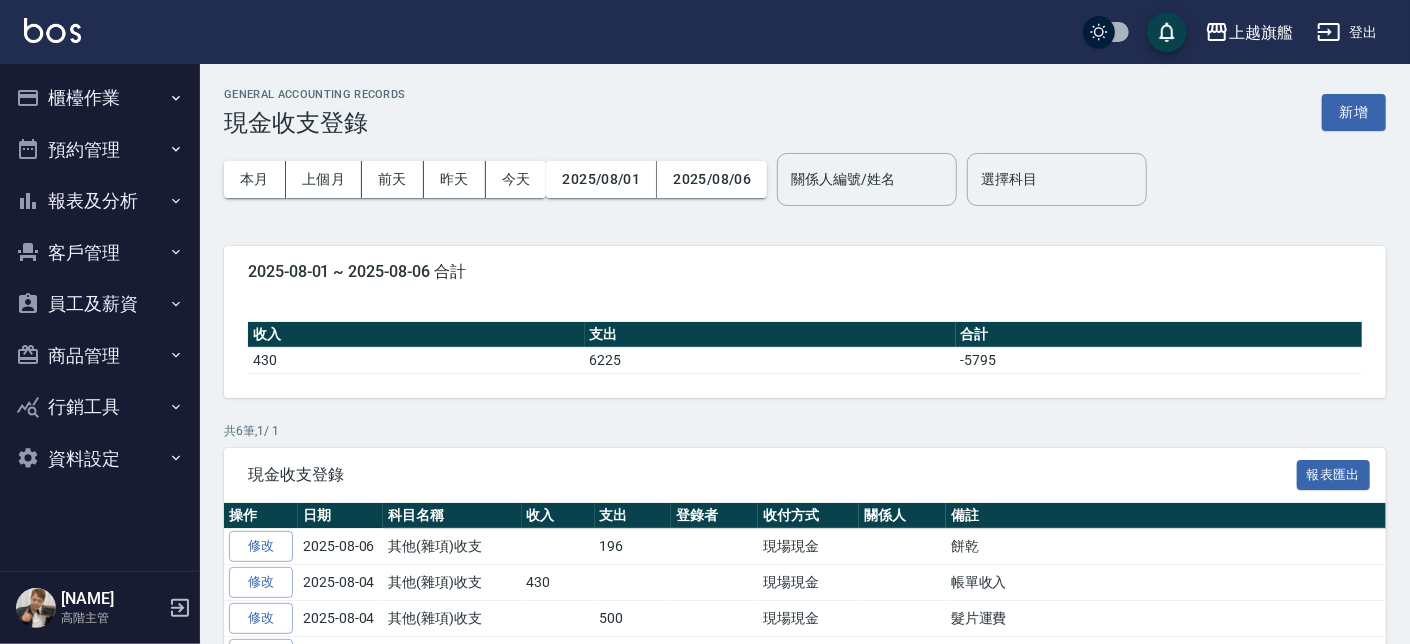 click on "櫃檯作業" at bounding box center [100, 98] 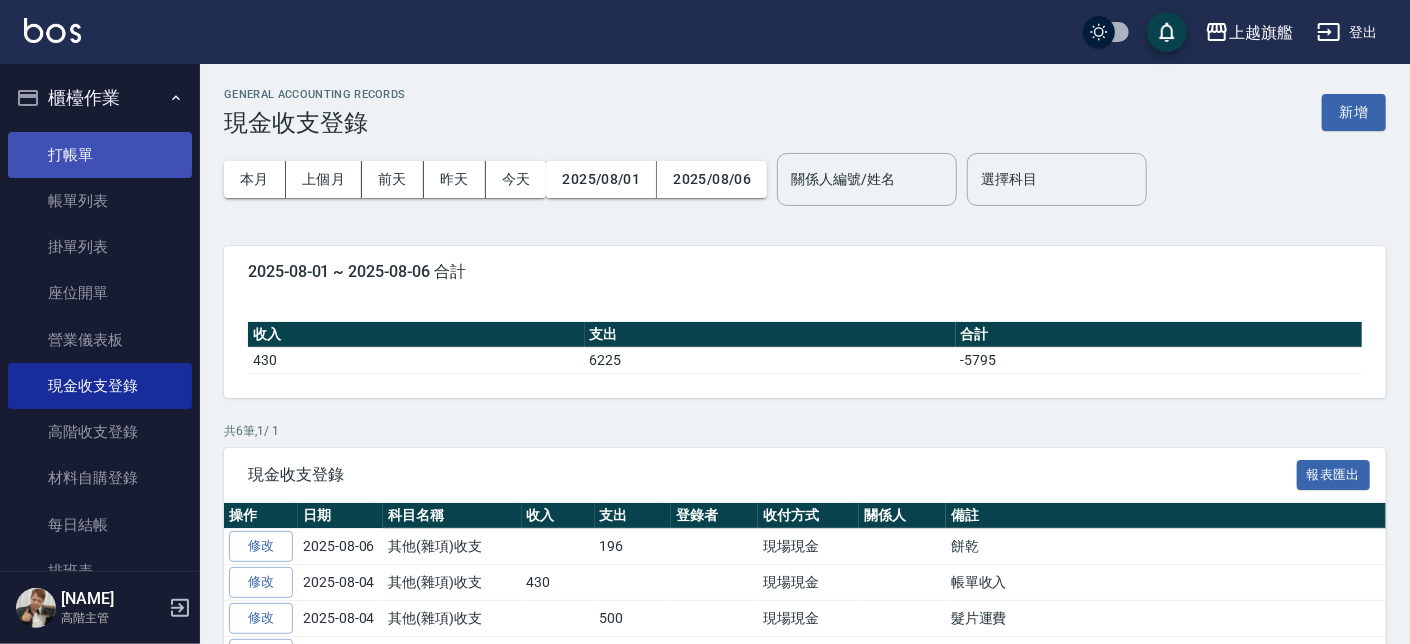 click on "打帳單" at bounding box center [100, 155] 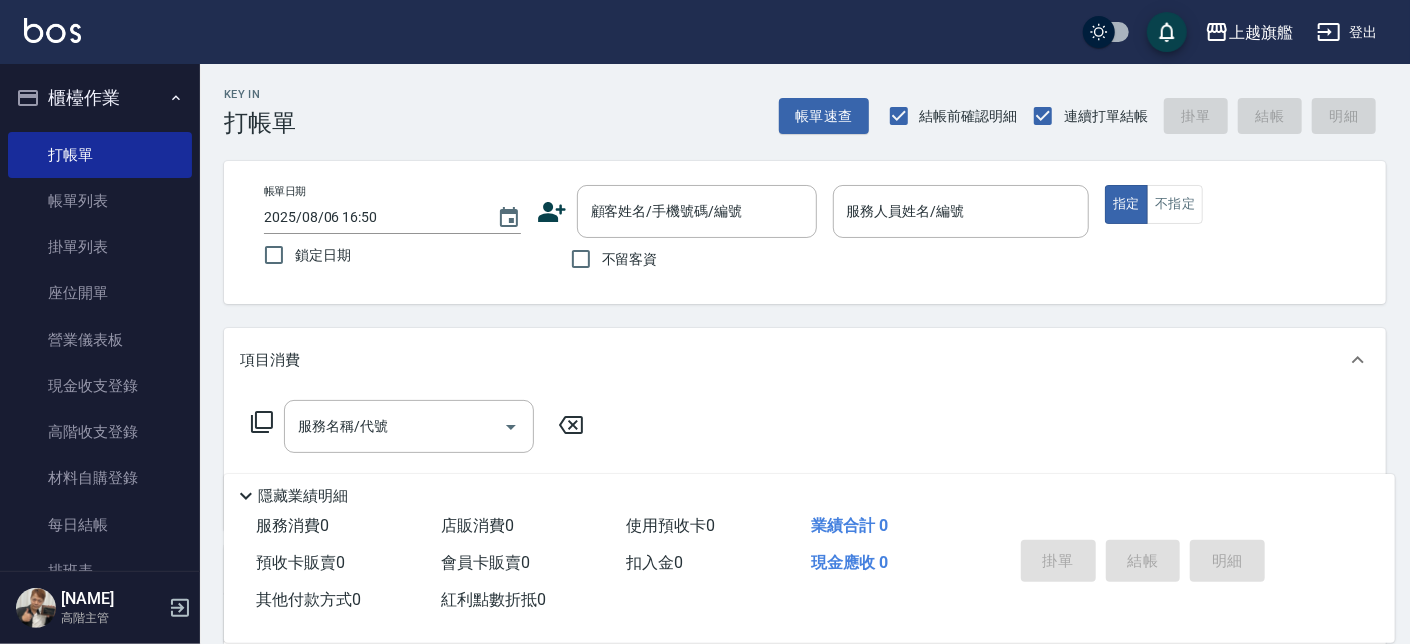 click on "上越旗艦 登出" at bounding box center [705, 32] 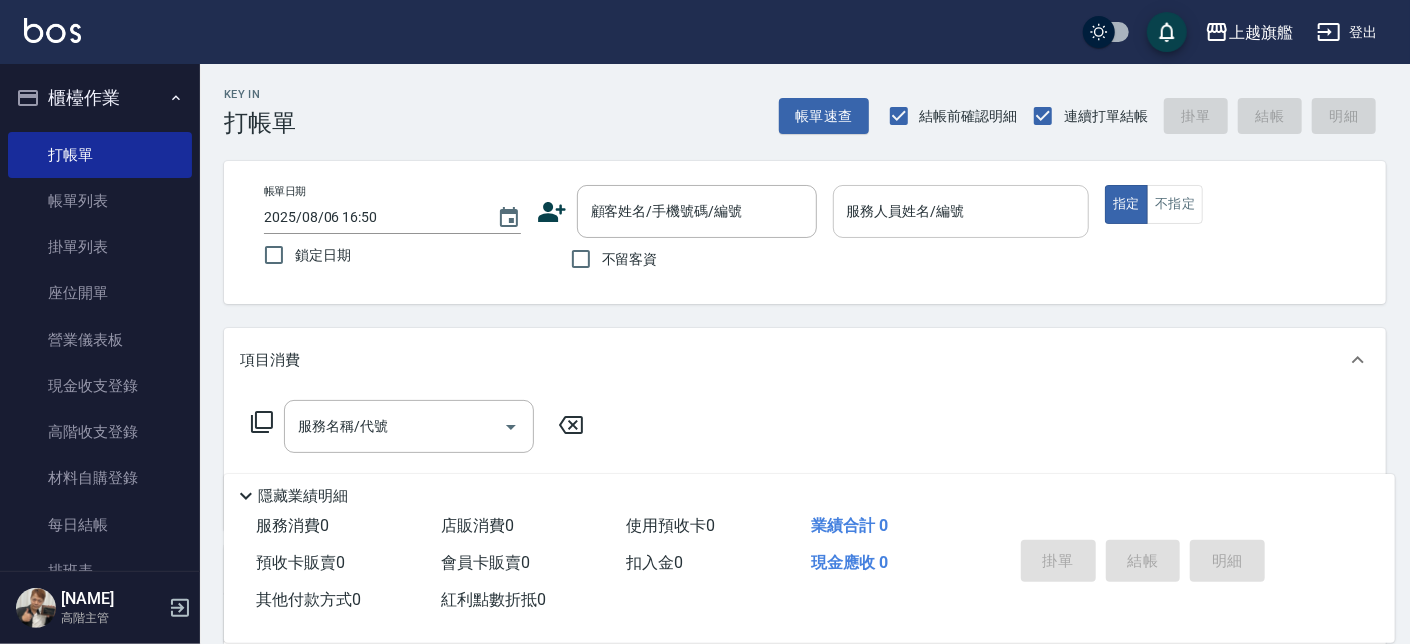 click on "服務人員姓名/編號" at bounding box center (961, 211) 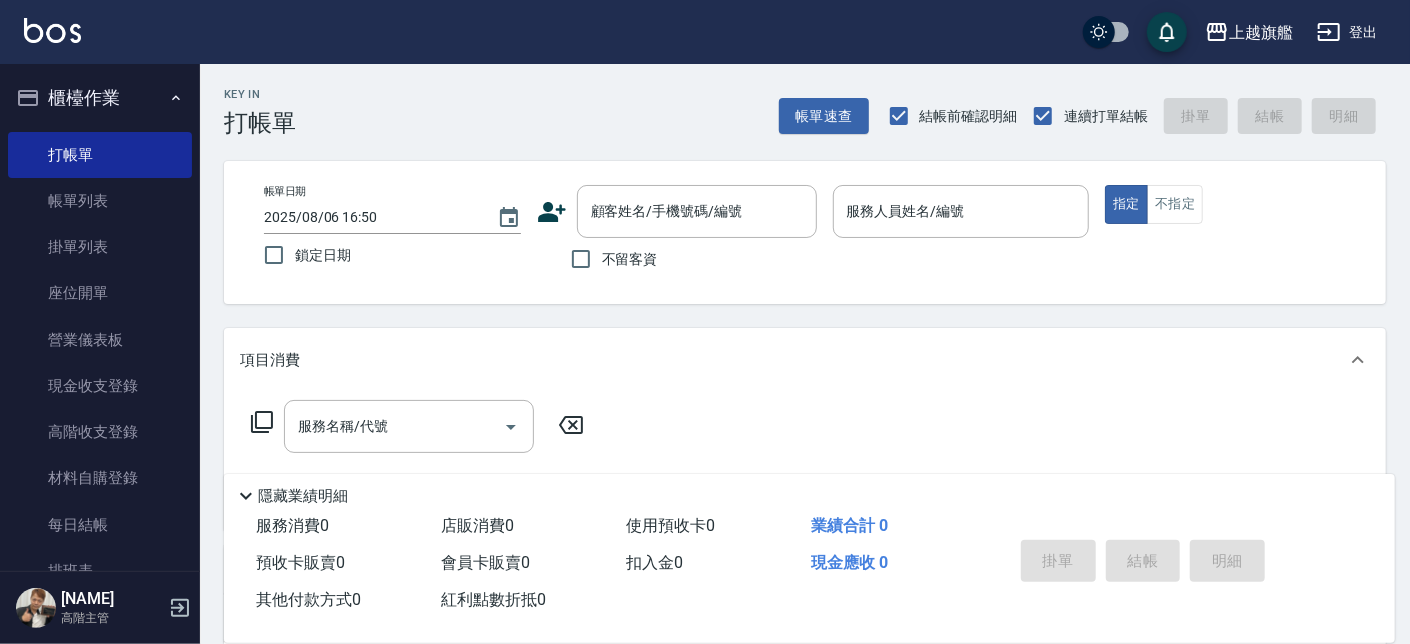 click on "不留客資" at bounding box center (630, 259) 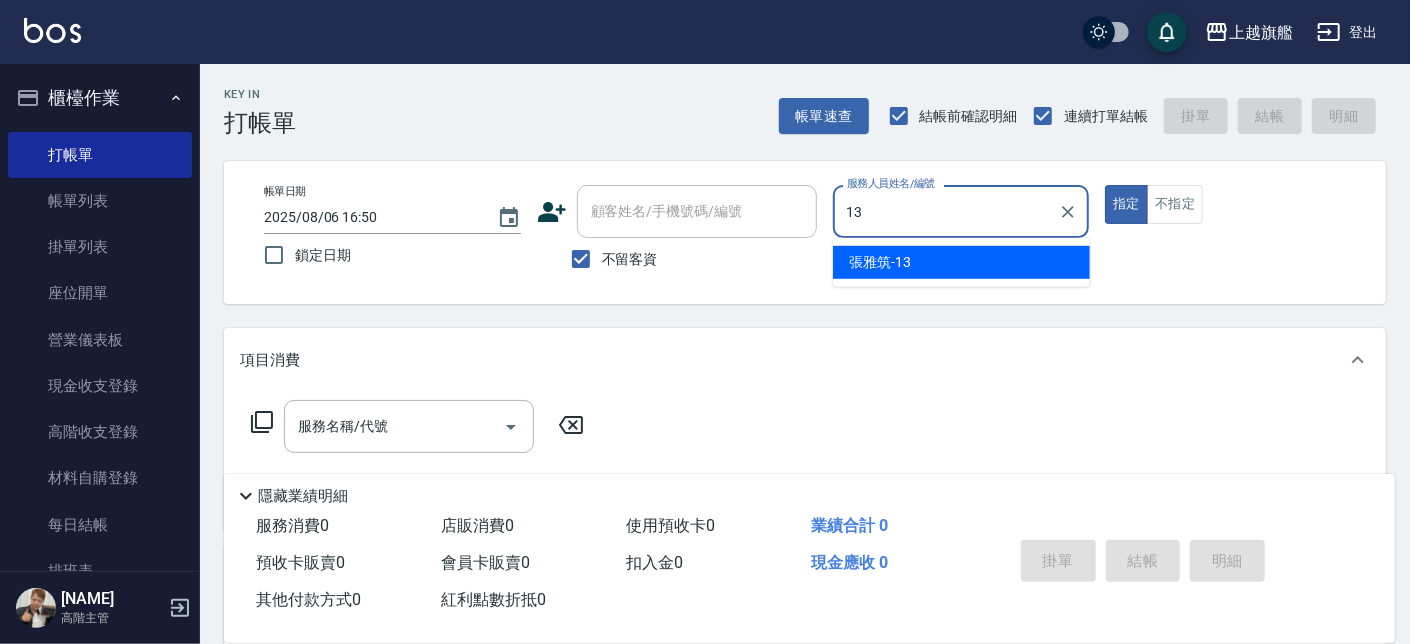 type on "[NAME]-13" 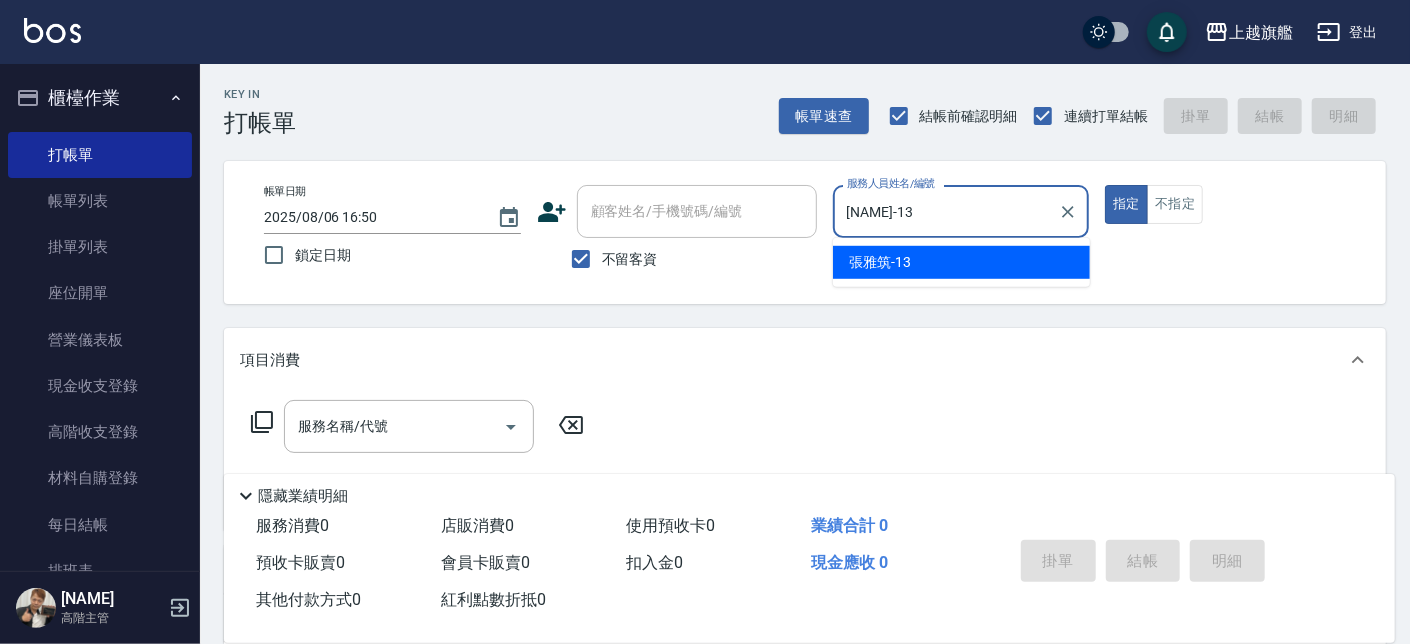 type on "true" 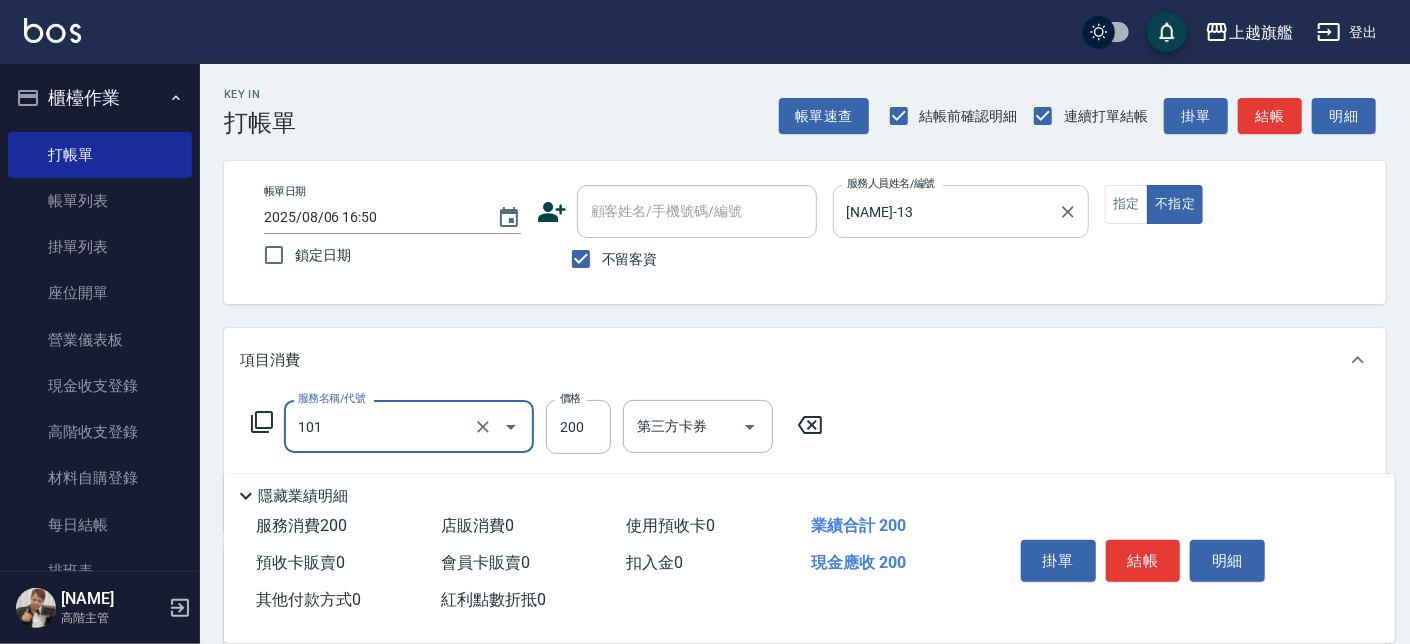 type on "一般洗(101)" 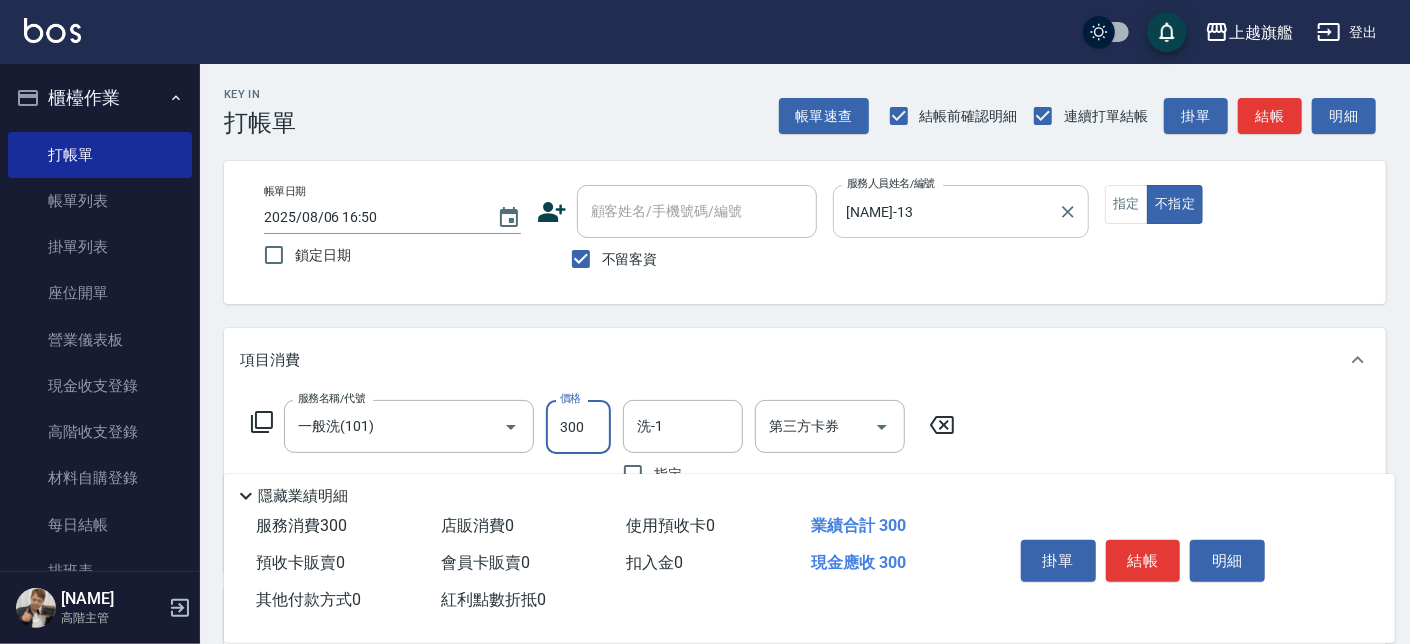 type on "300" 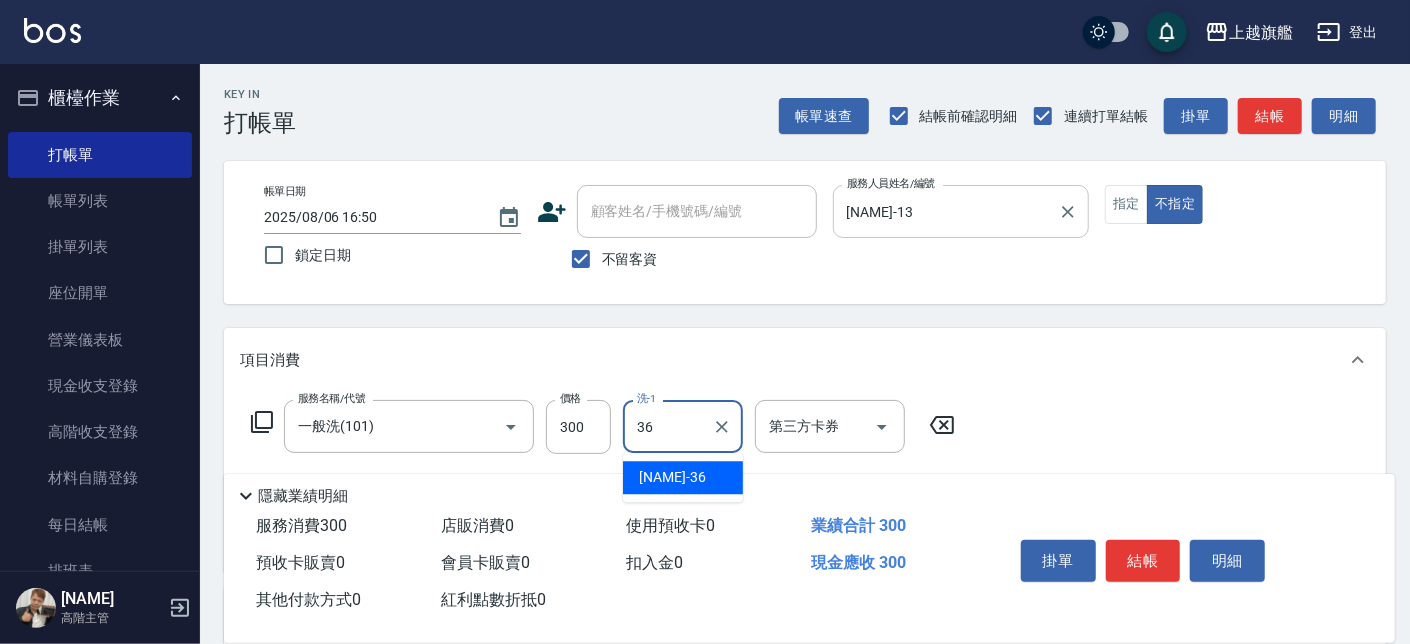type on "[NAME]-36" 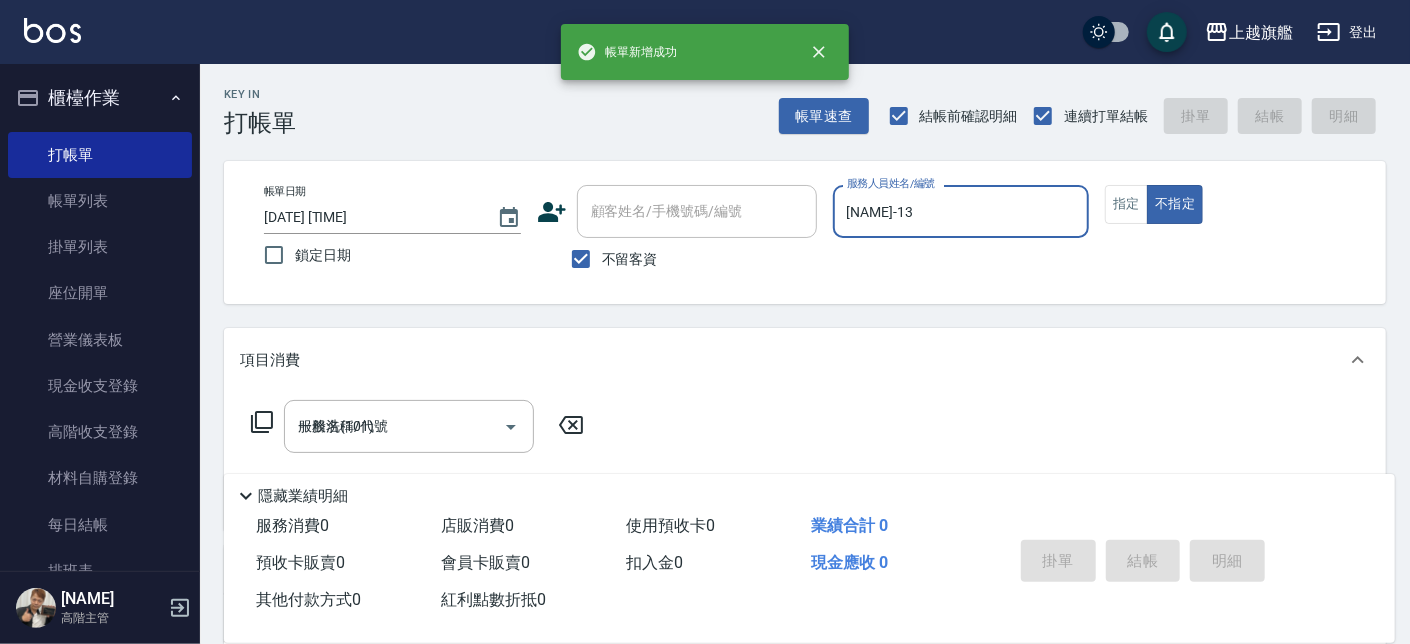 type on "[DATE] [TIME]" 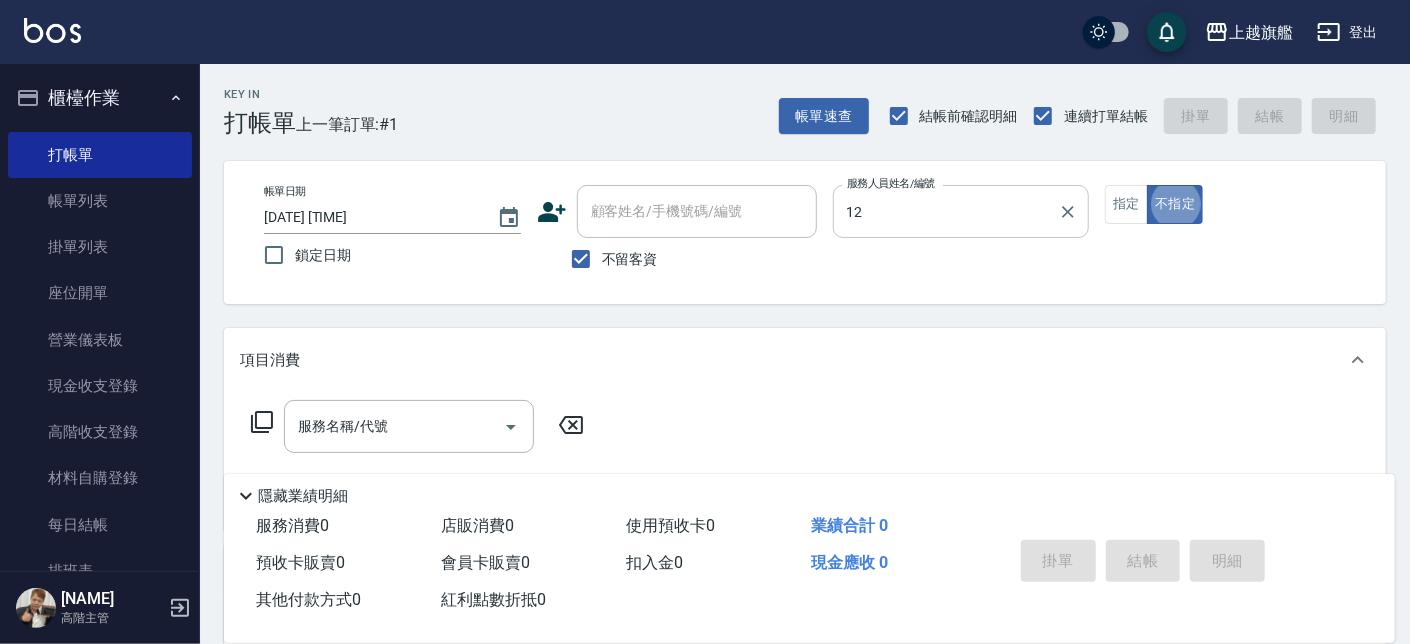 type on "[NAME]-12" 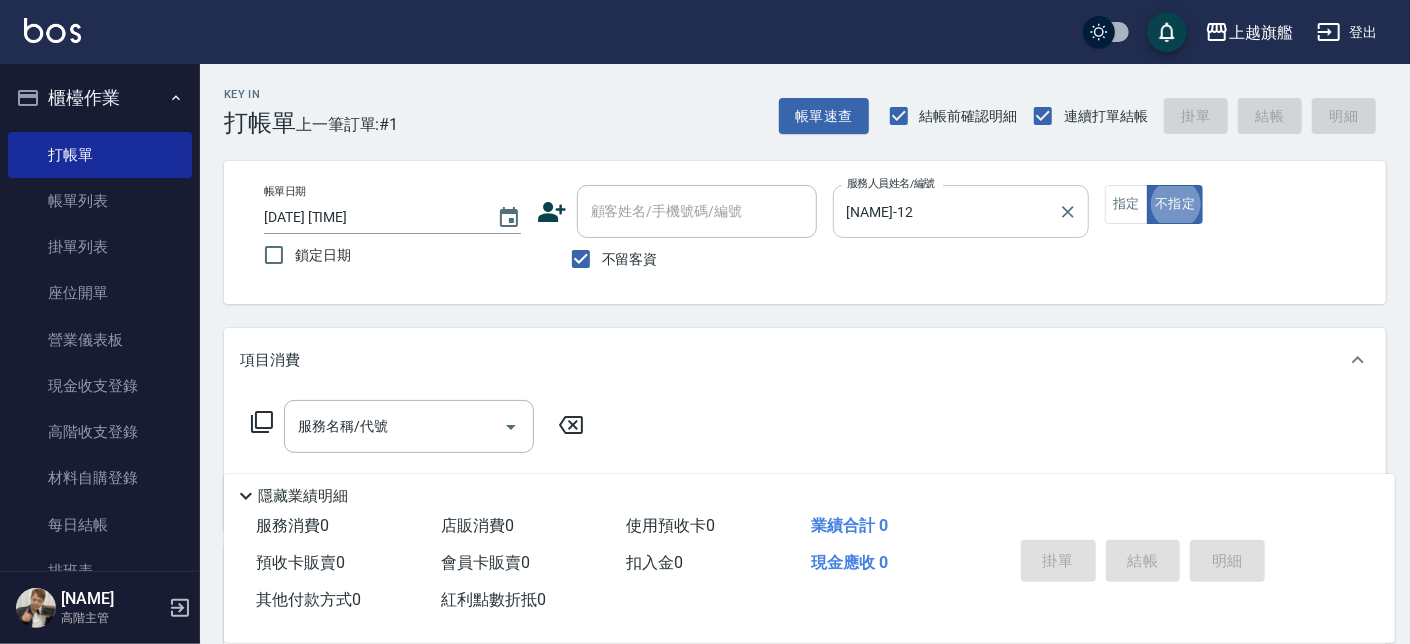 type on "false" 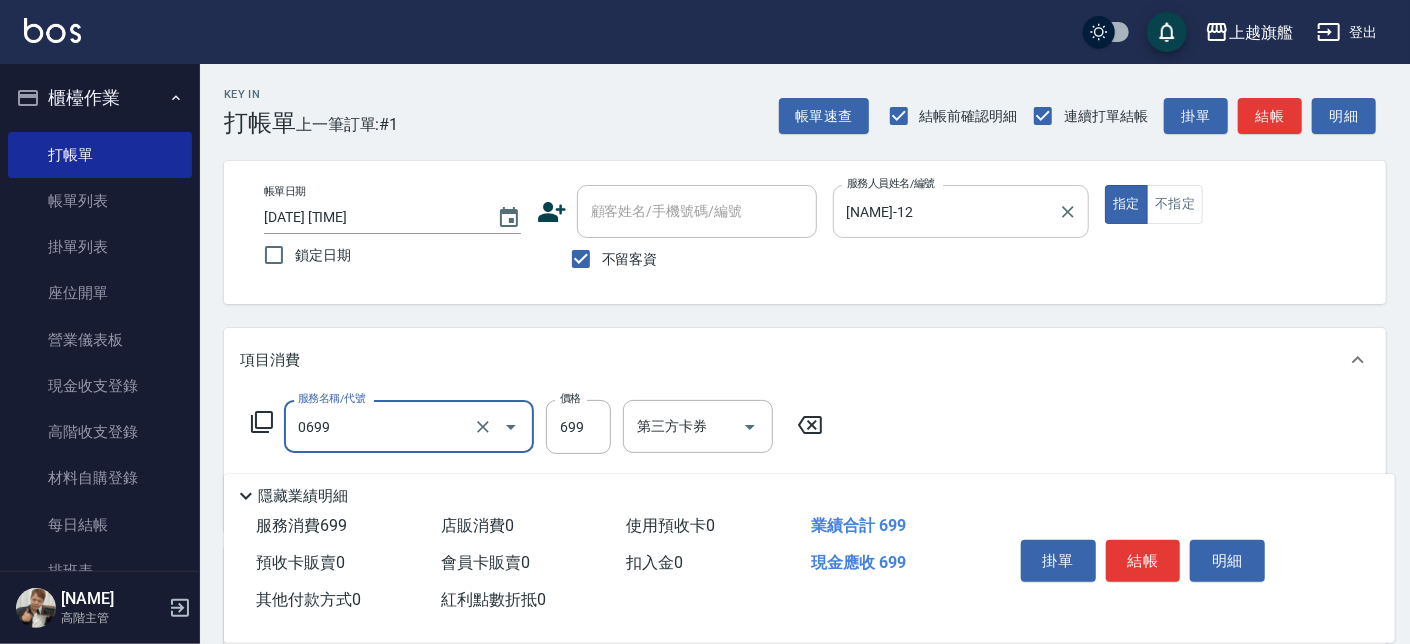 type on "精油SPA(0699)" 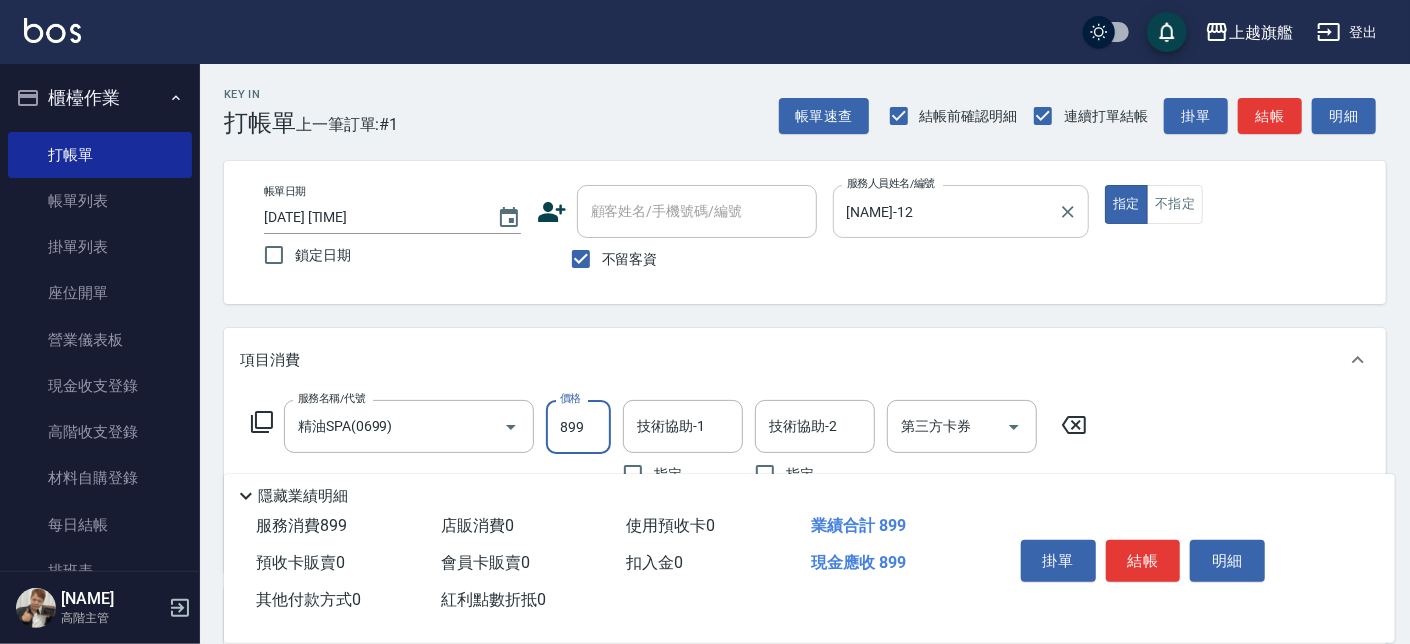 type on "899" 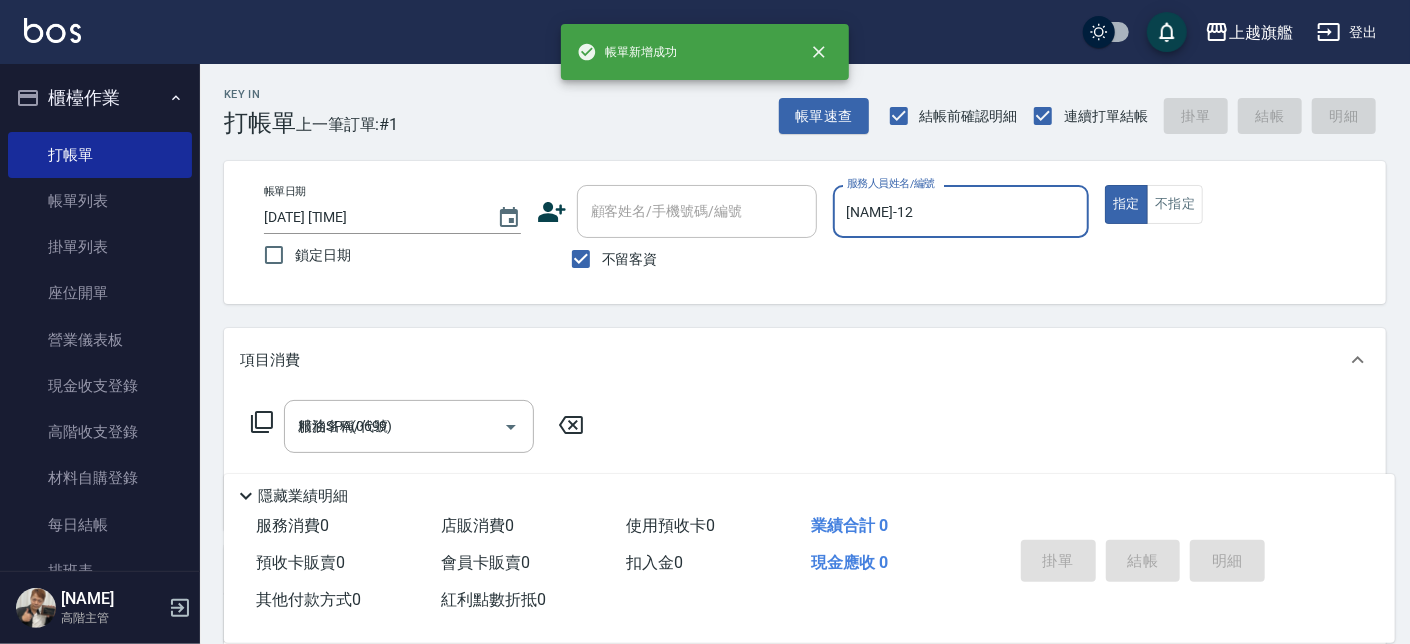 type 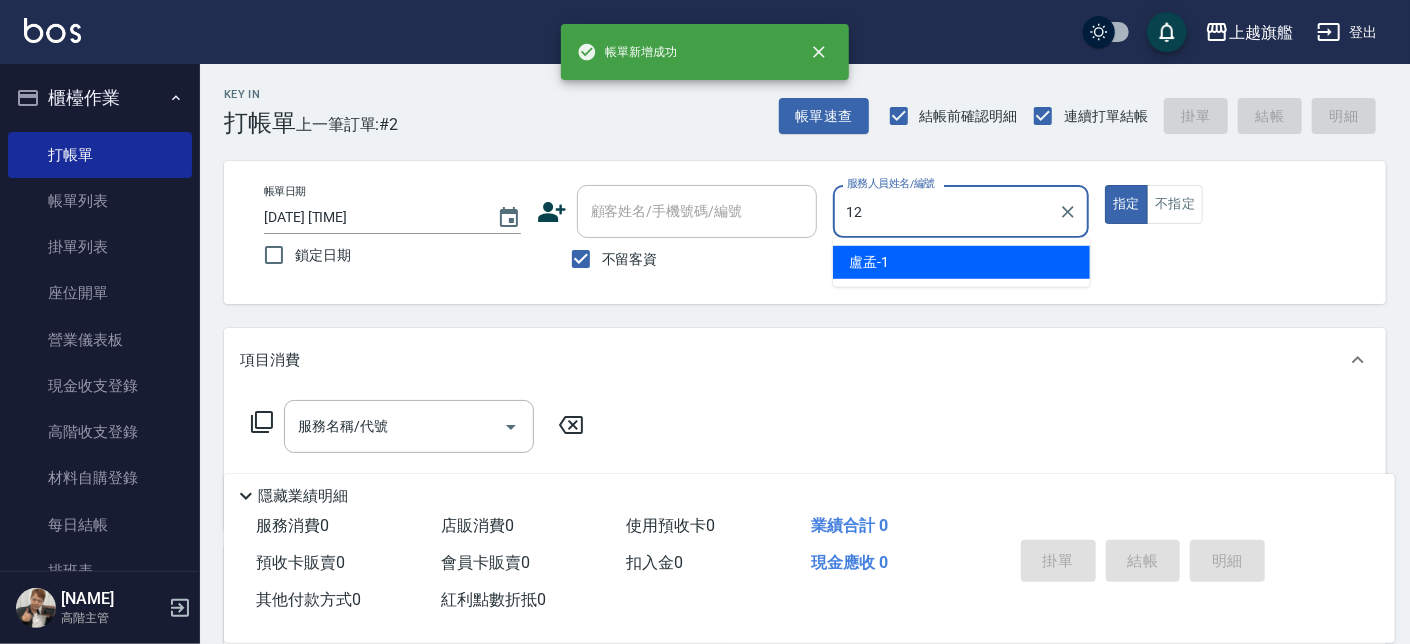 type on "[NAME]-12" 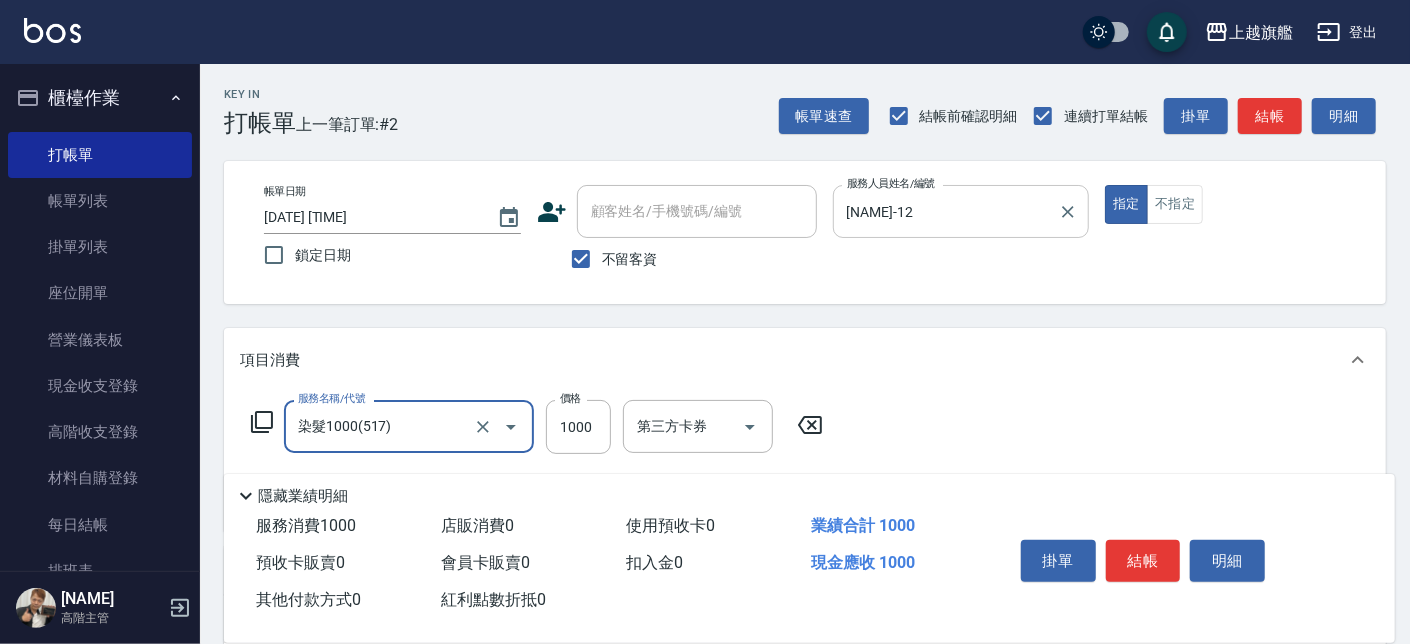 type on "染髮1000(517)" 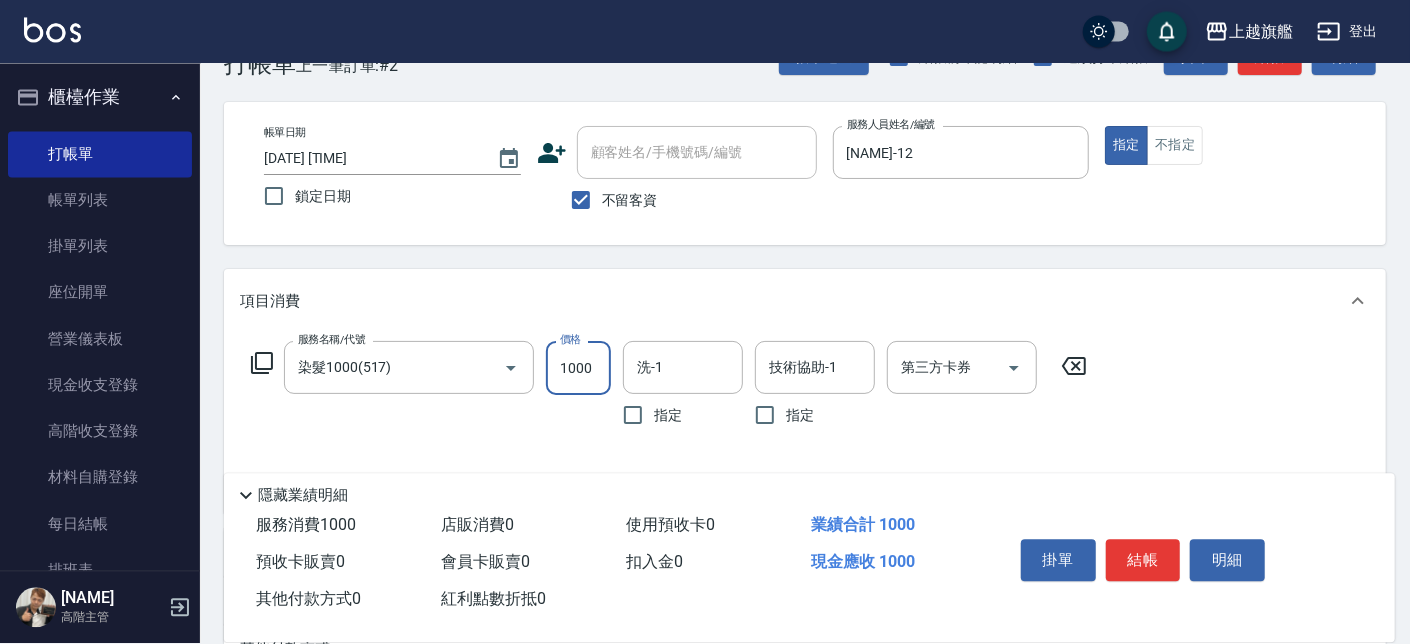 scroll, scrollTop: 113, scrollLeft: 0, axis: vertical 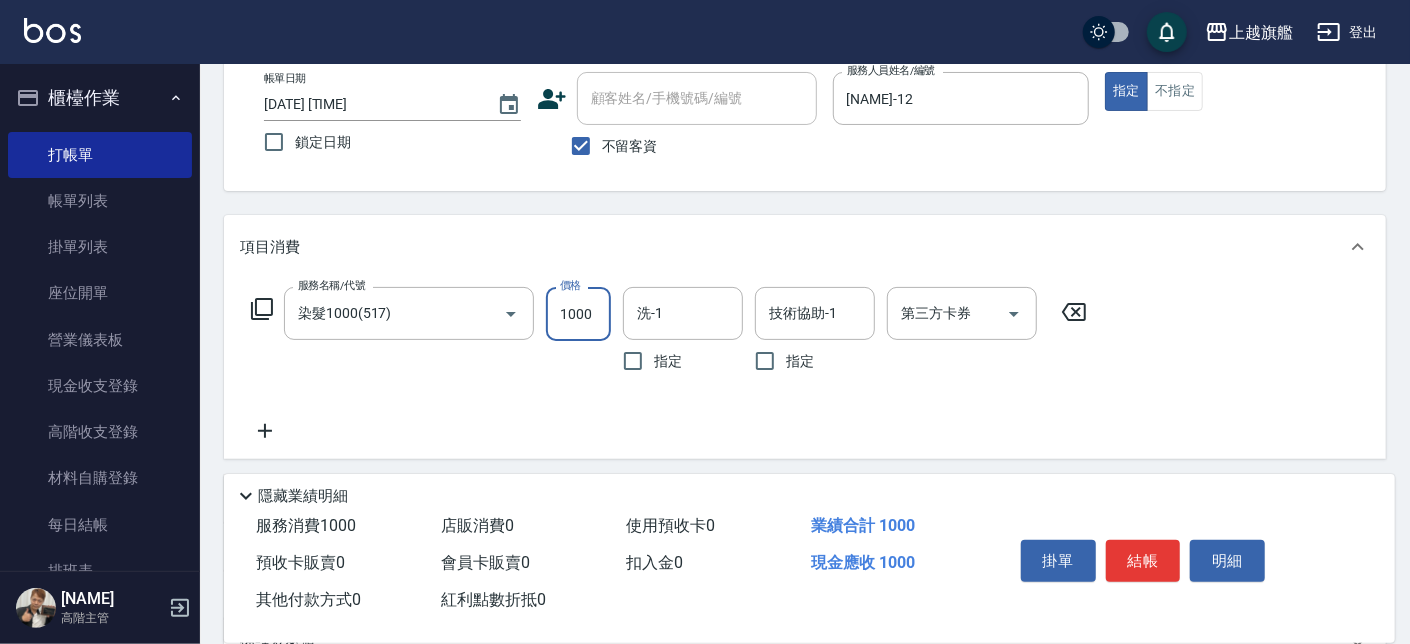 click 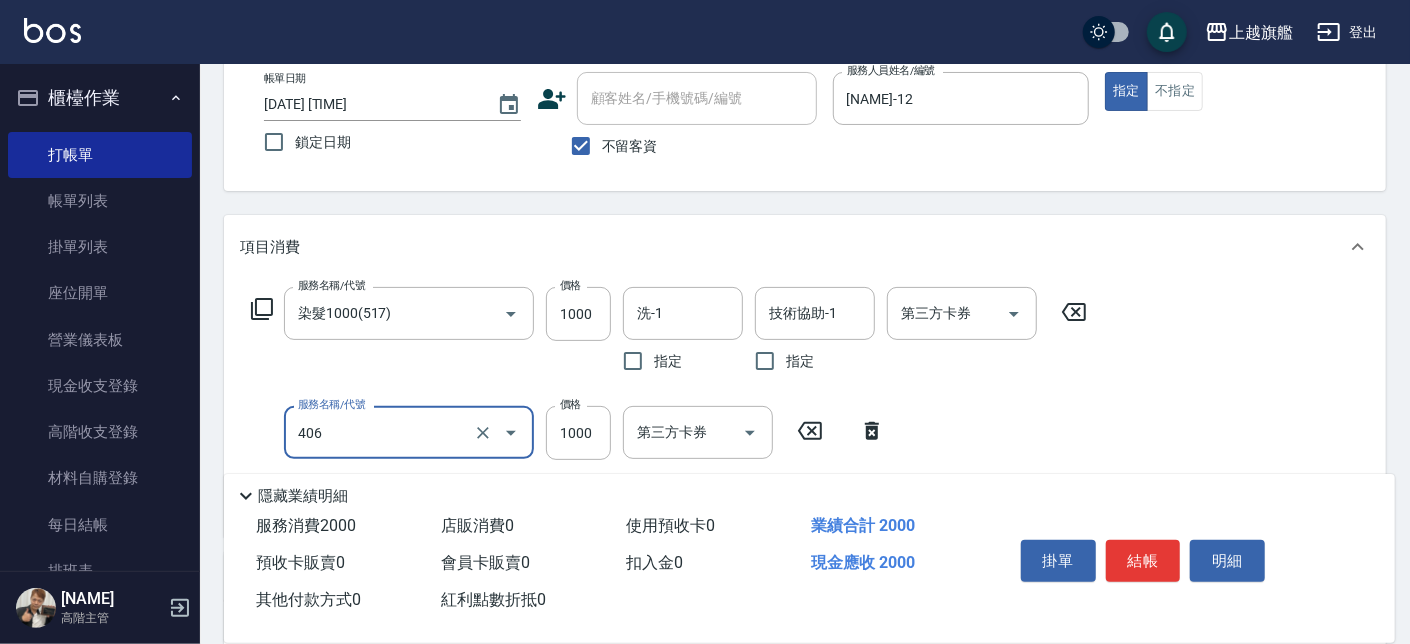 type on "水漾護1000(406)" 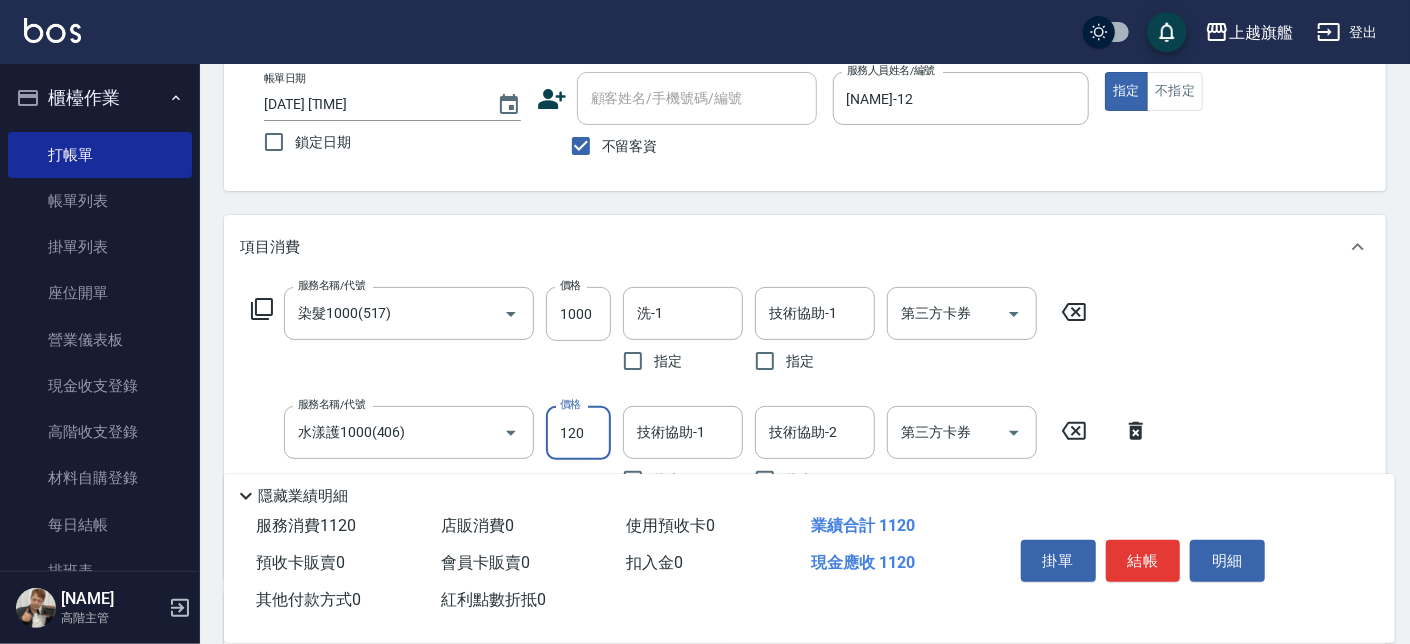 type on "1200" 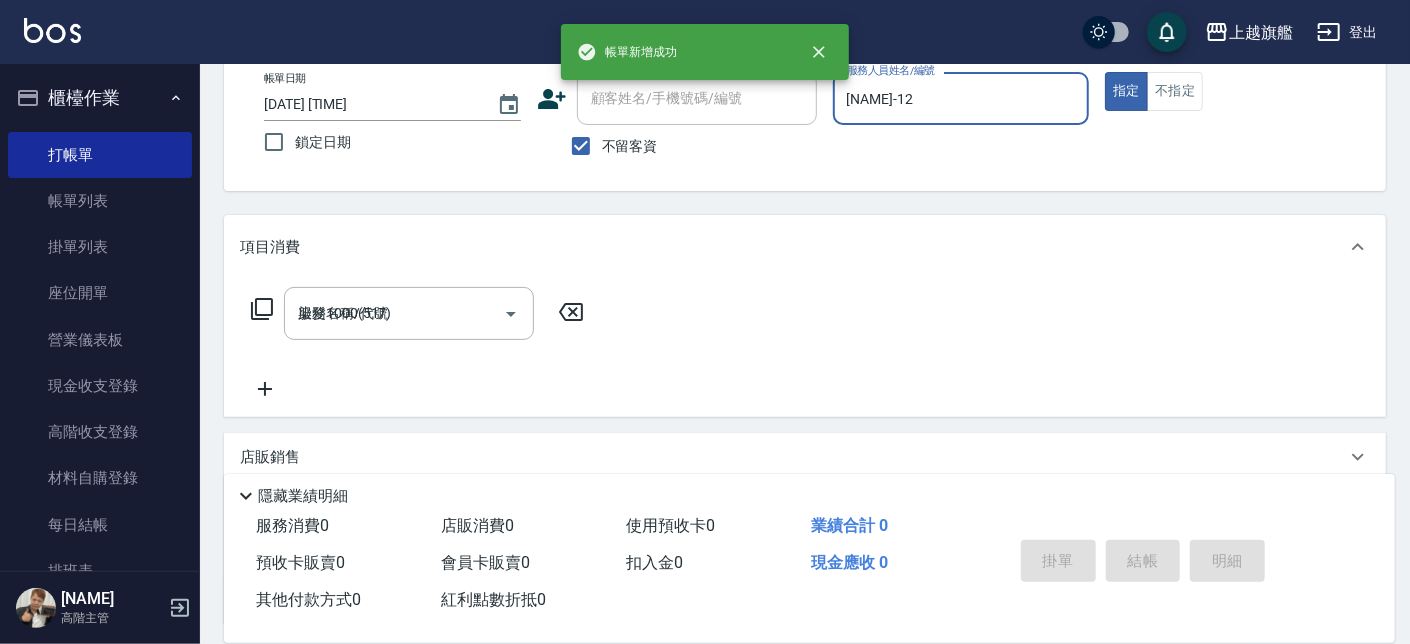 type 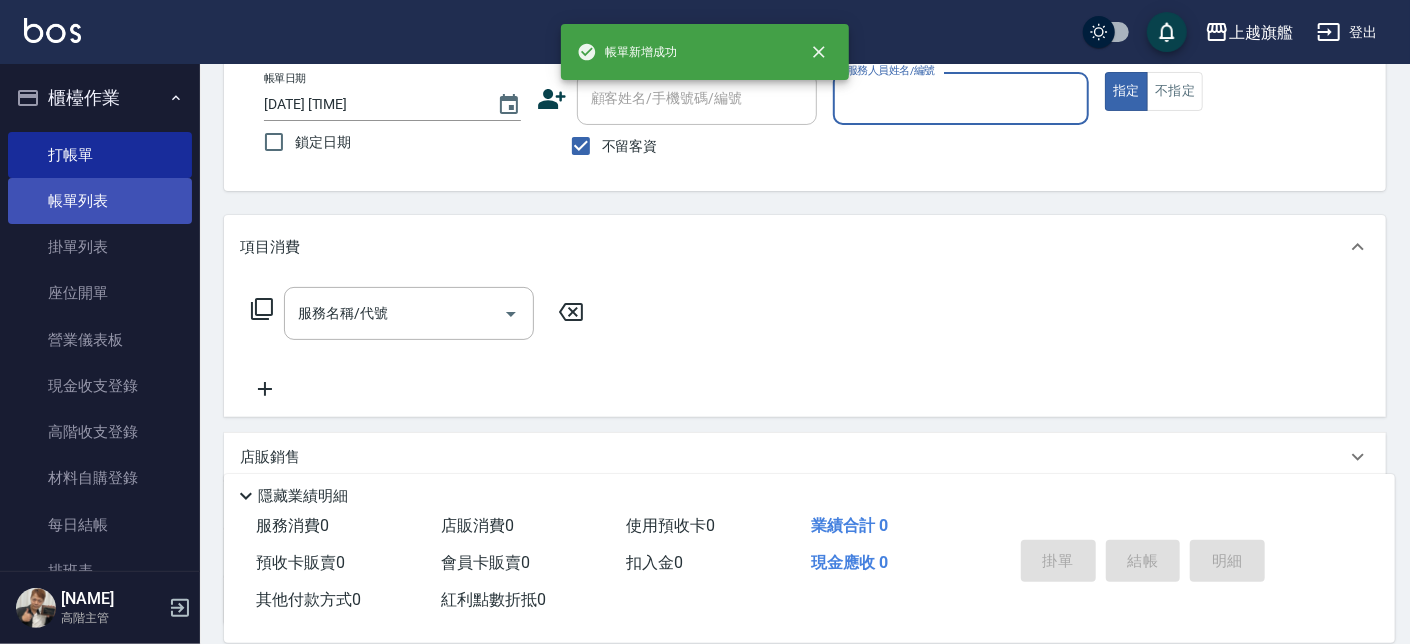 click on "帳單列表" at bounding box center [100, 201] 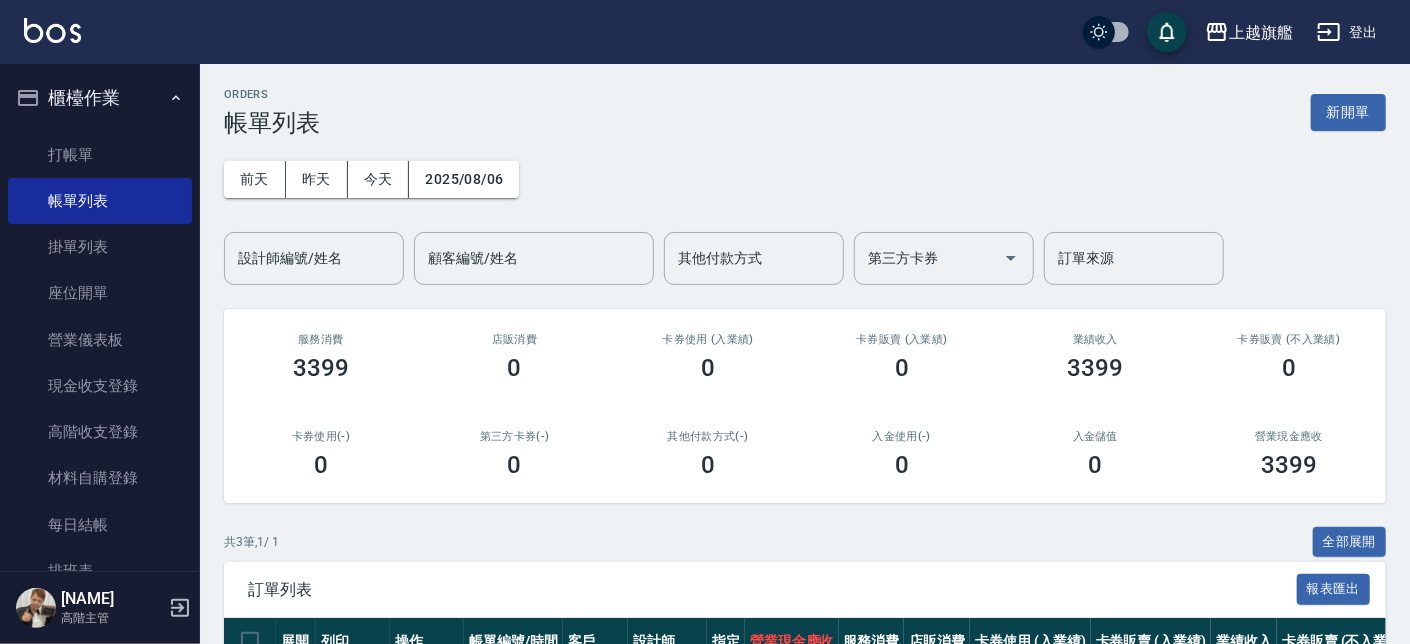 scroll, scrollTop: 262, scrollLeft: 0, axis: vertical 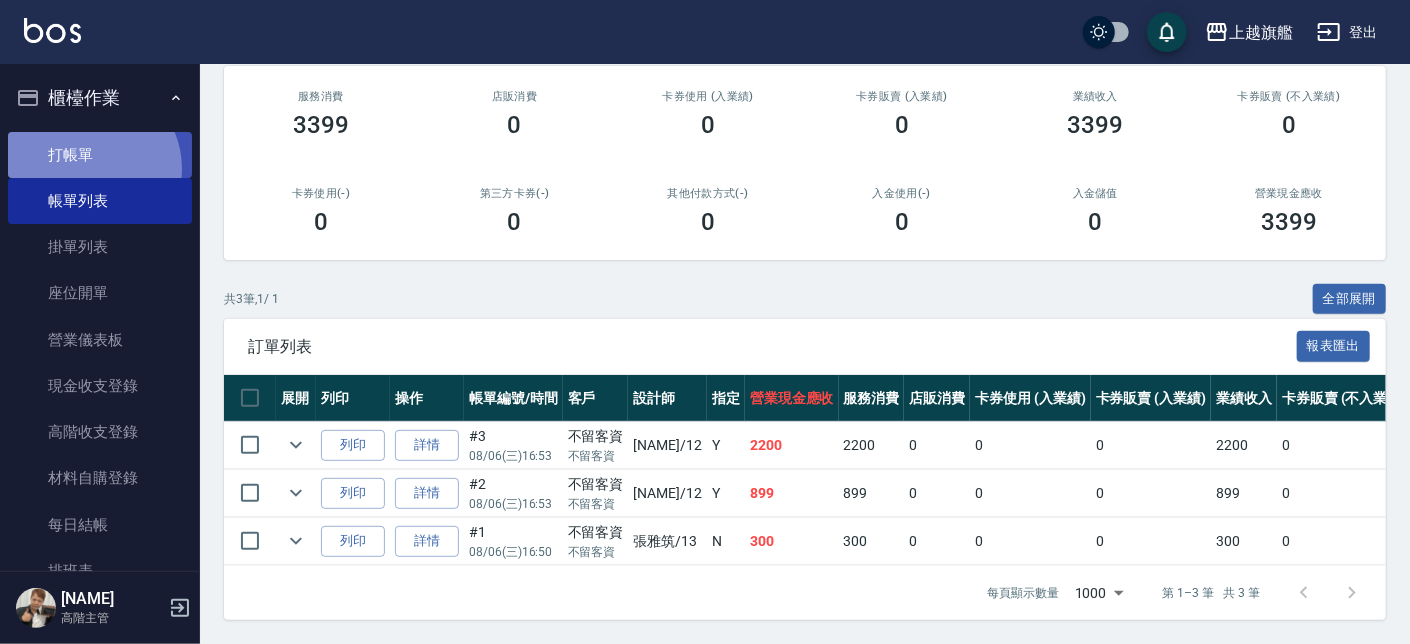 click on "打帳單" at bounding box center (100, 155) 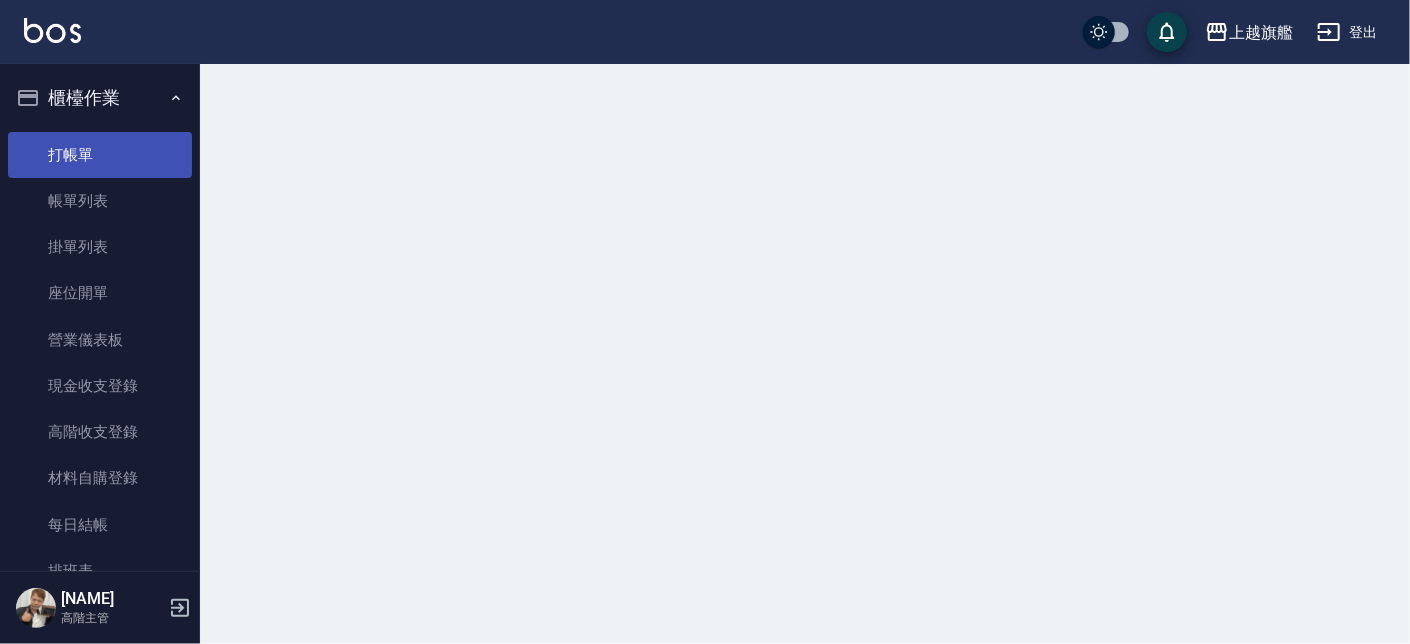scroll, scrollTop: 0, scrollLeft: 0, axis: both 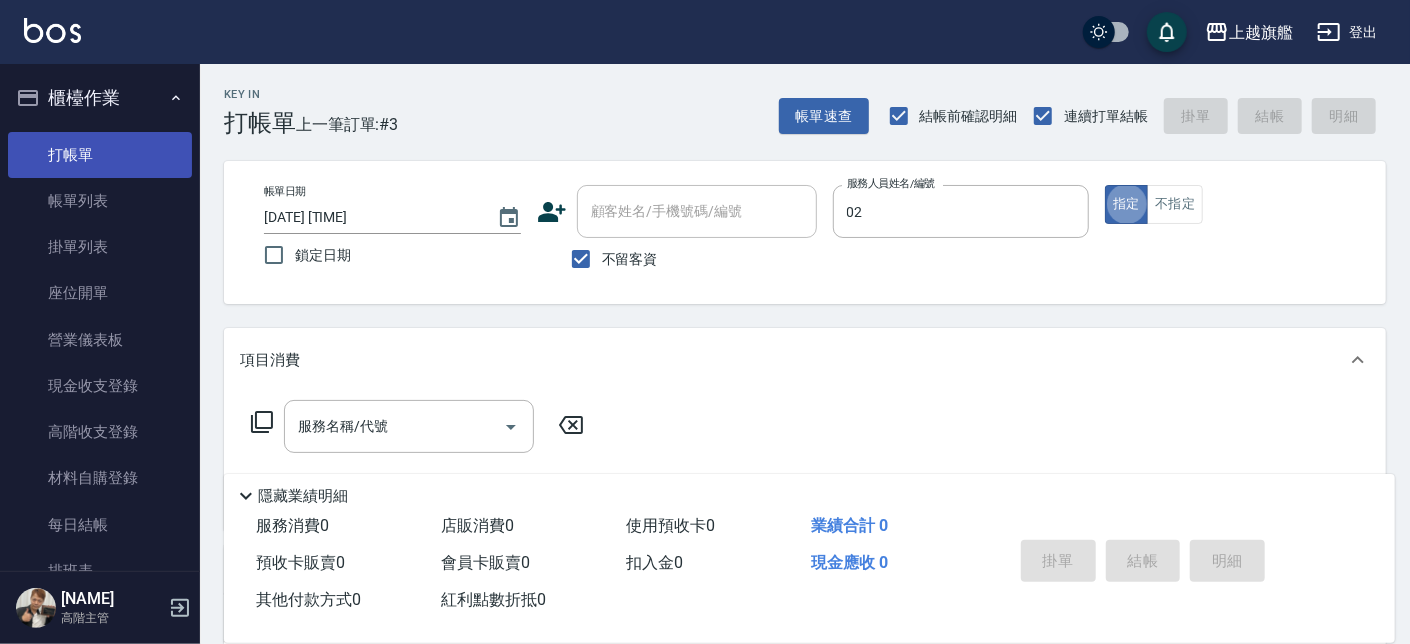type on "[NAME]-02" 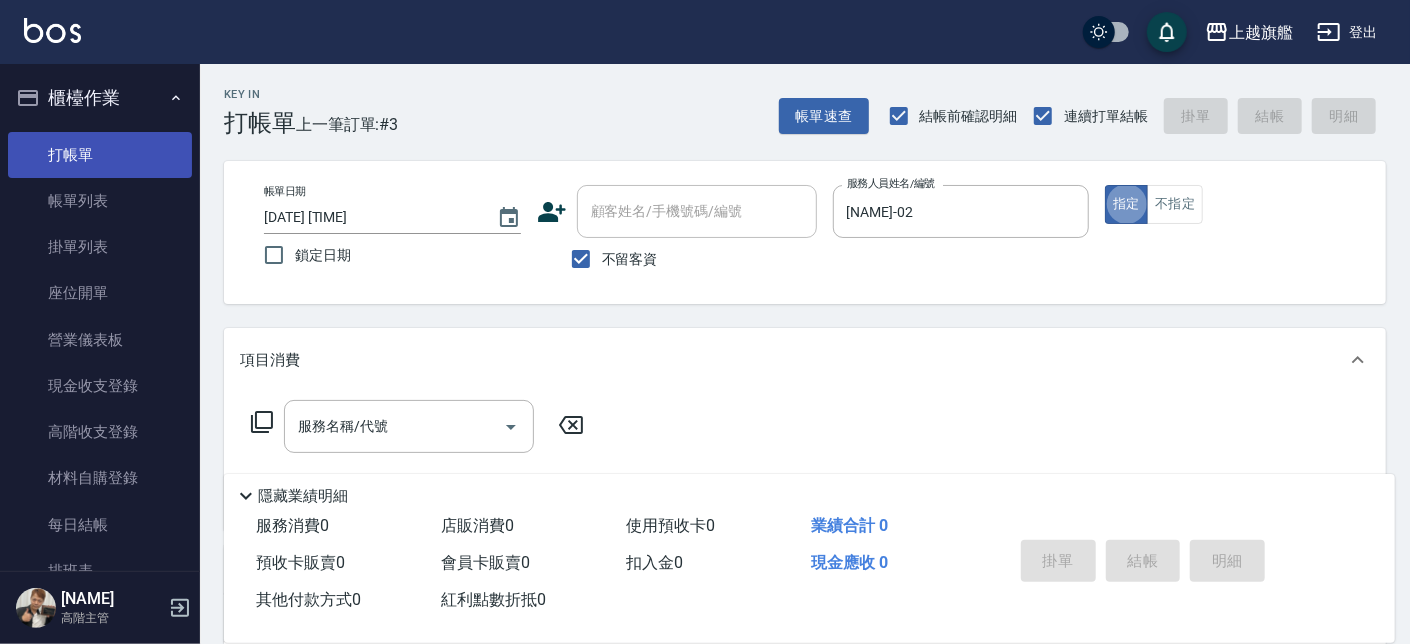 type on "true" 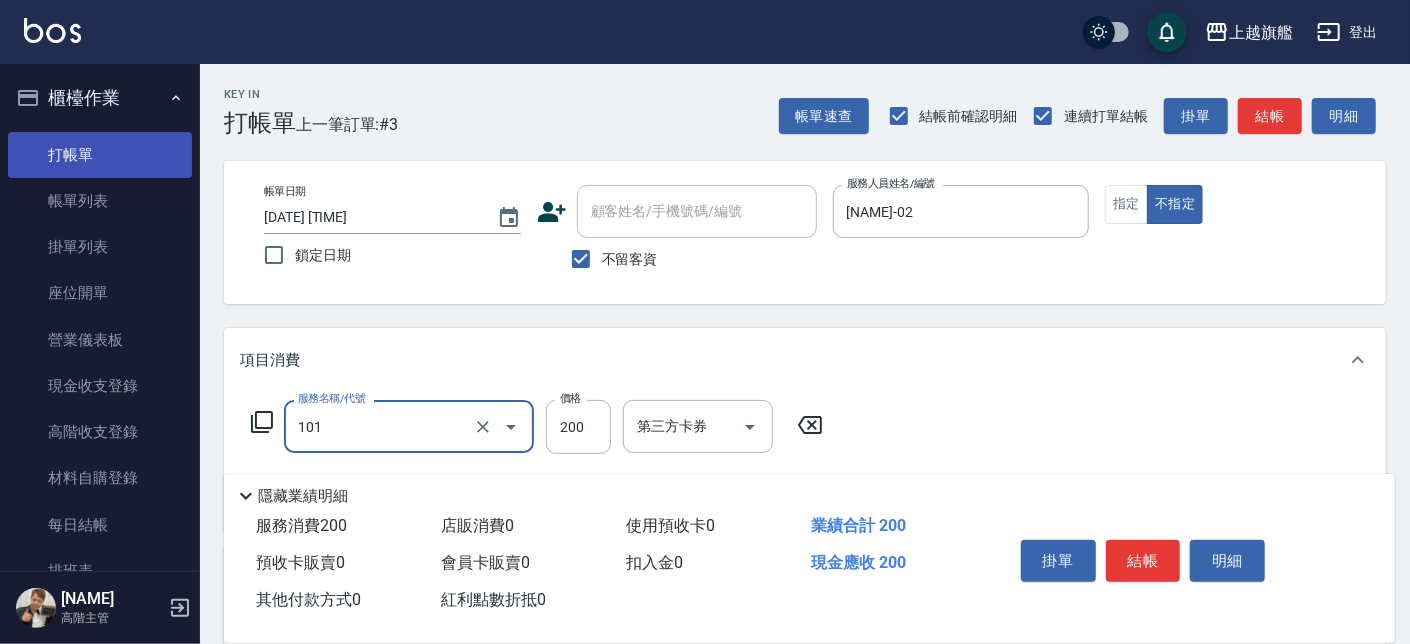 type on "一般洗(101)" 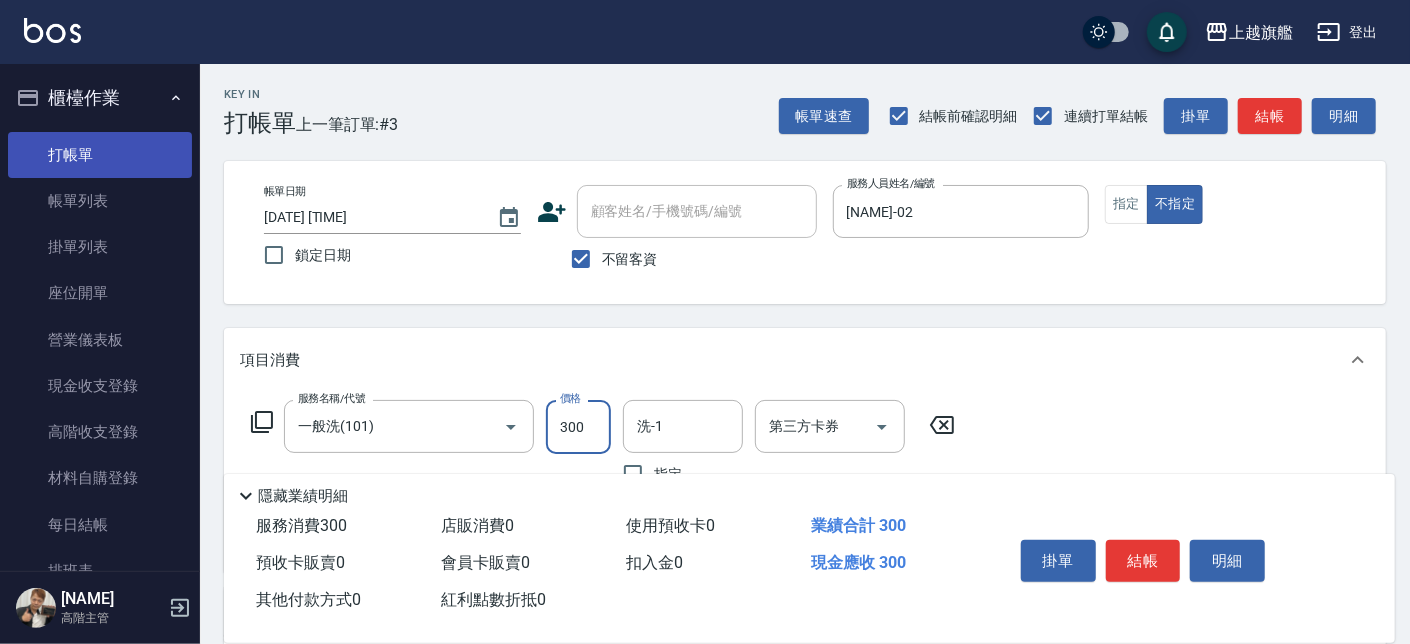 type on "300" 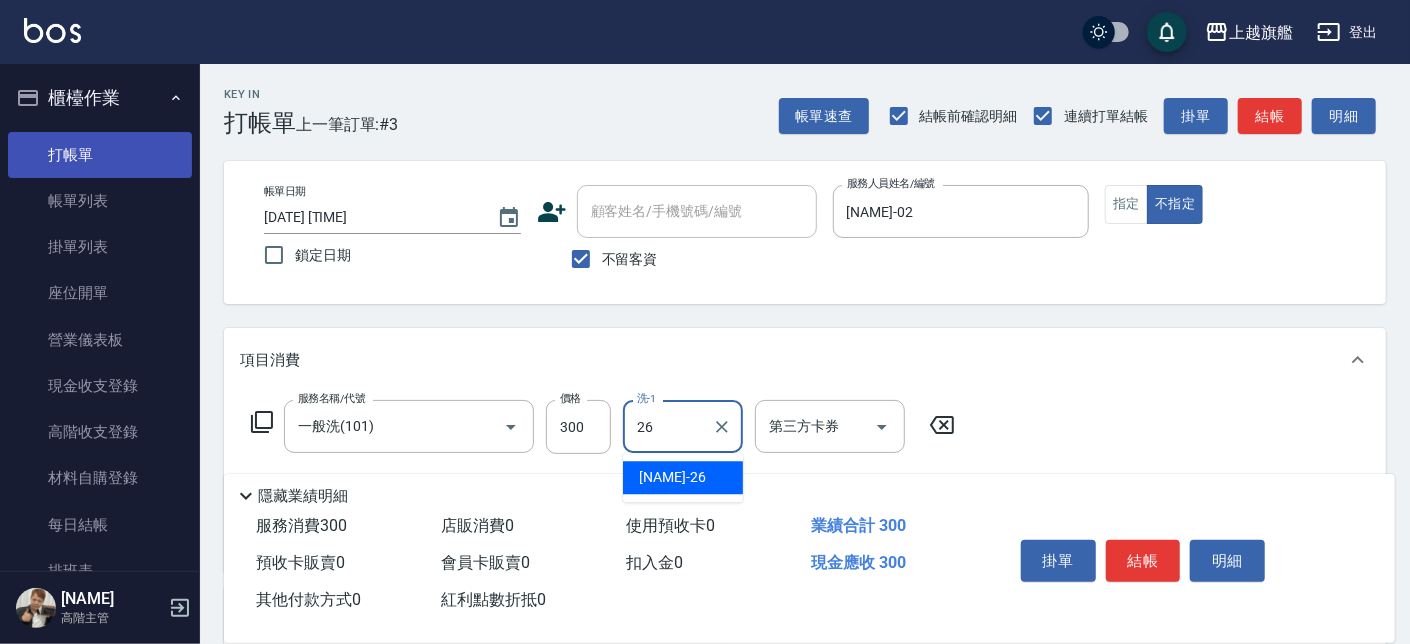 type on "[NAME]-26" 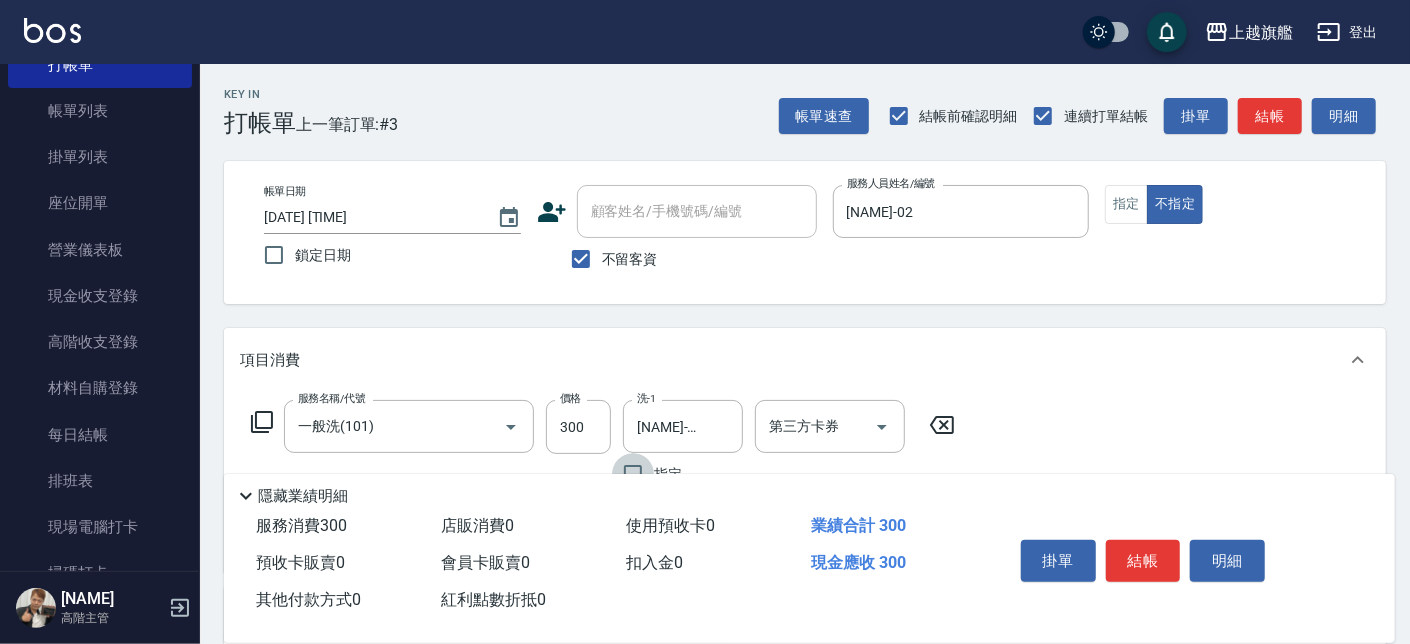 scroll, scrollTop: 120, scrollLeft: 0, axis: vertical 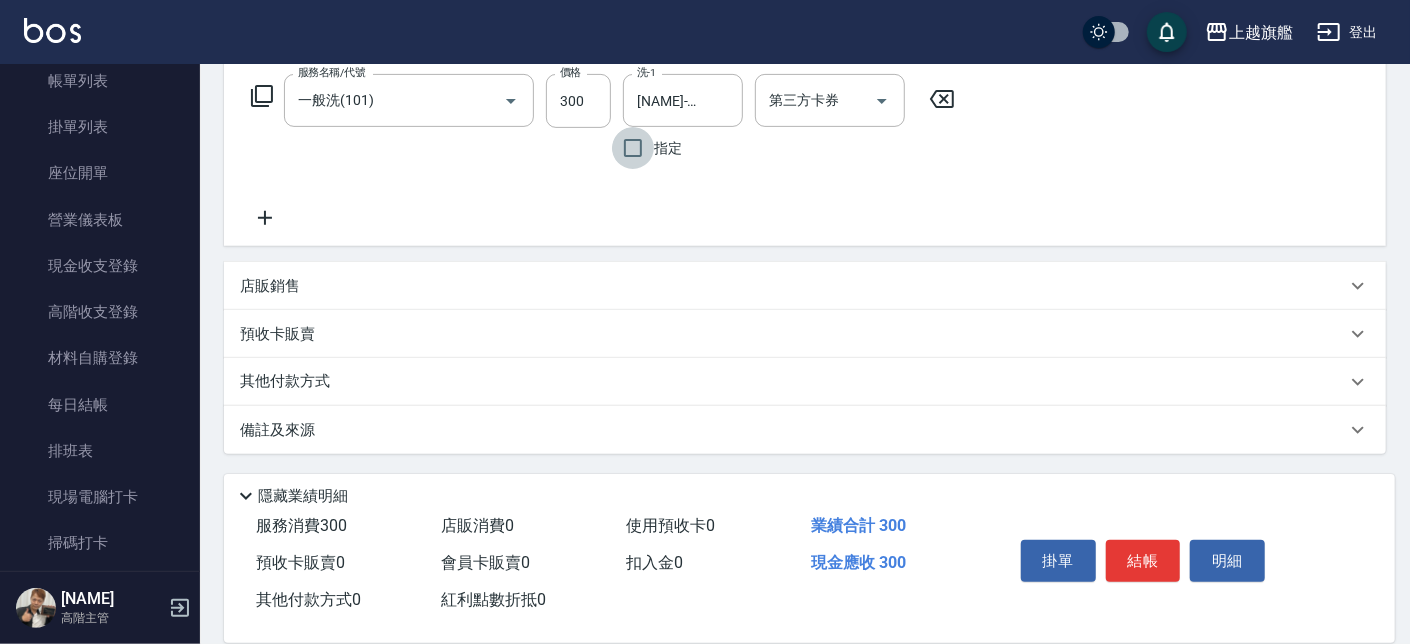 click on "服務名稱/代號 一般洗(101) 服務名稱/代號 價格 300 價格 洗-1 [NAME]-26 洗-1 指定 第三方卡券 第三方卡券" at bounding box center (603, 152) 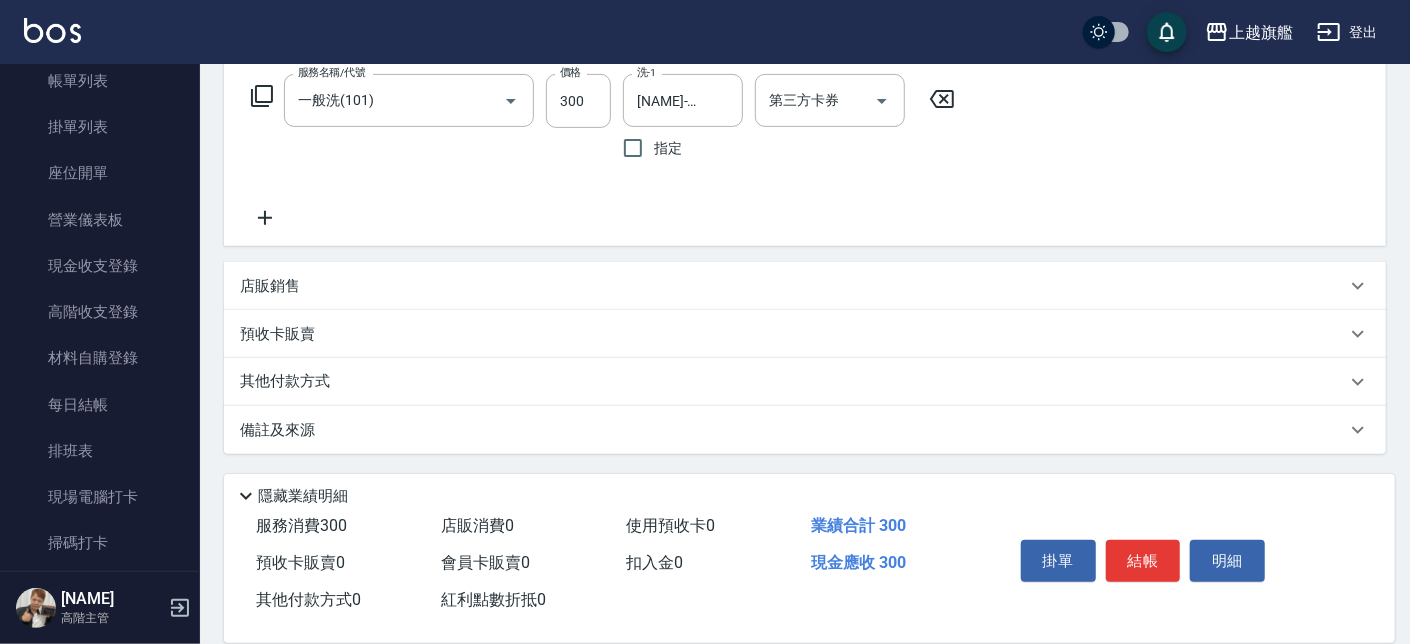 click 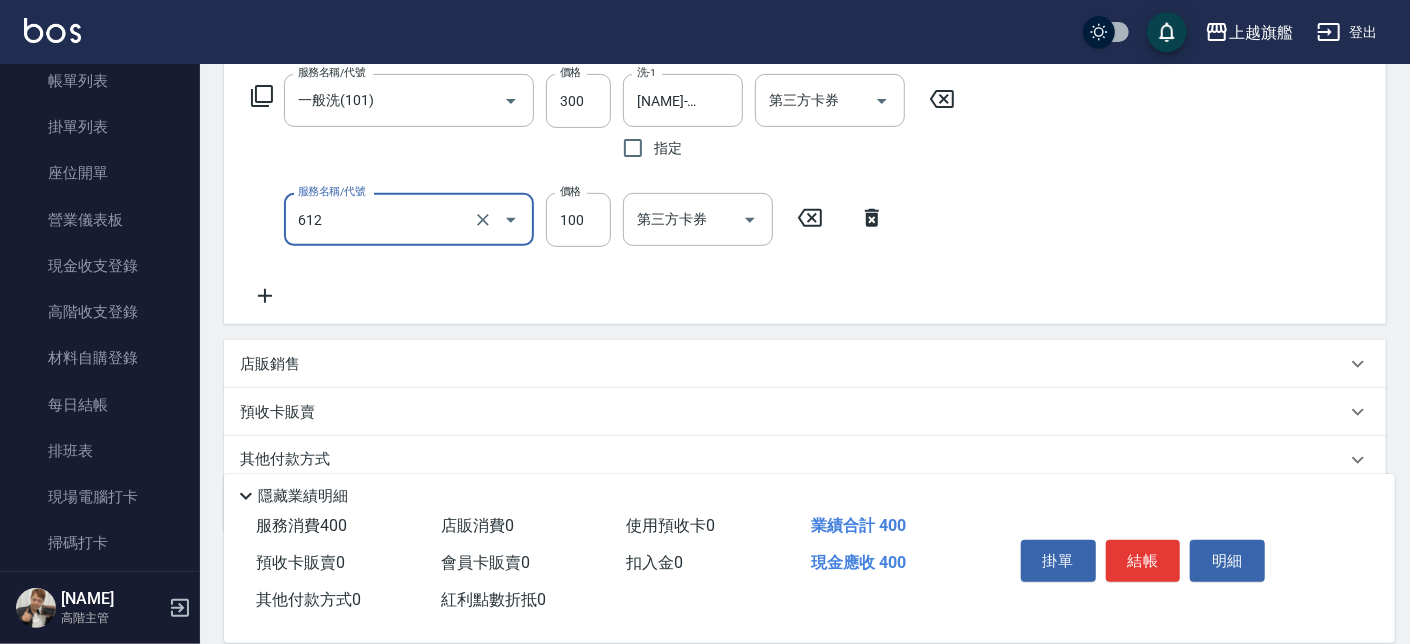 type on "造型(612)" 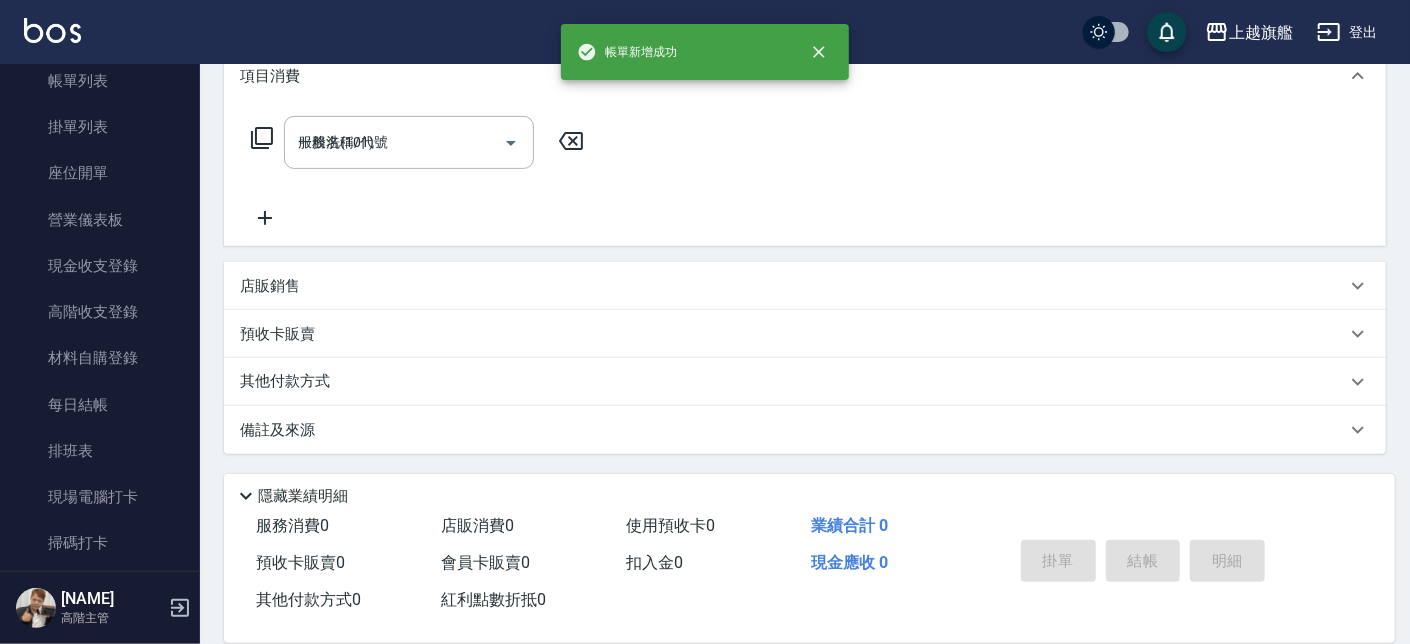 type on "2025/08/06 16:54" 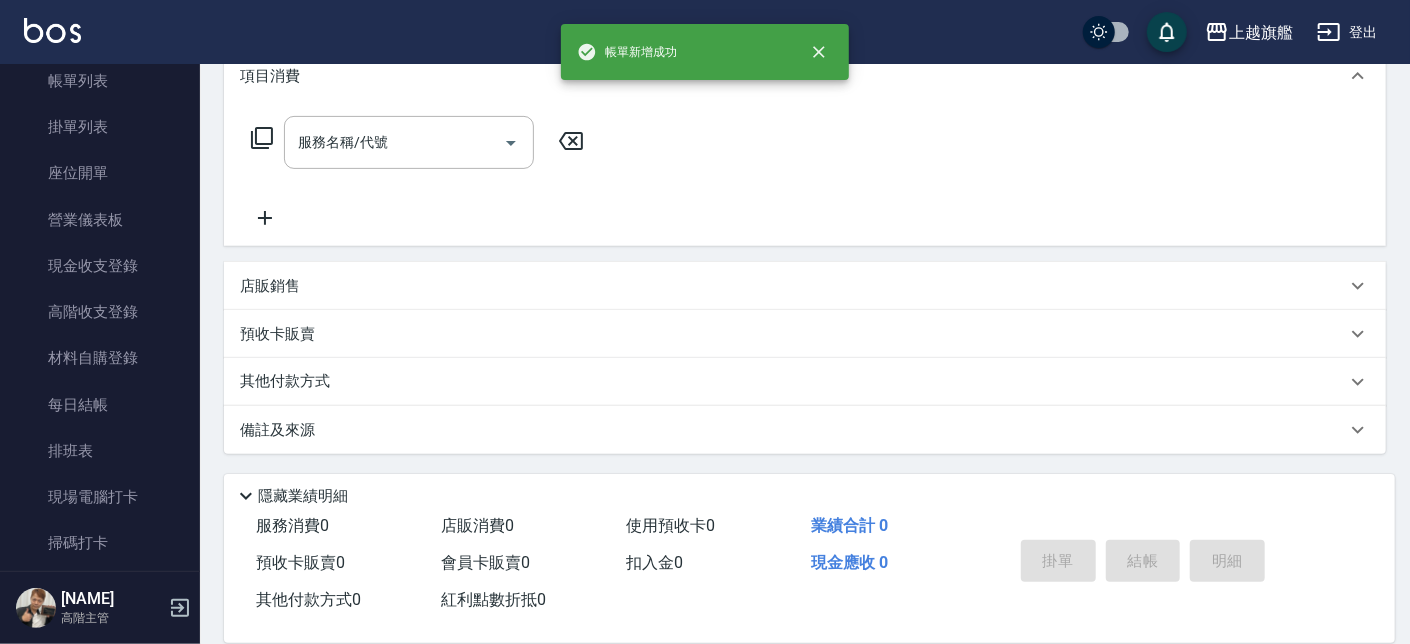 scroll, scrollTop: 0, scrollLeft: 0, axis: both 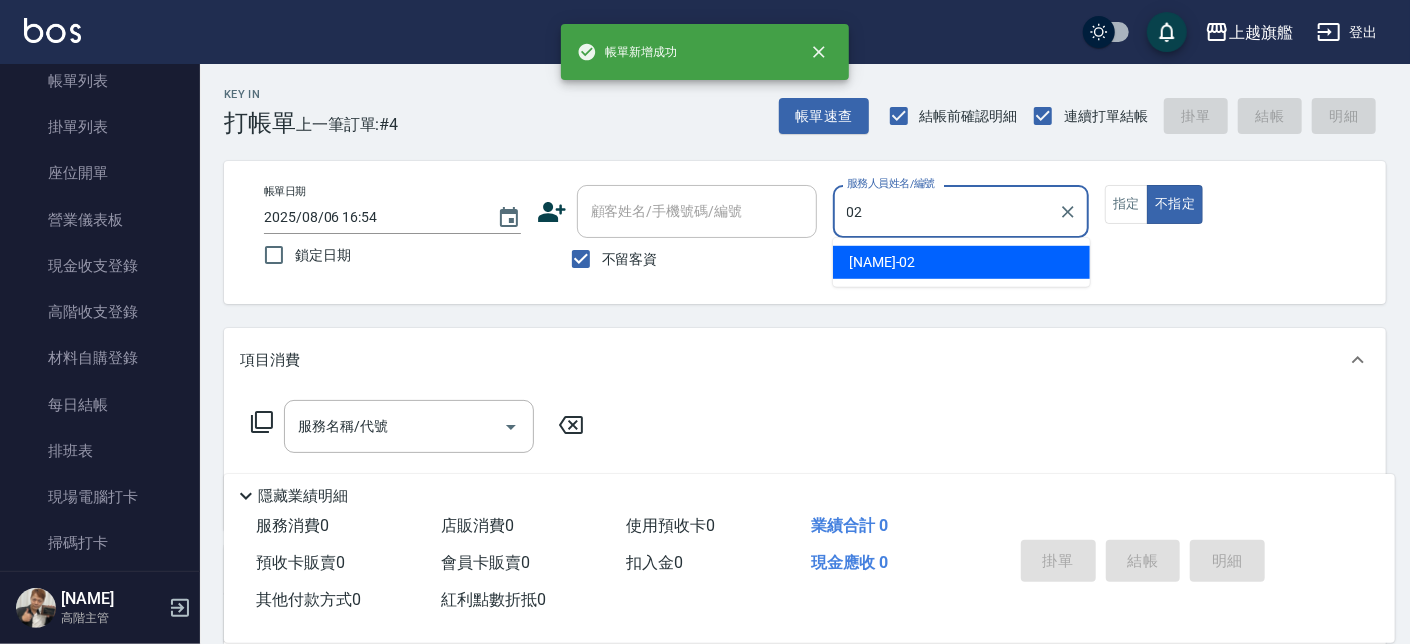 type on "[NAME]-02" 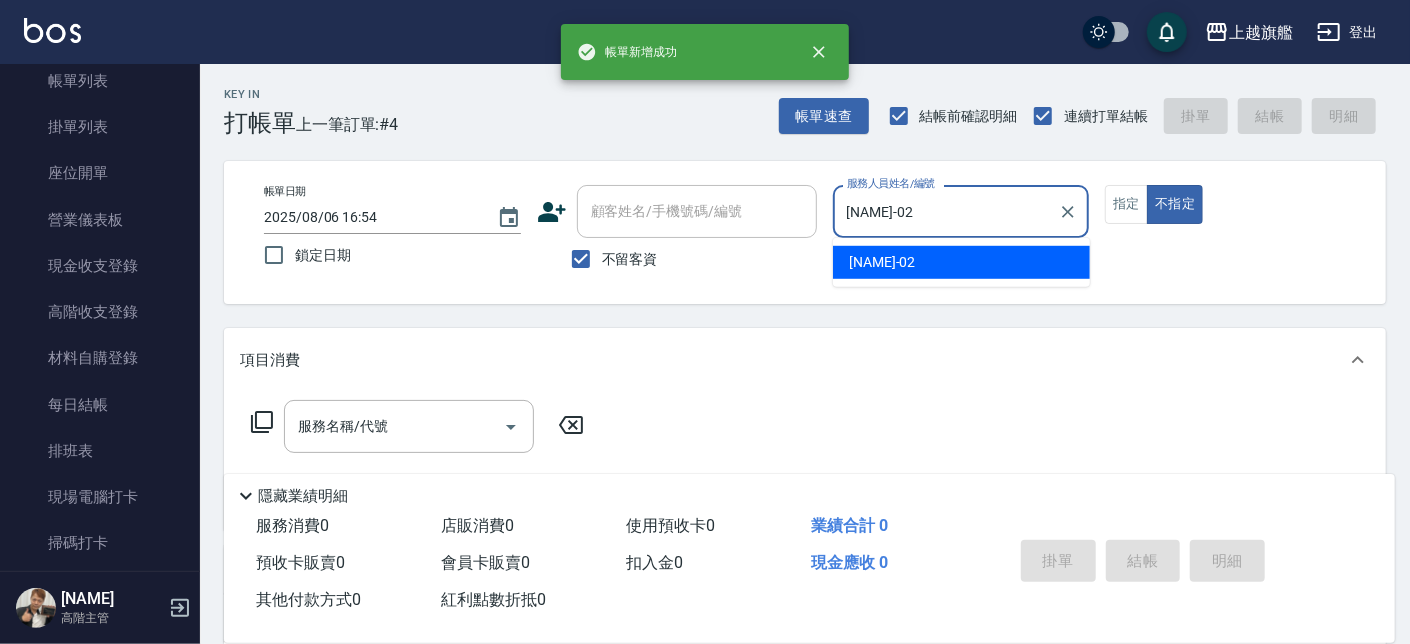 type on "false" 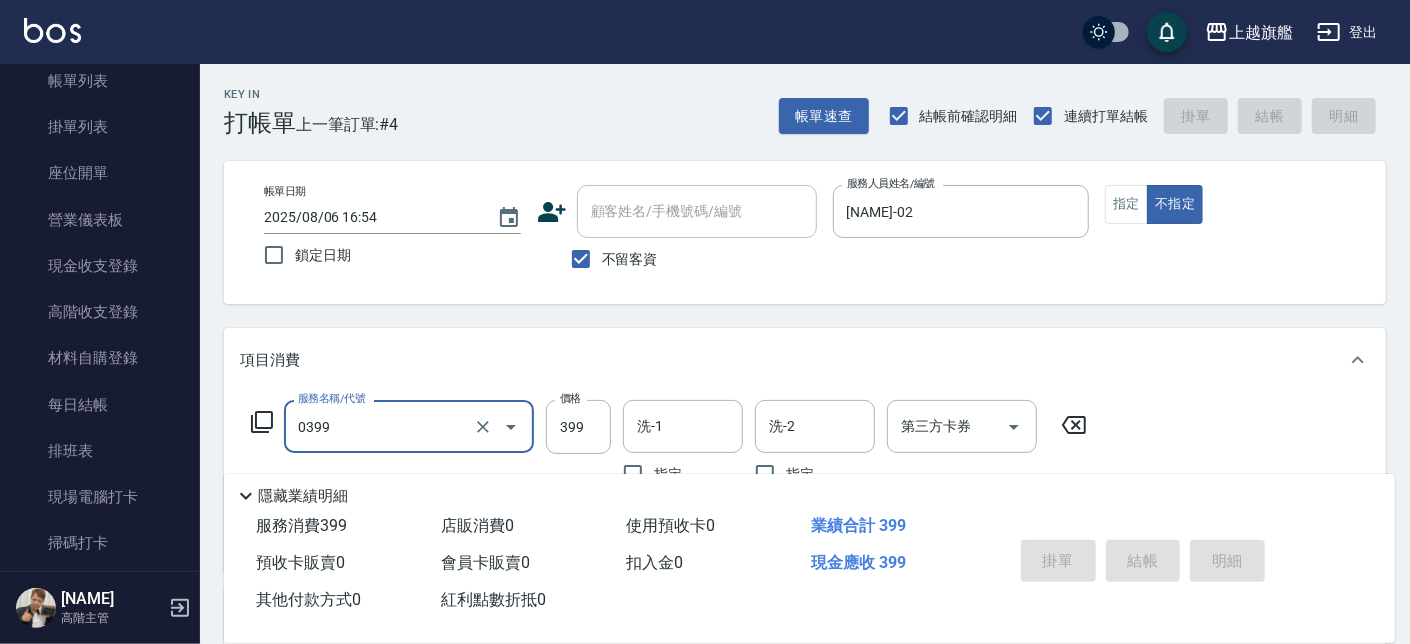 type on "0399" 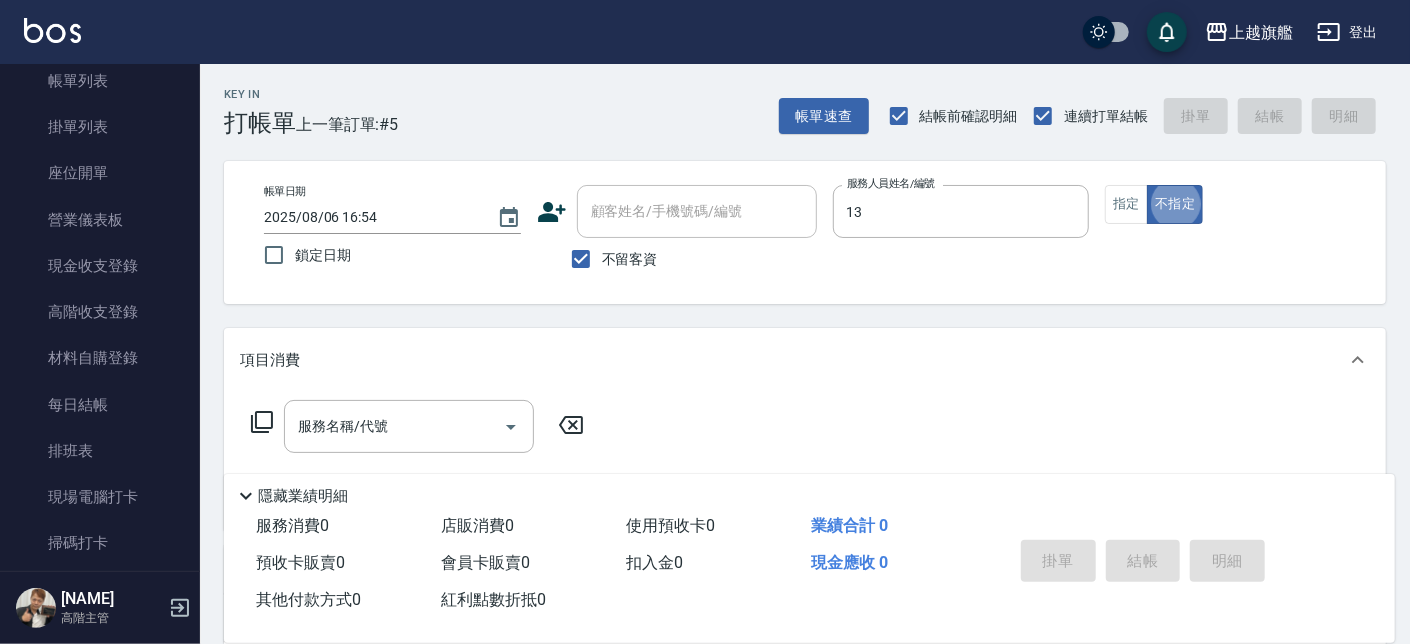 type on "[NAME]-13" 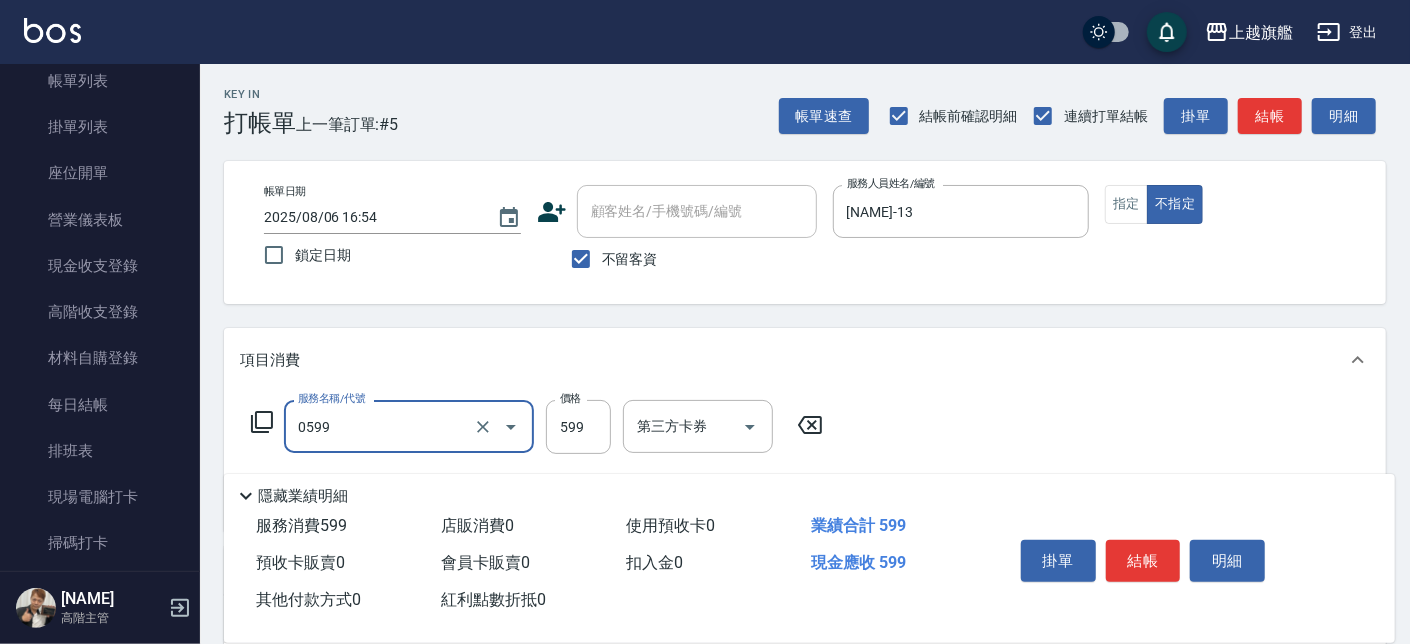 type on "去角質ITELY.(0599)" 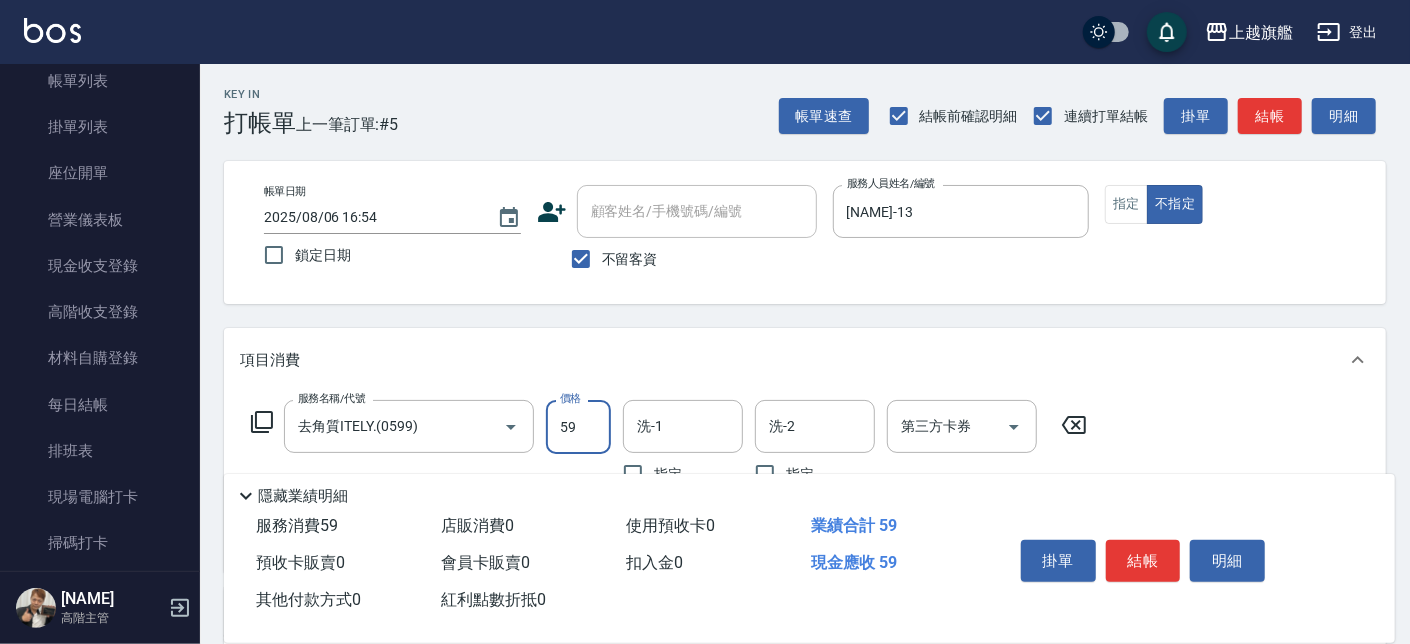 type on "599" 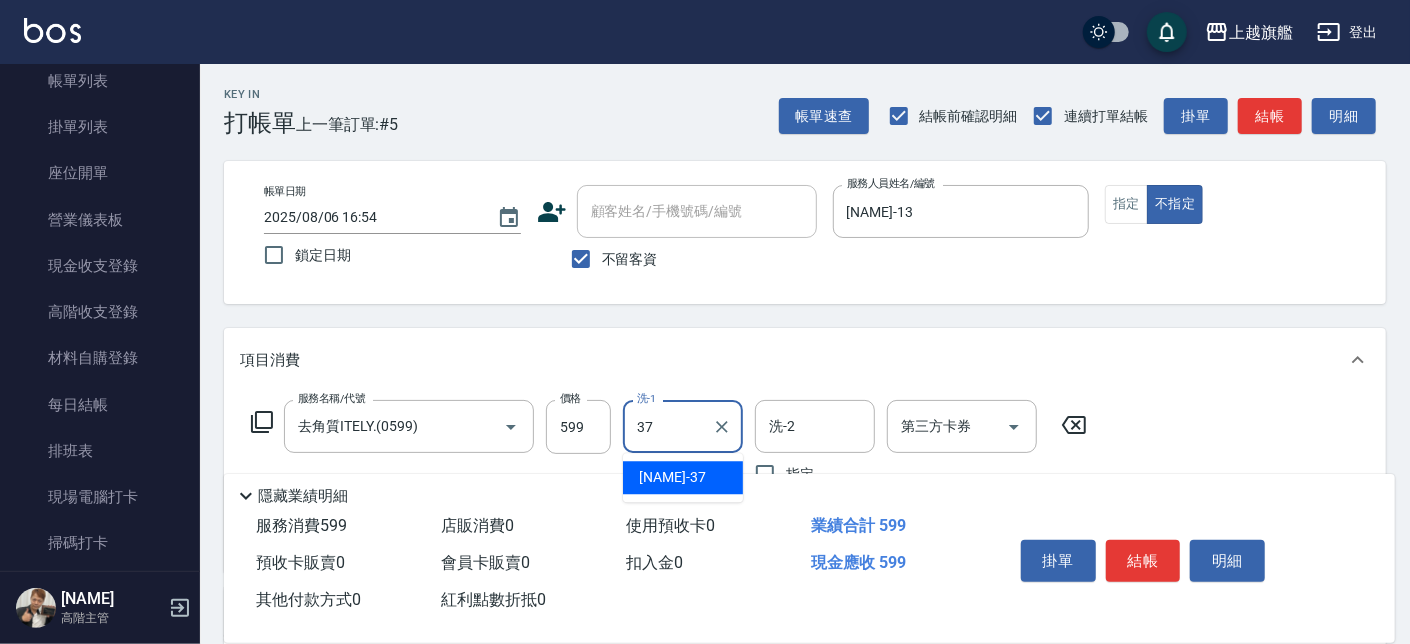 type on "[NAME]-37" 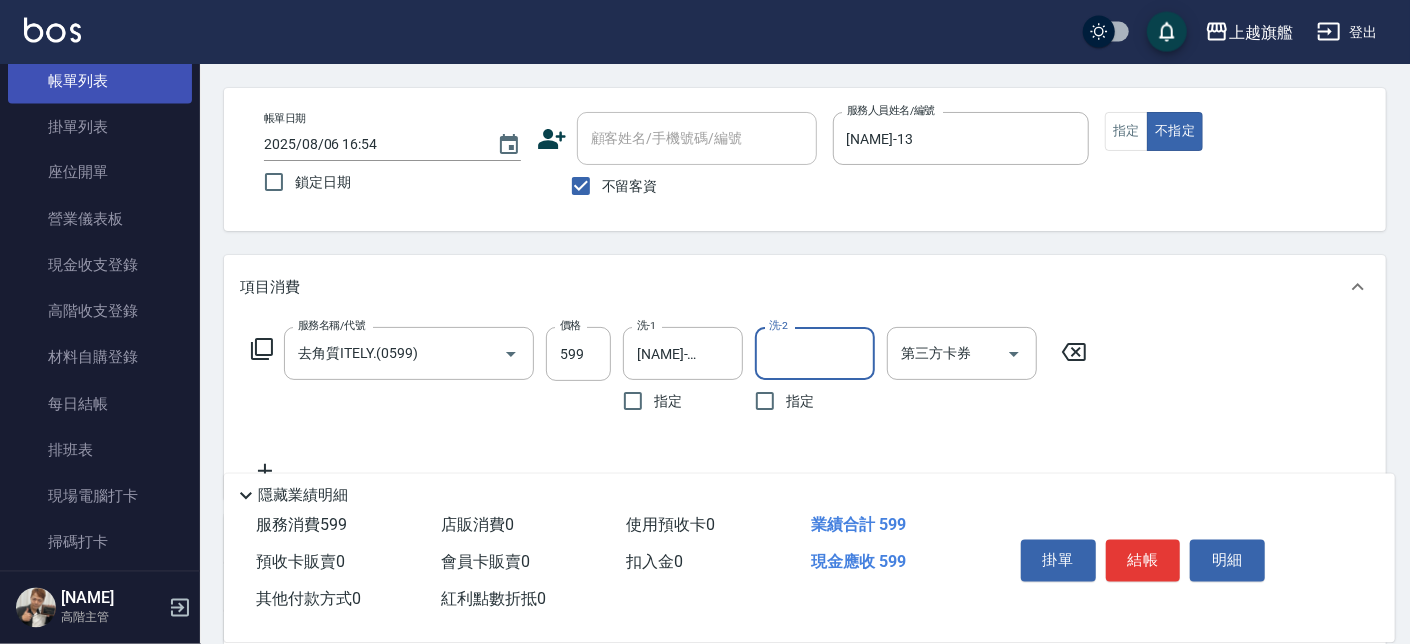 scroll, scrollTop: 113, scrollLeft: 0, axis: vertical 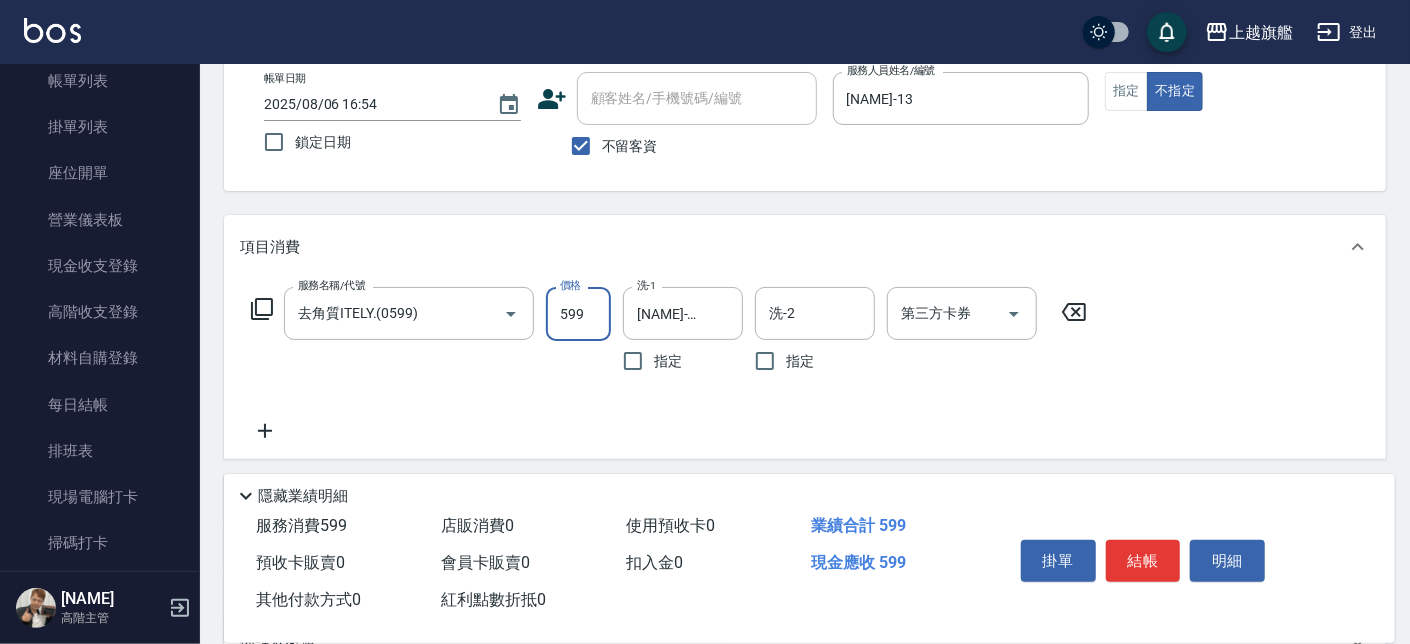 click on "599" at bounding box center [578, 314] 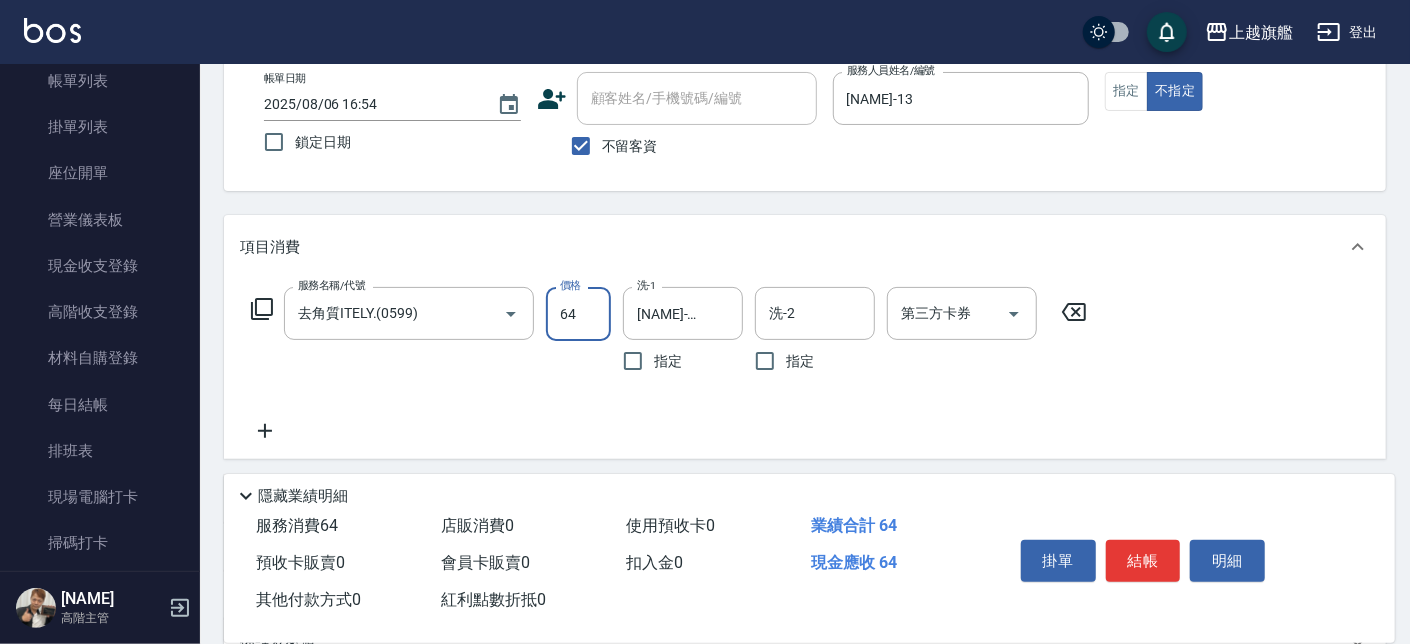 type on "649" 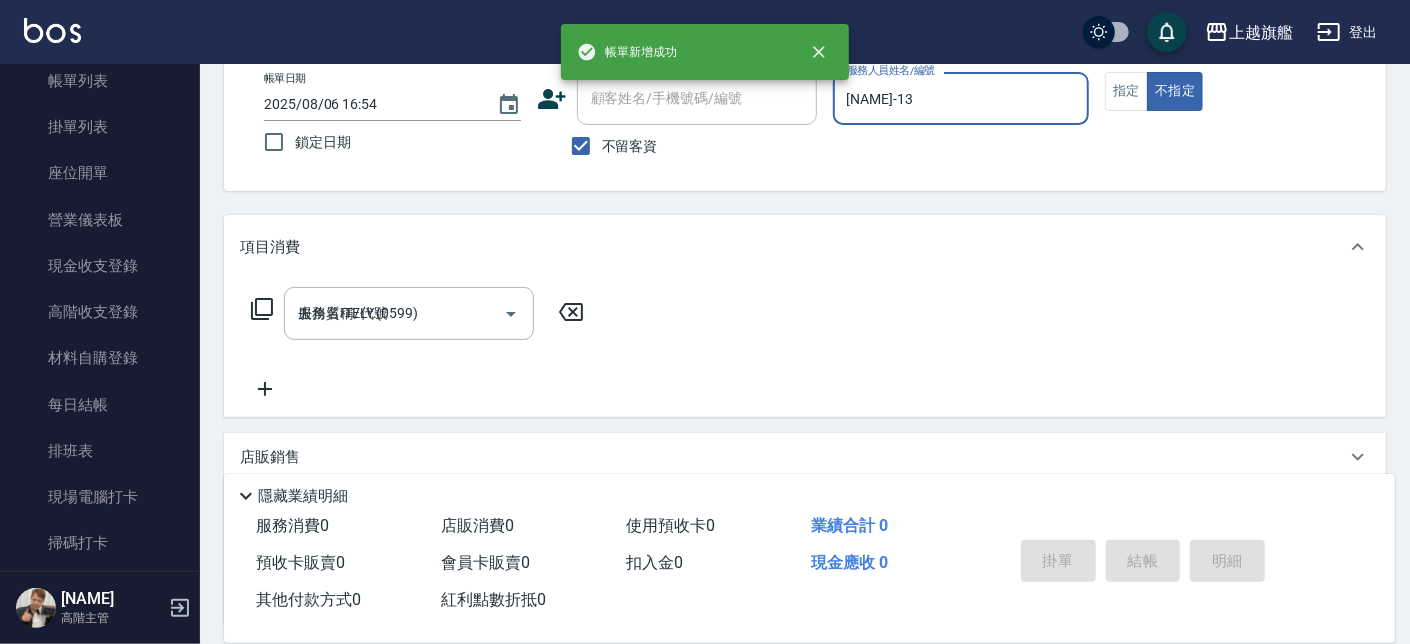 type on "2025/08/06 16:55" 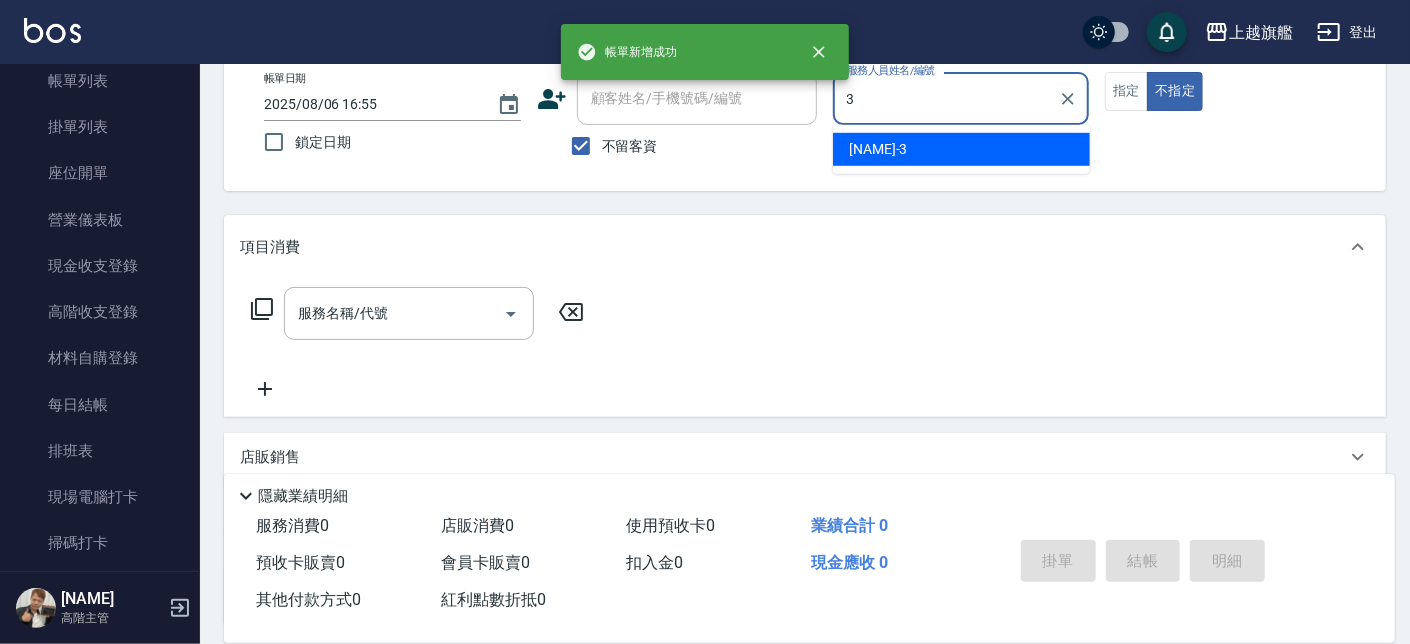type on "[NAME]-3" 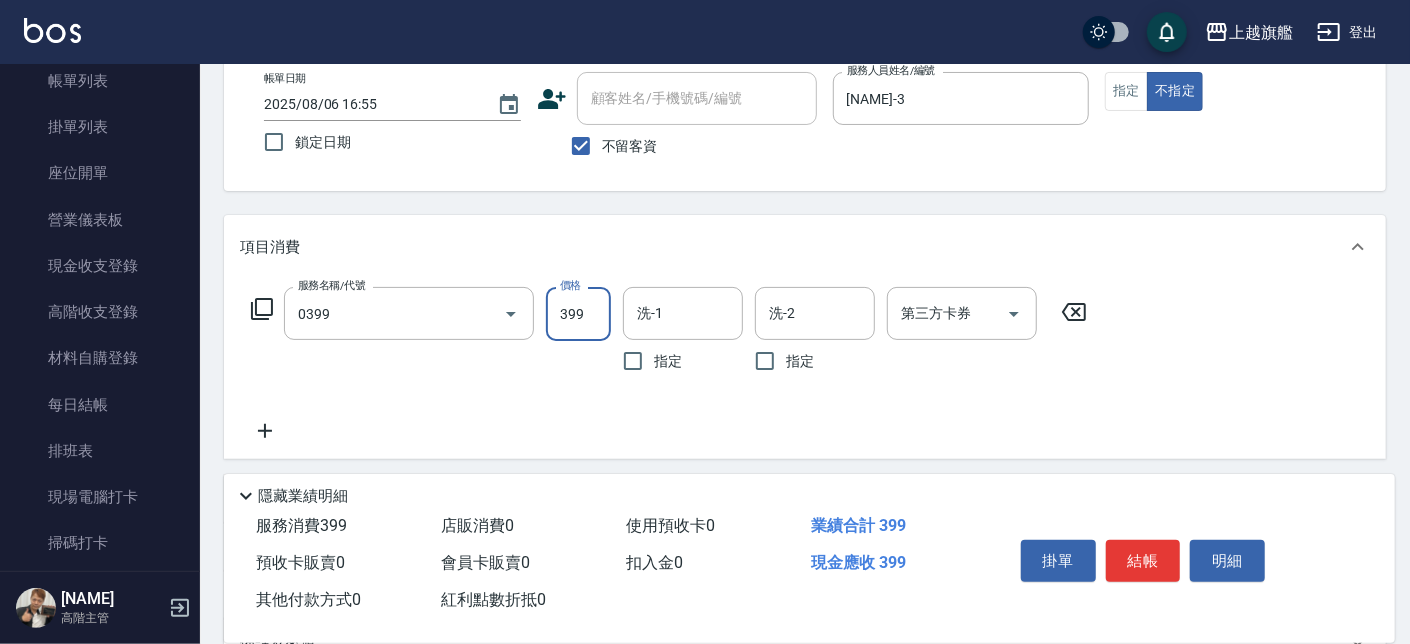 type on "海鹽SPA(0399)" 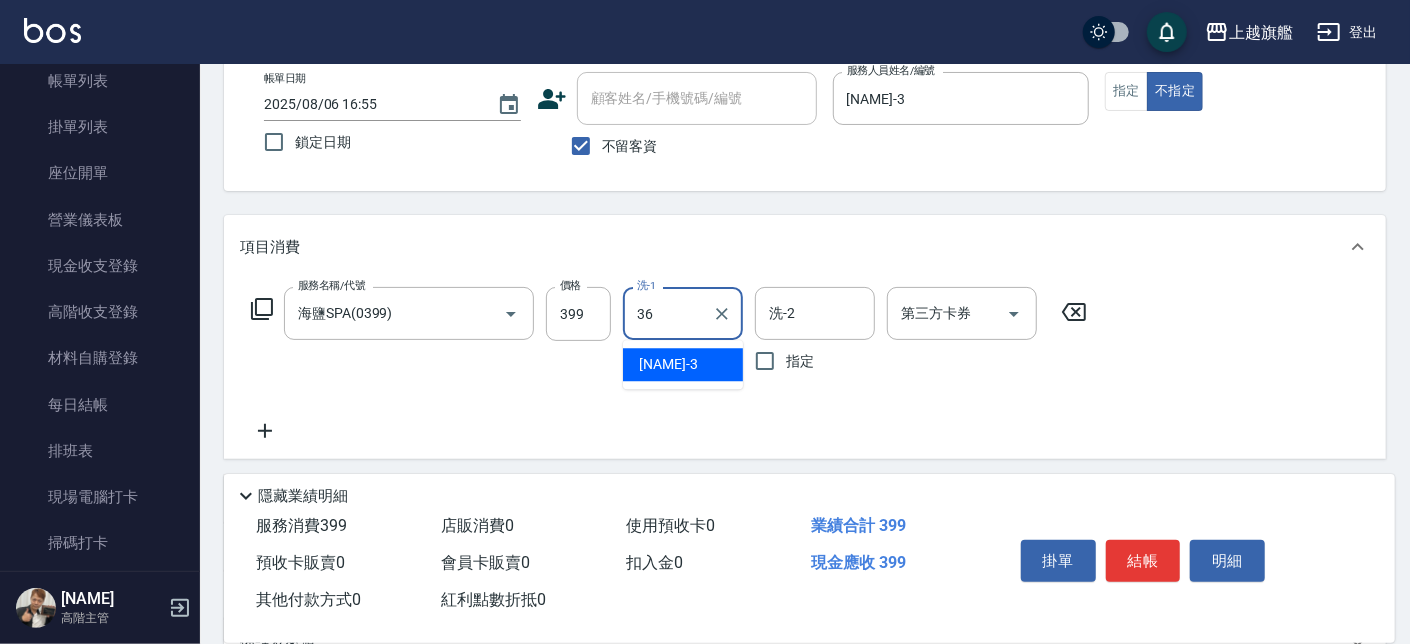 type on "[NAME]-36" 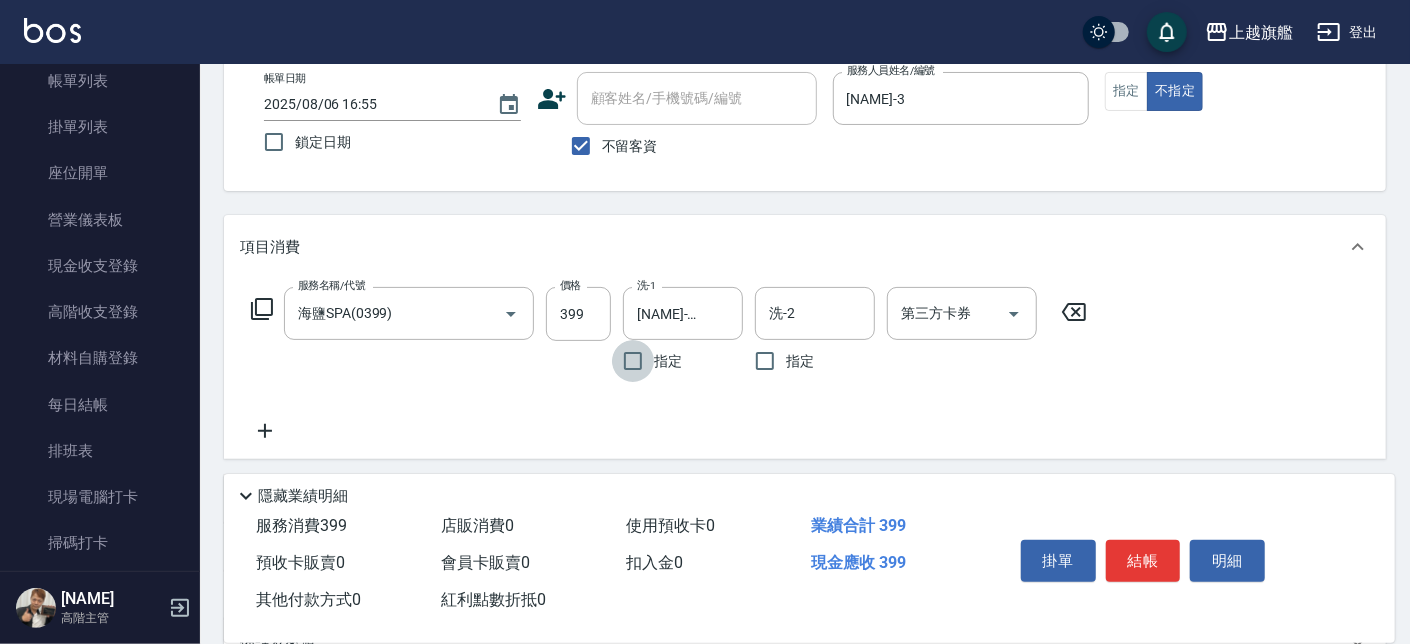 click 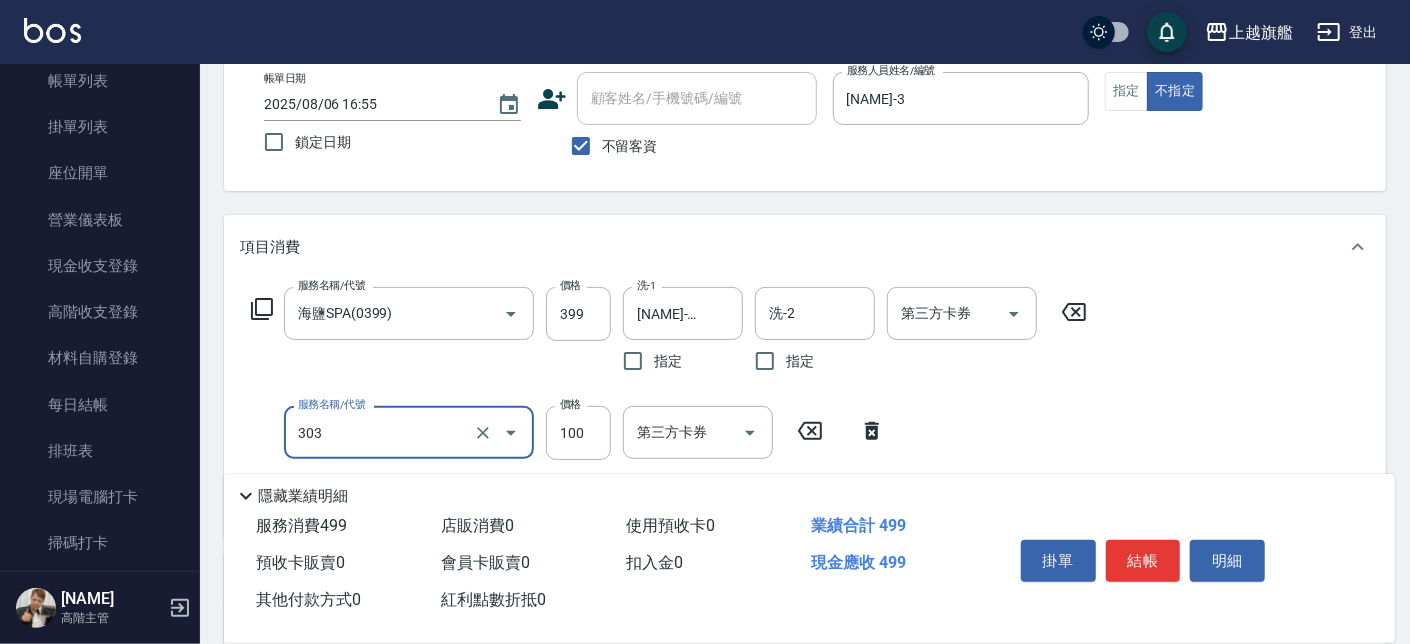 type on "剪髮100(303)" 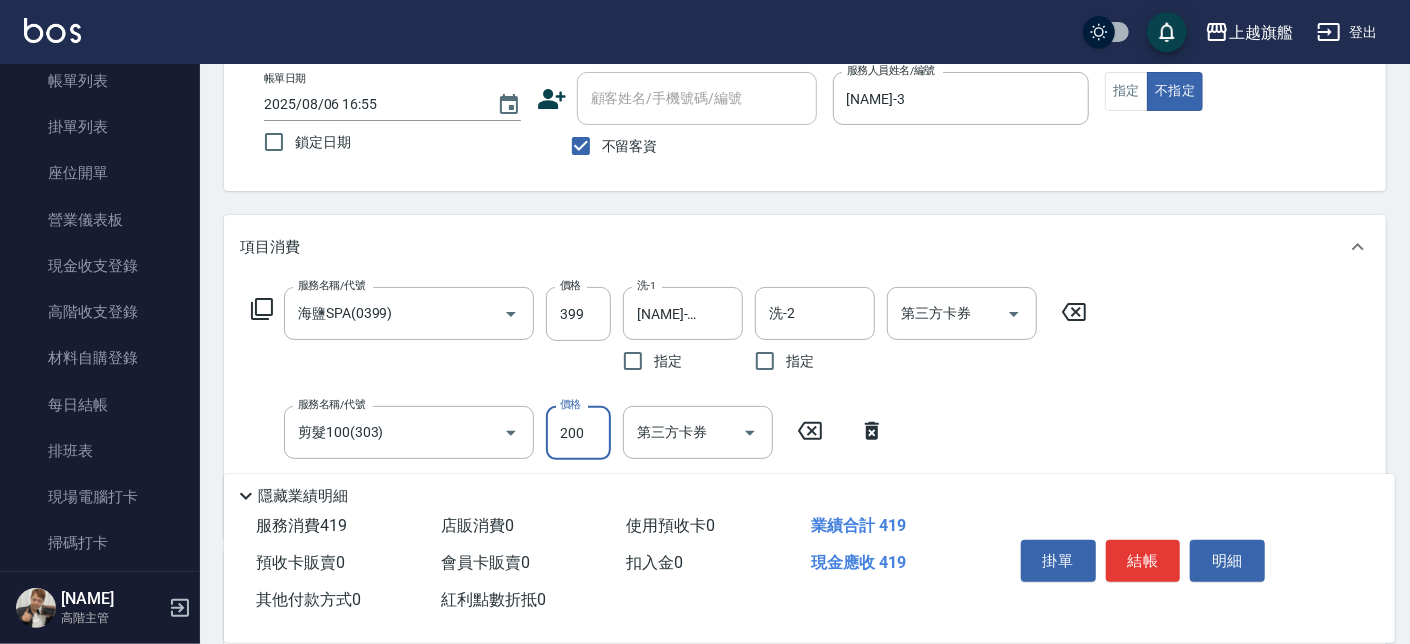 type on "200" 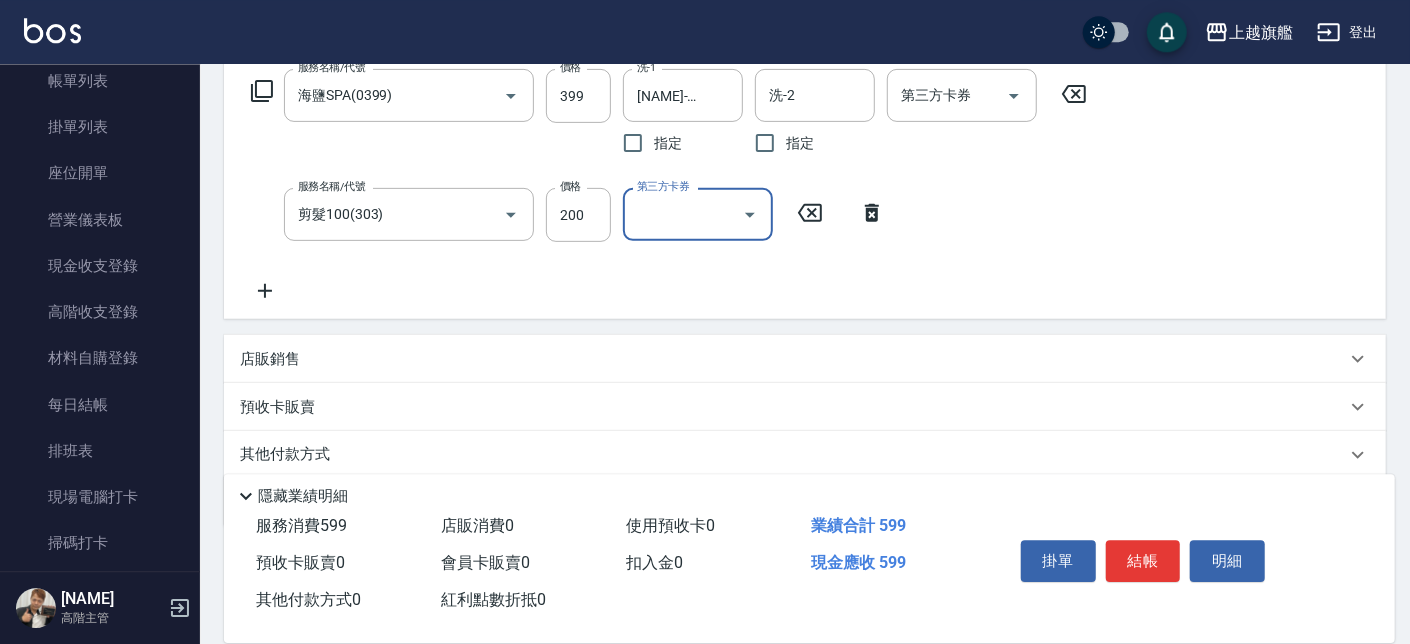 scroll, scrollTop: 341, scrollLeft: 0, axis: vertical 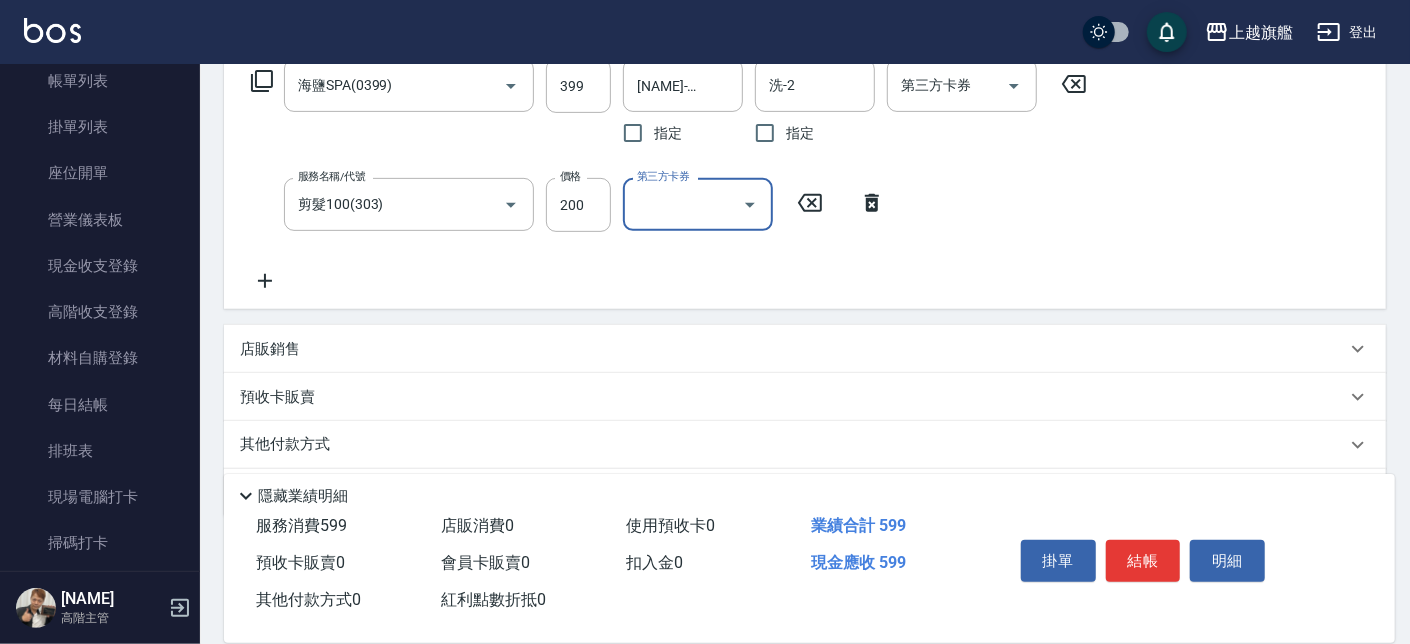 click 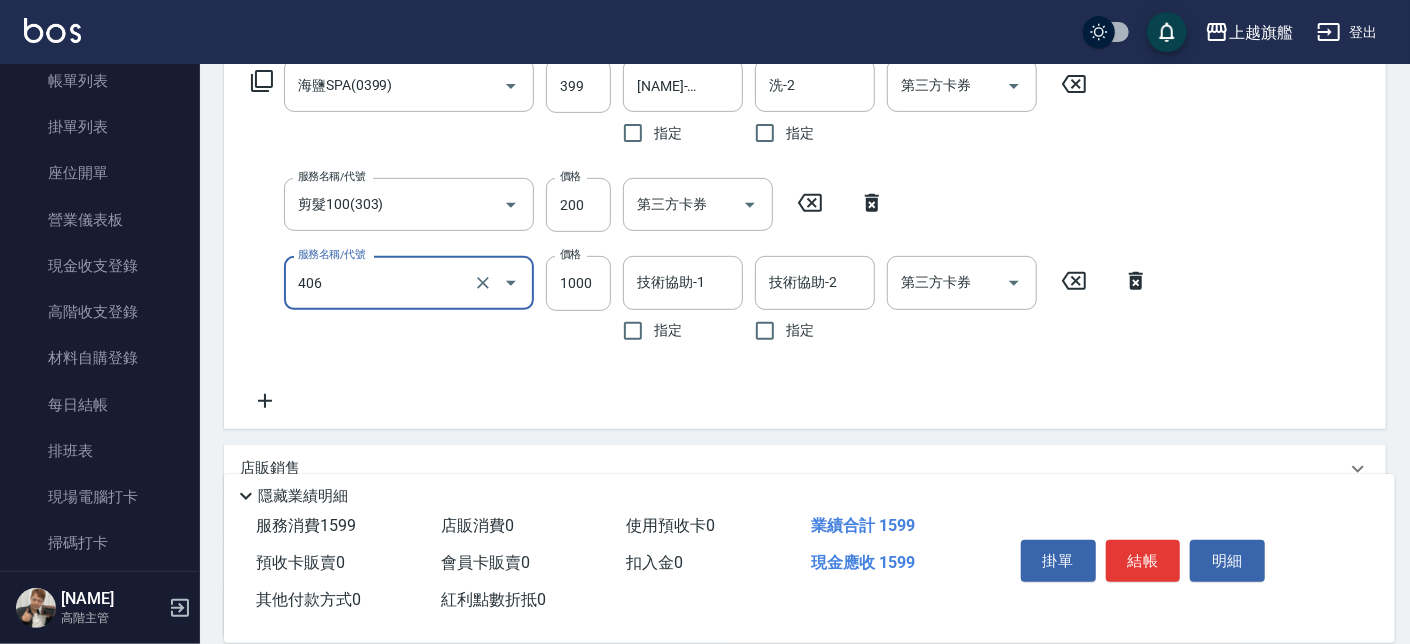 type on "水漾護1000(406)" 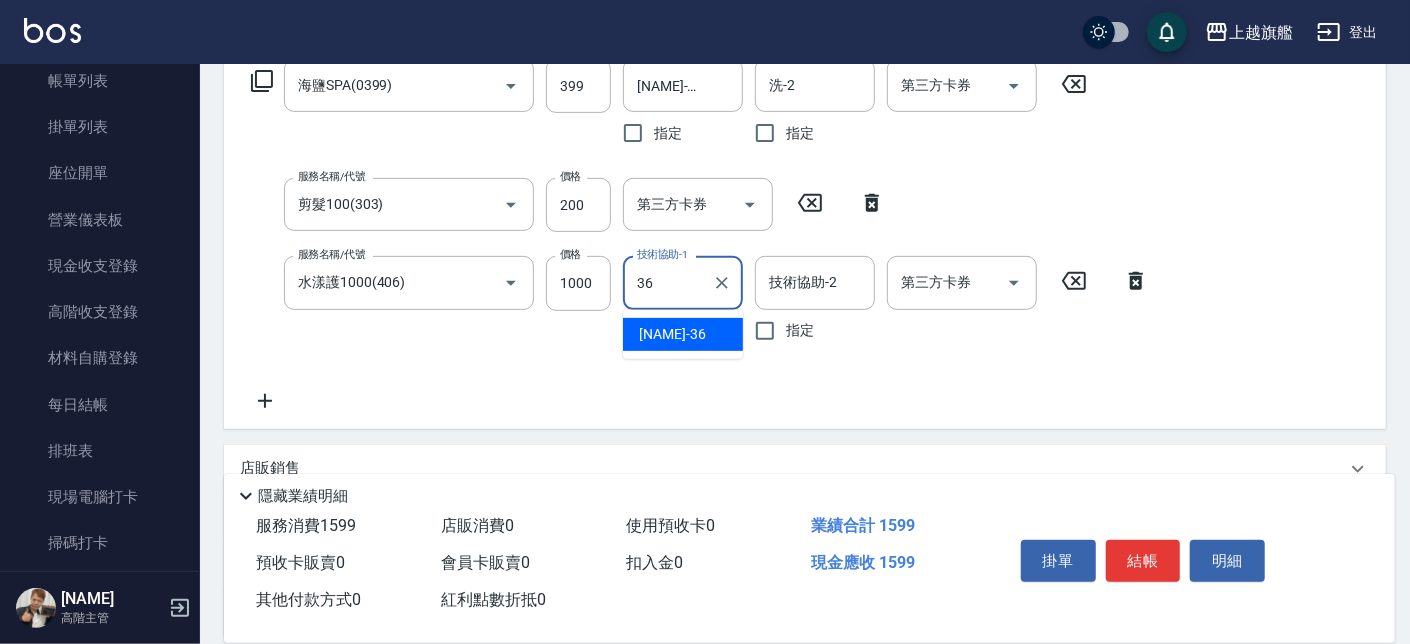 type on "[NAME]-36" 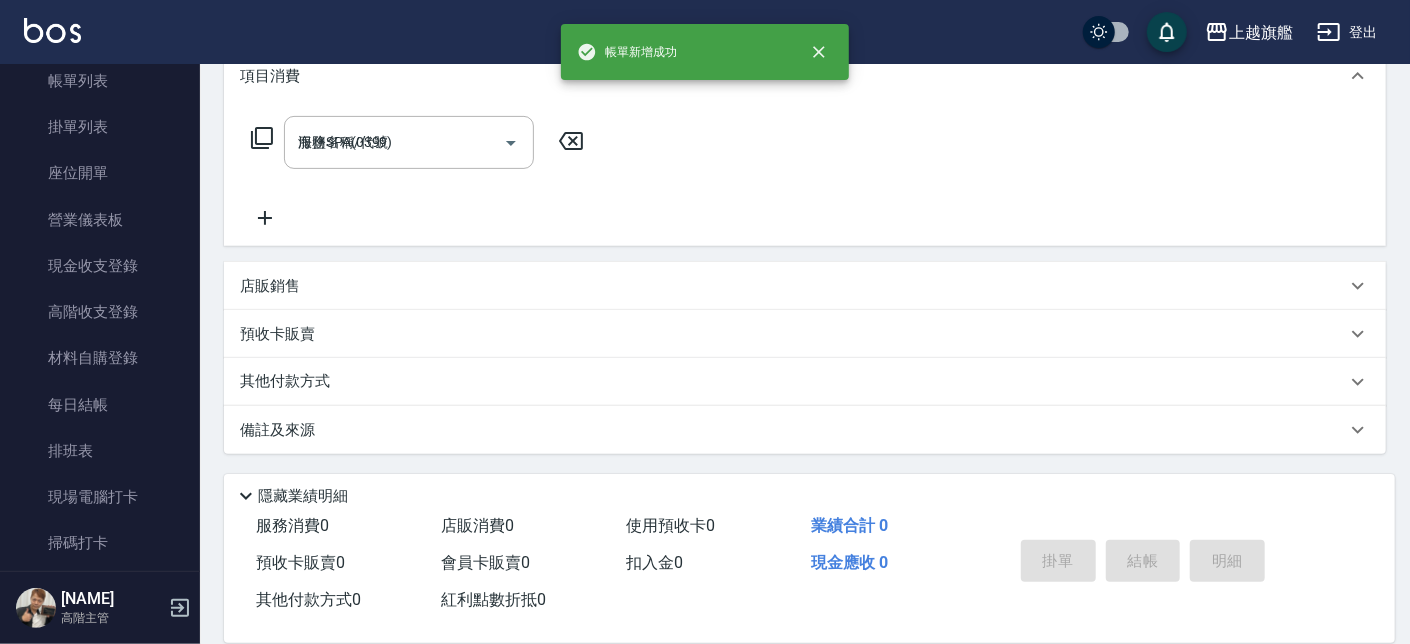type 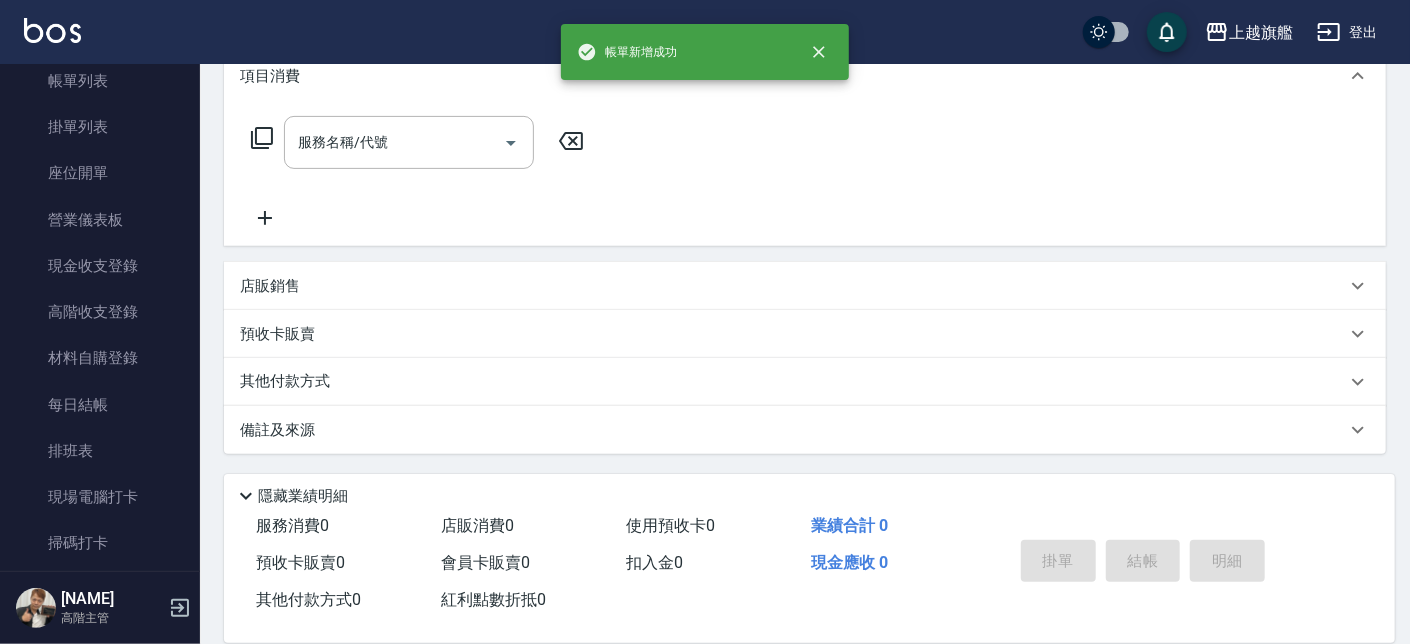 scroll, scrollTop: 0, scrollLeft: 0, axis: both 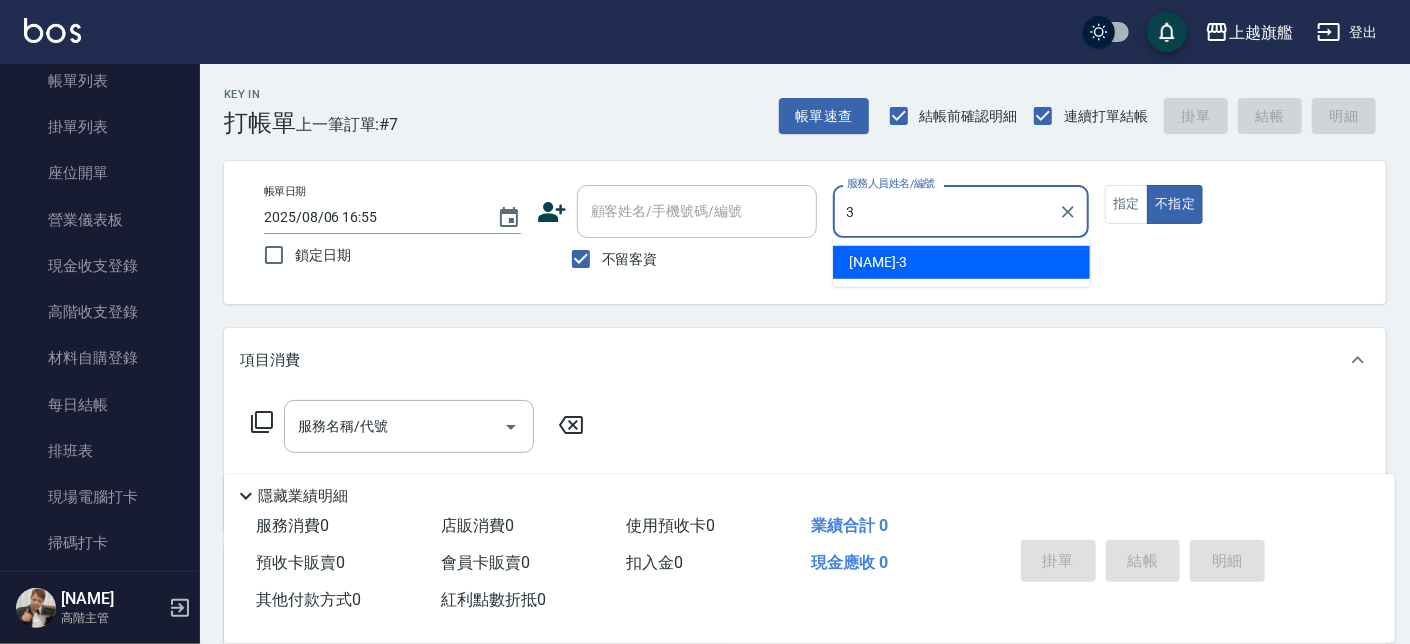 type on "[NAME]-3" 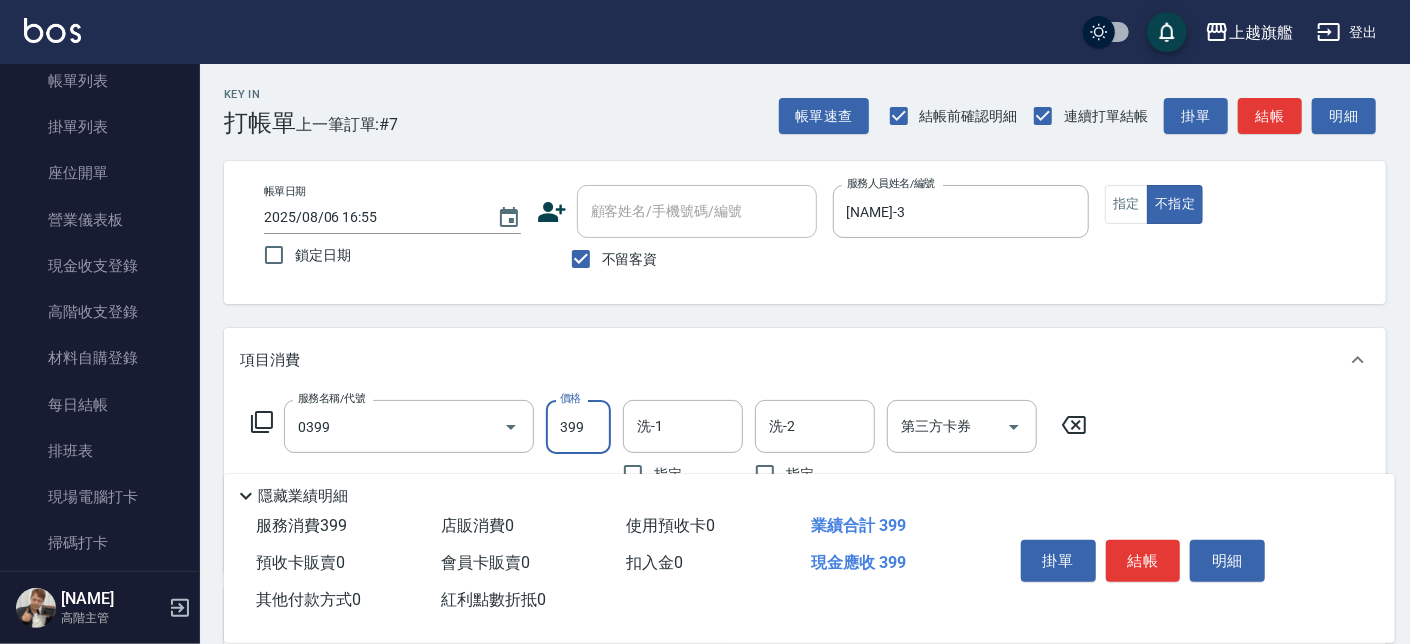type on "海鹽SPA(0399)" 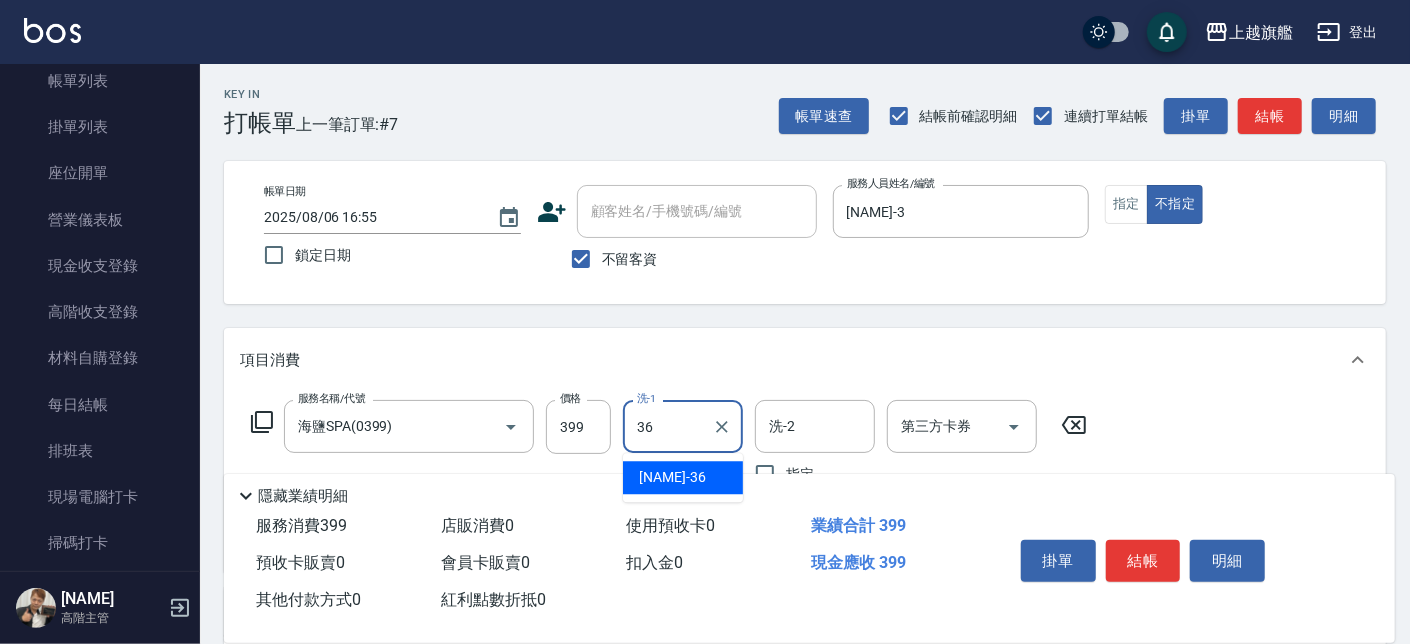 type on "[NAME]-36" 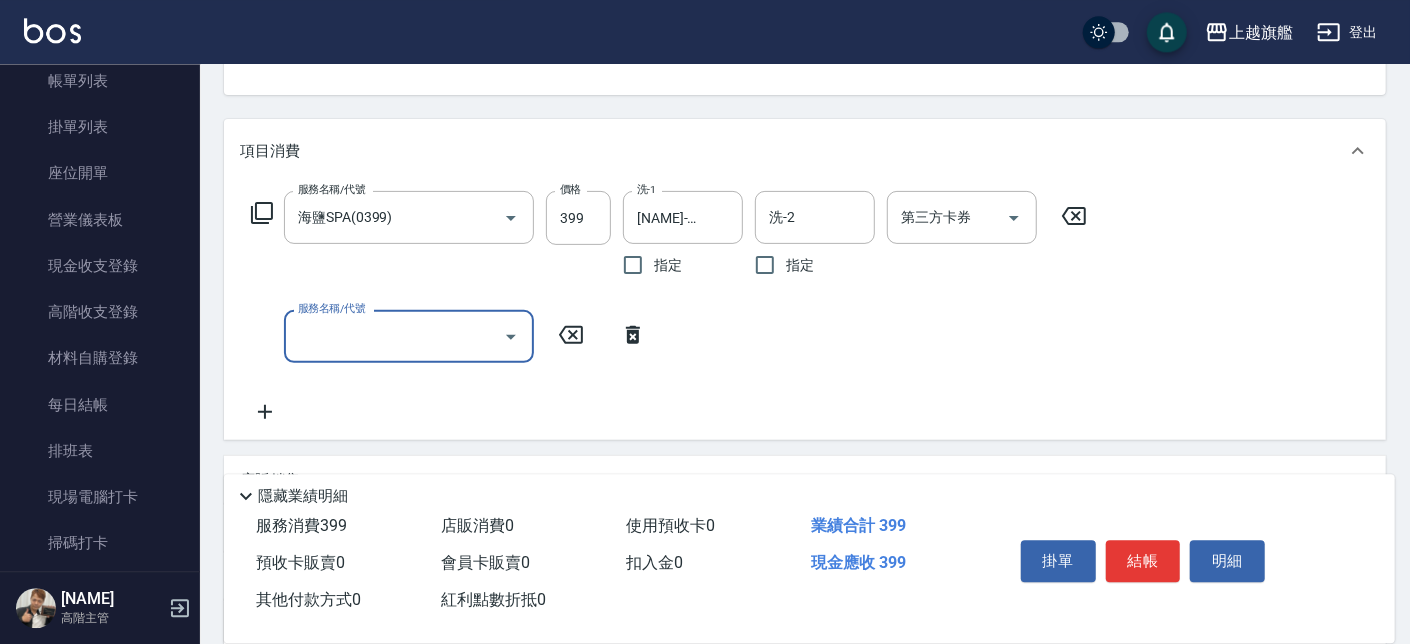 scroll, scrollTop: 227, scrollLeft: 0, axis: vertical 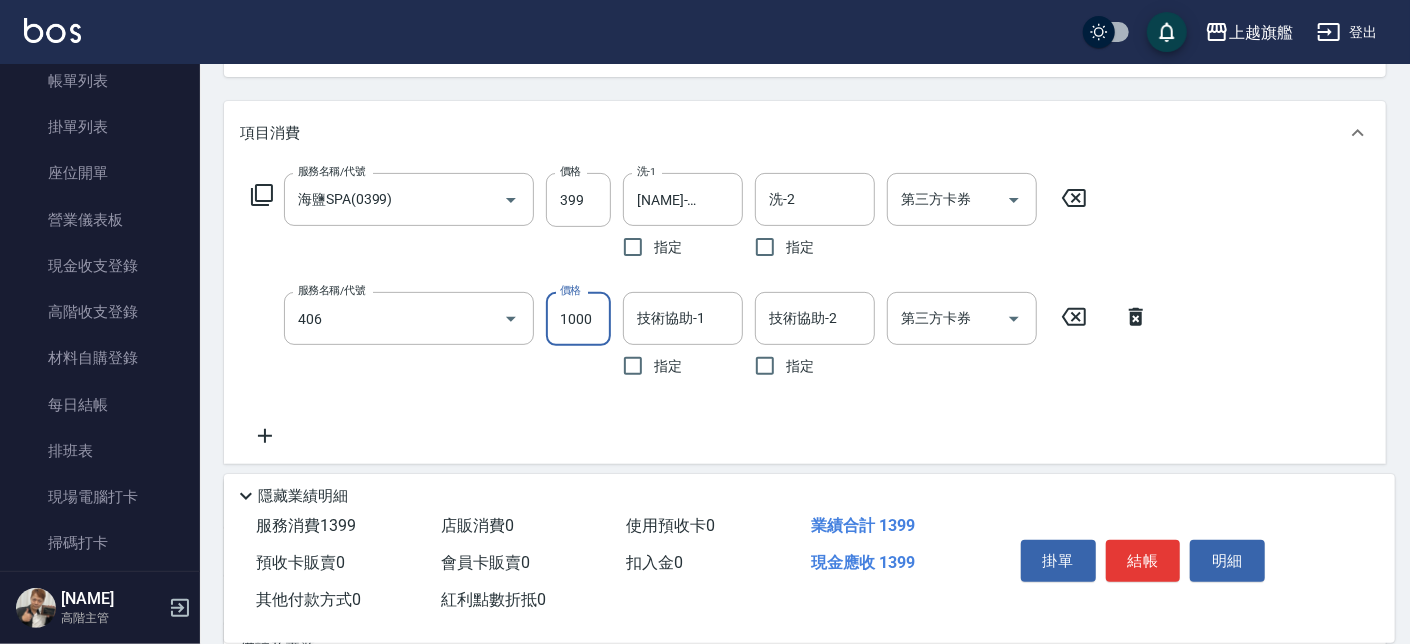 type on "水漾護1000(406)" 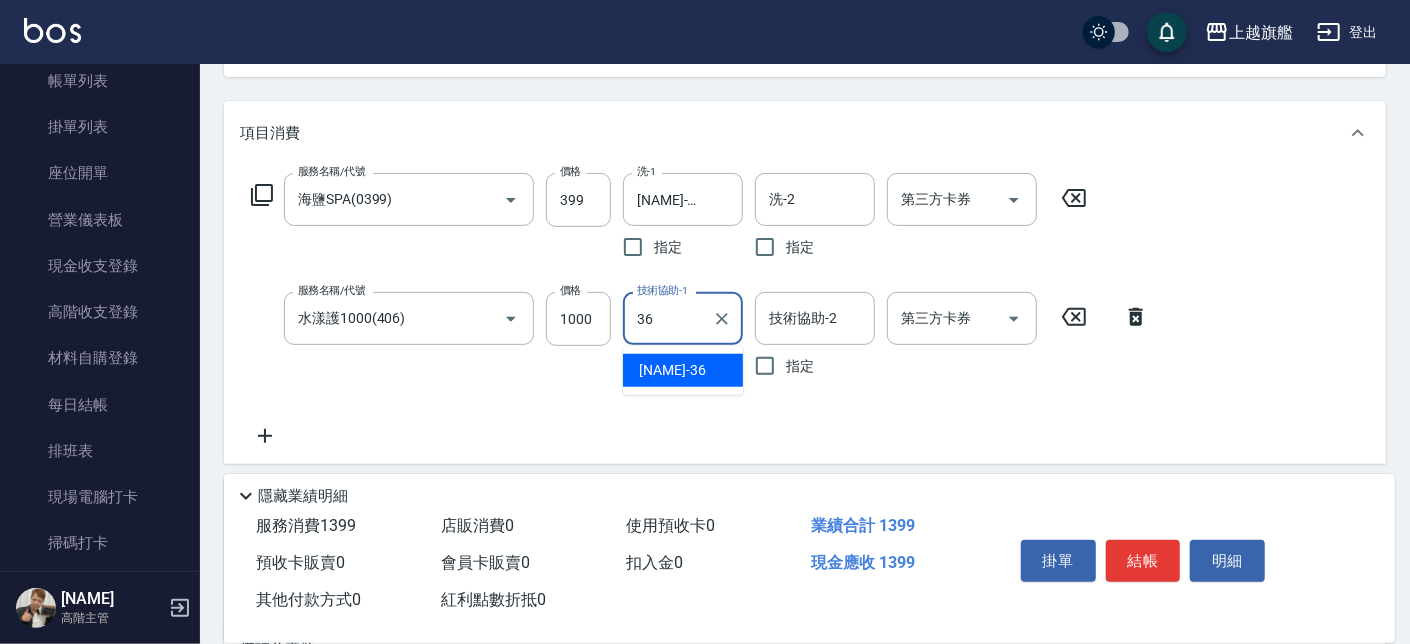 type on "[NAME]-36" 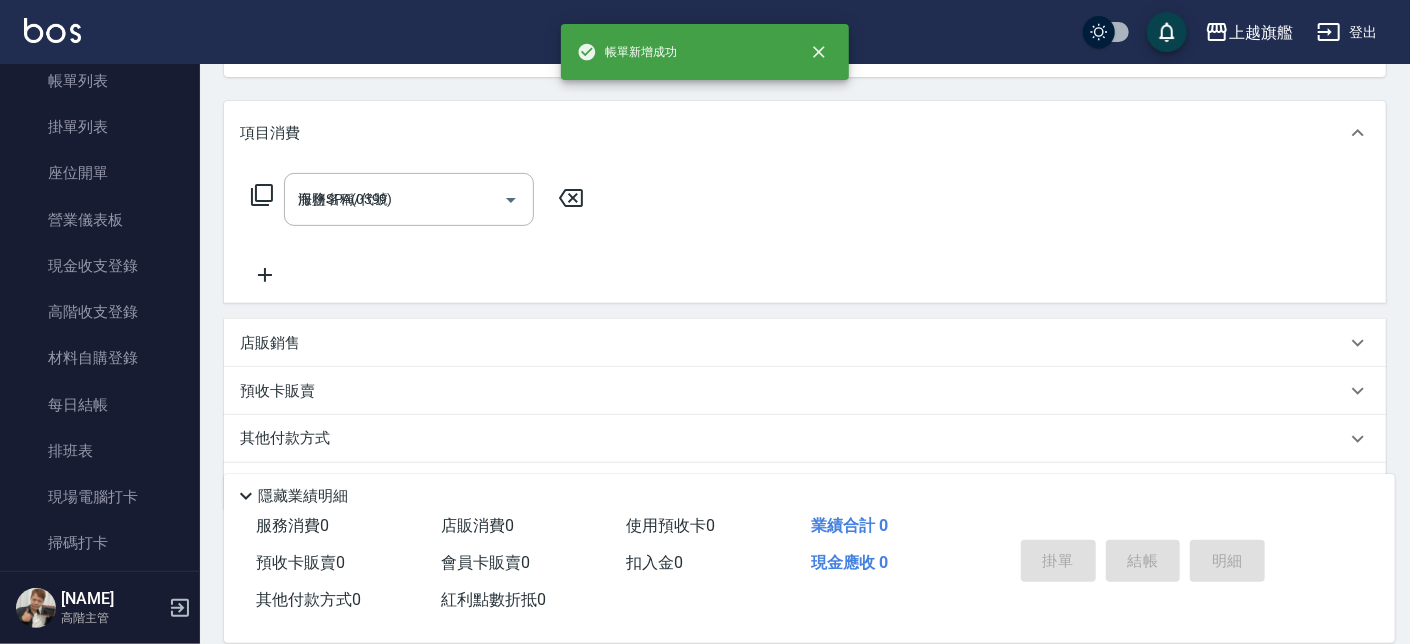 type on "2025/08/06 16:56" 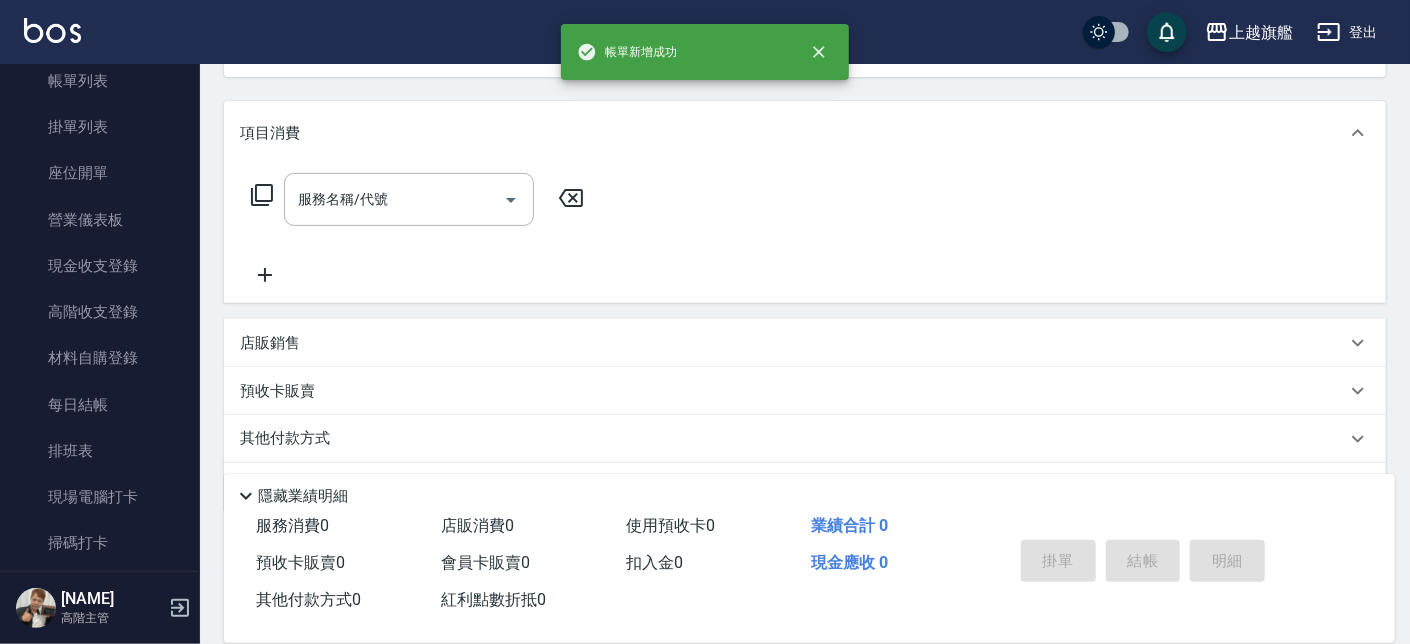 scroll, scrollTop: 0, scrollLeft: 0, axis: both 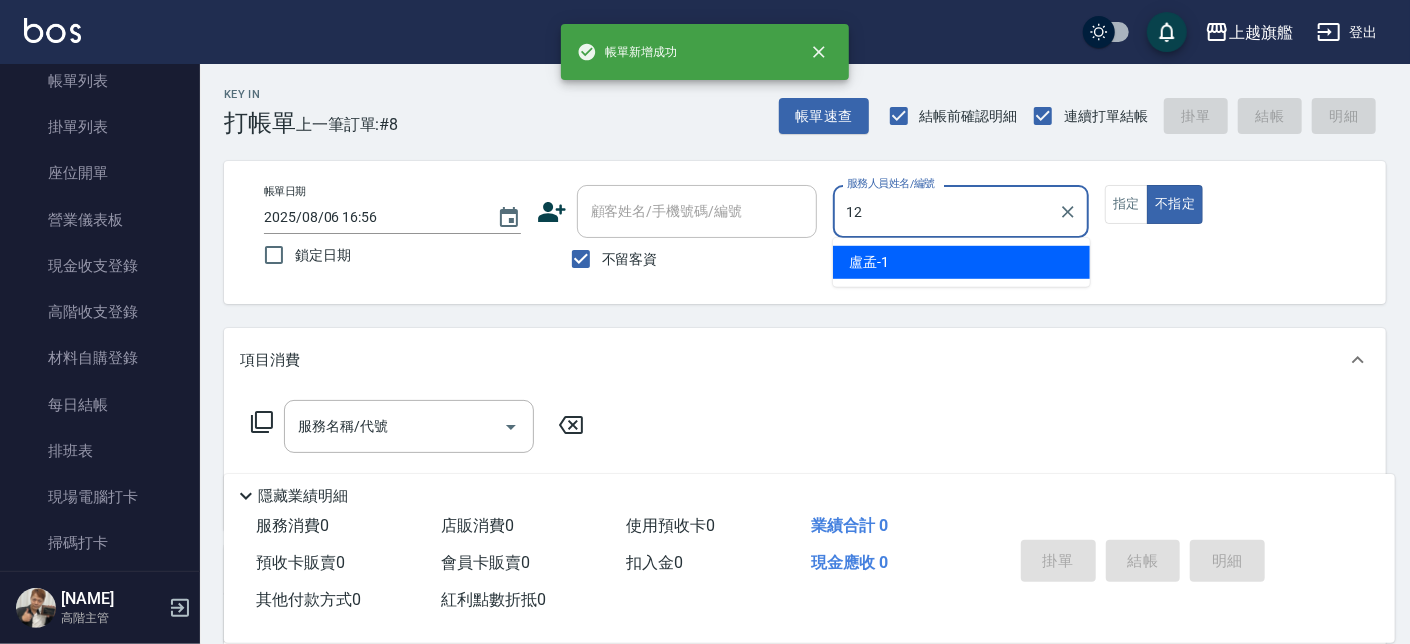 type on "[NAME]-12" 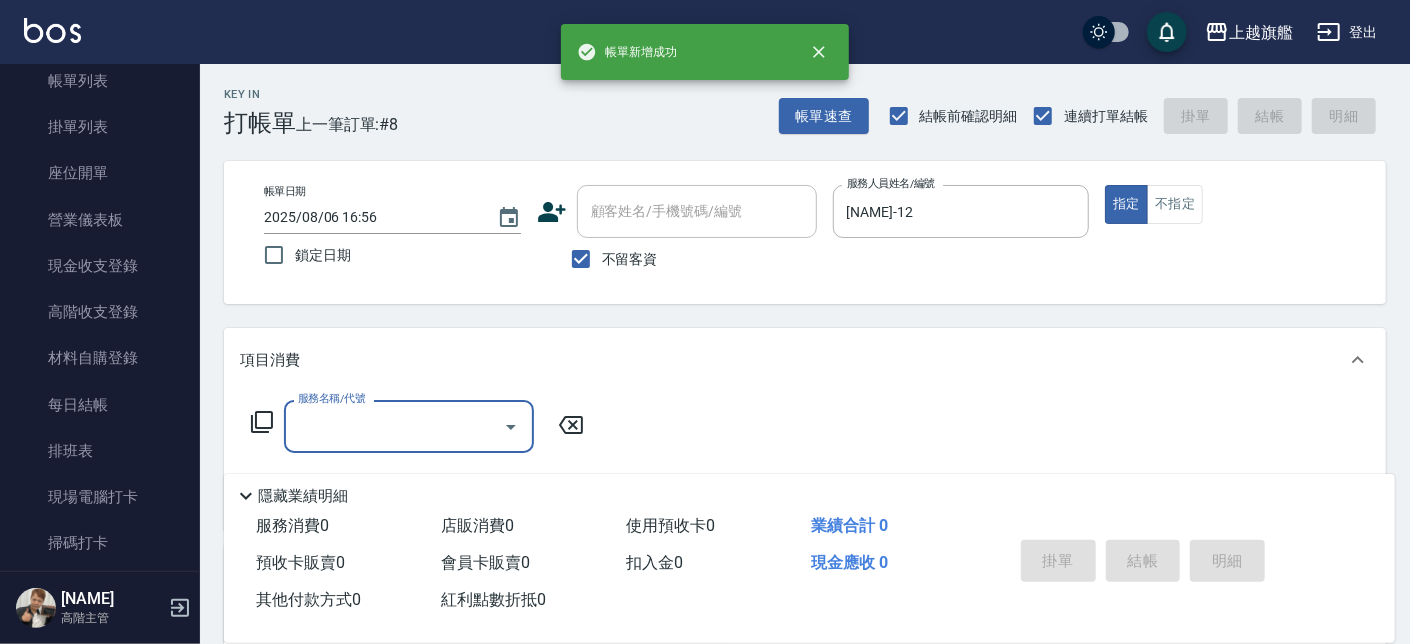 type on "0" 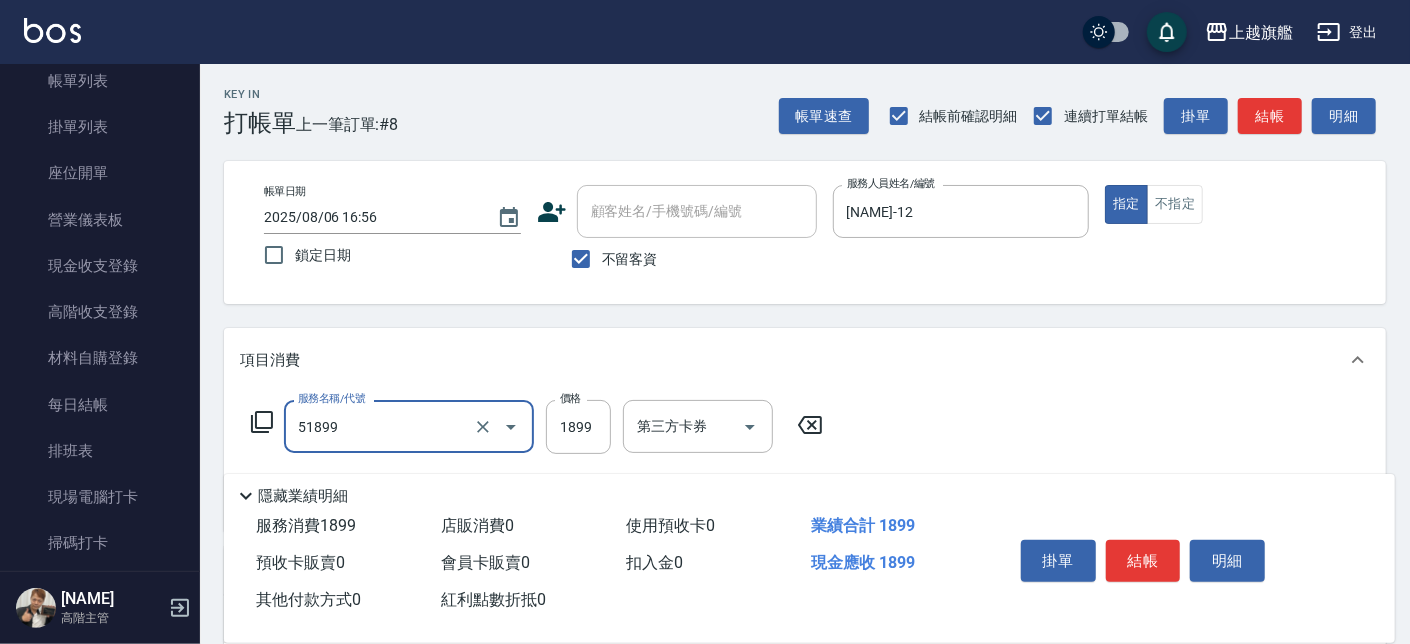 type on "優惠染1899(51899)" 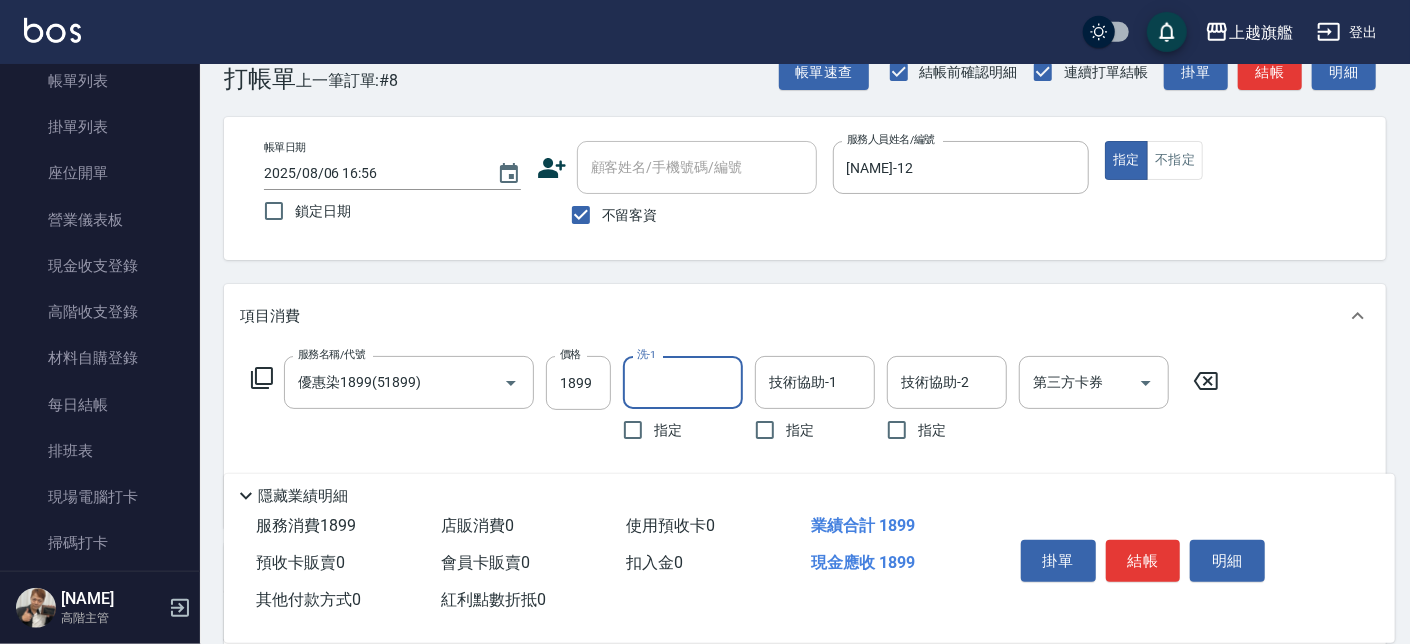 scroll, scrollTop: 113, scrollLeft: 0, axis: vertical 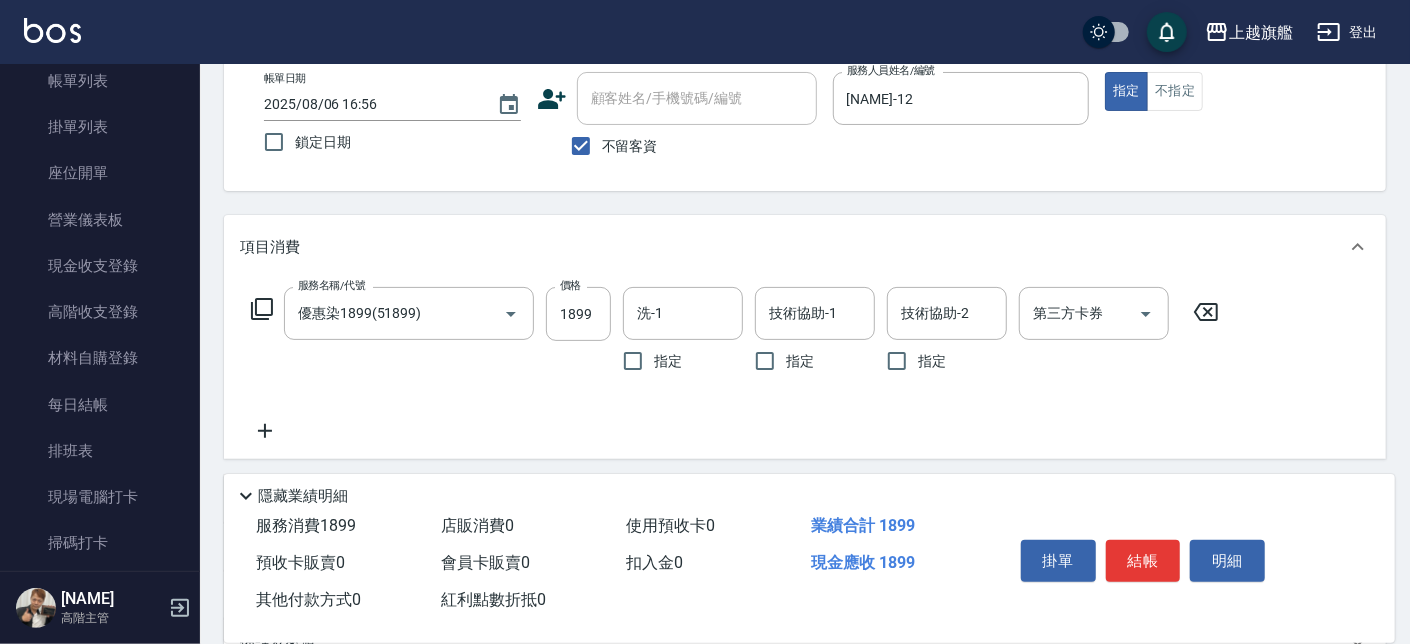 click 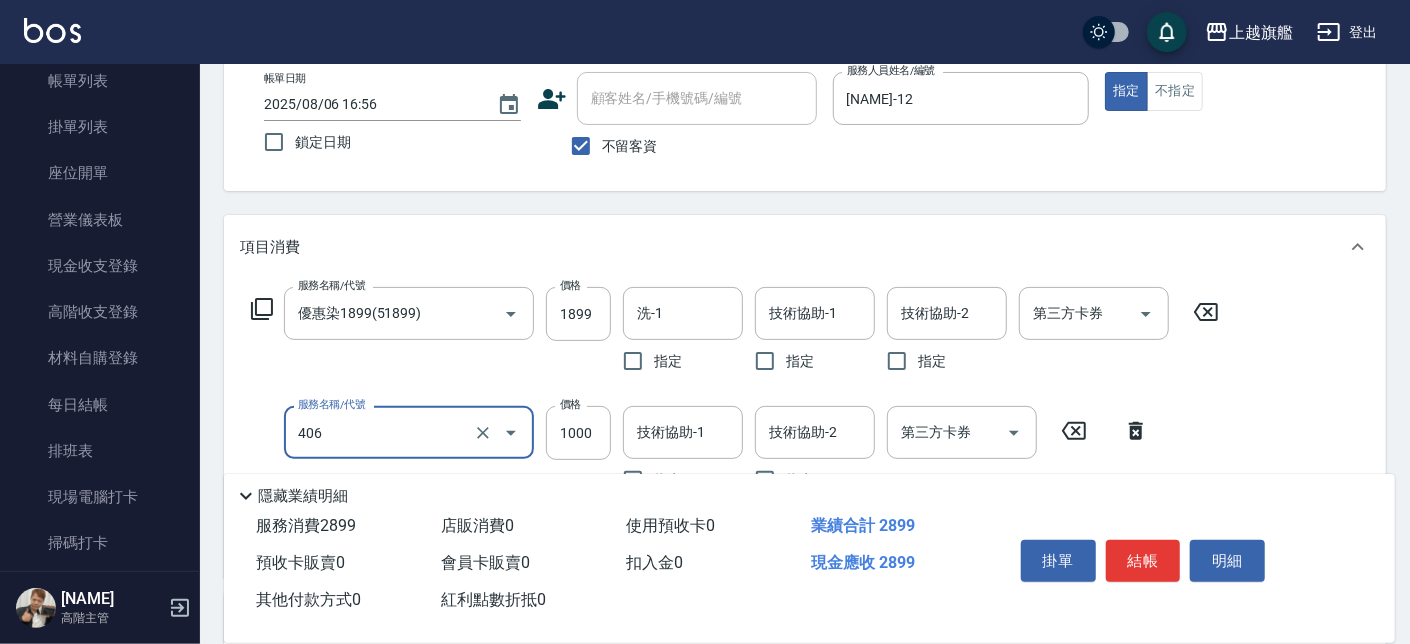 type on "水漾護1000(406)" 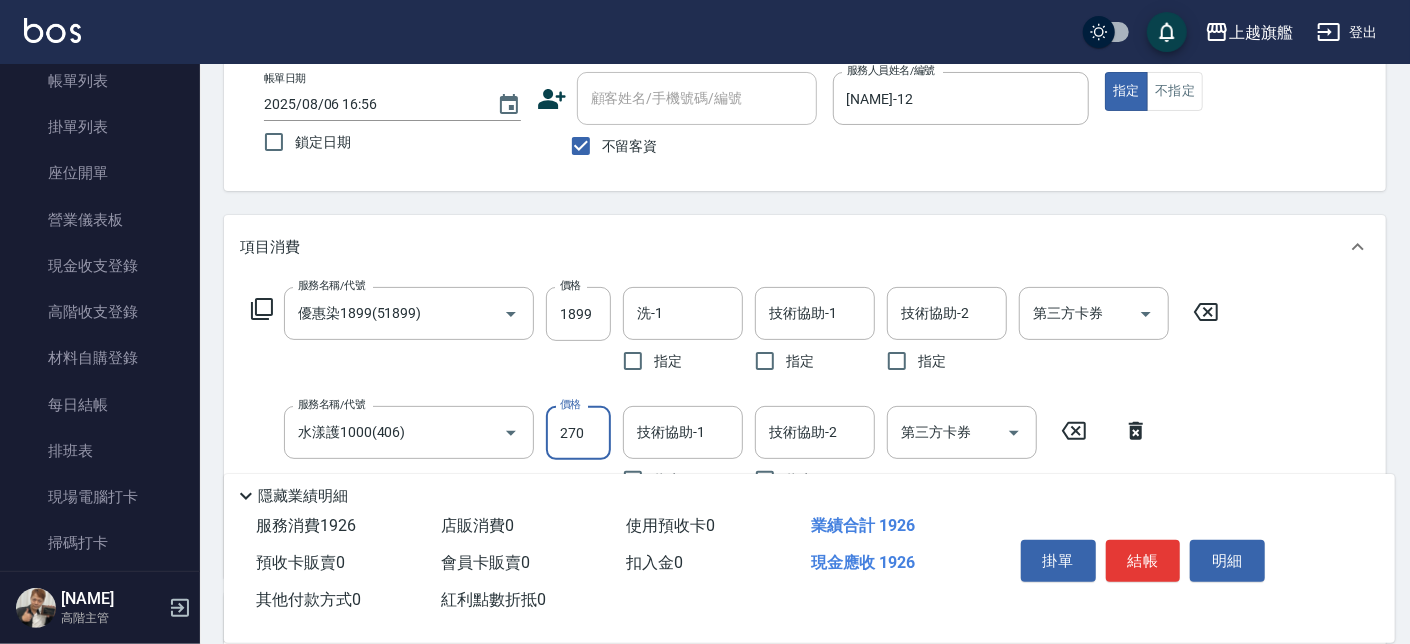 type on "2700" 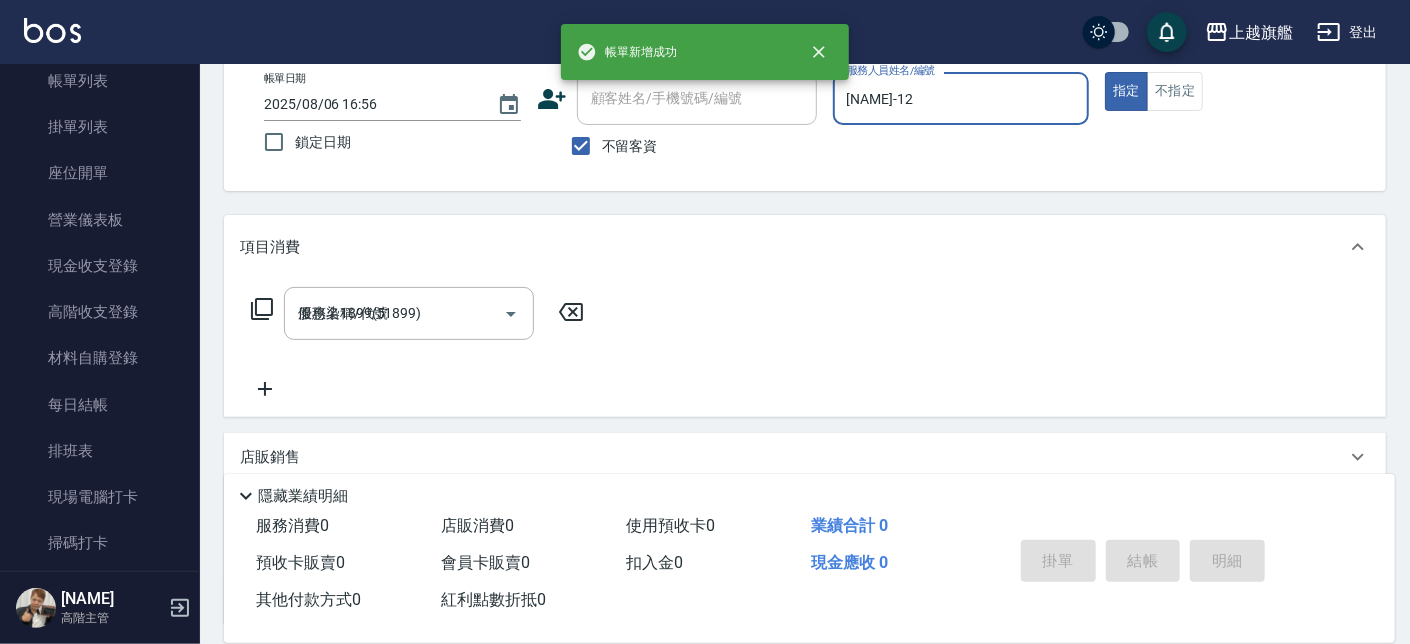 type 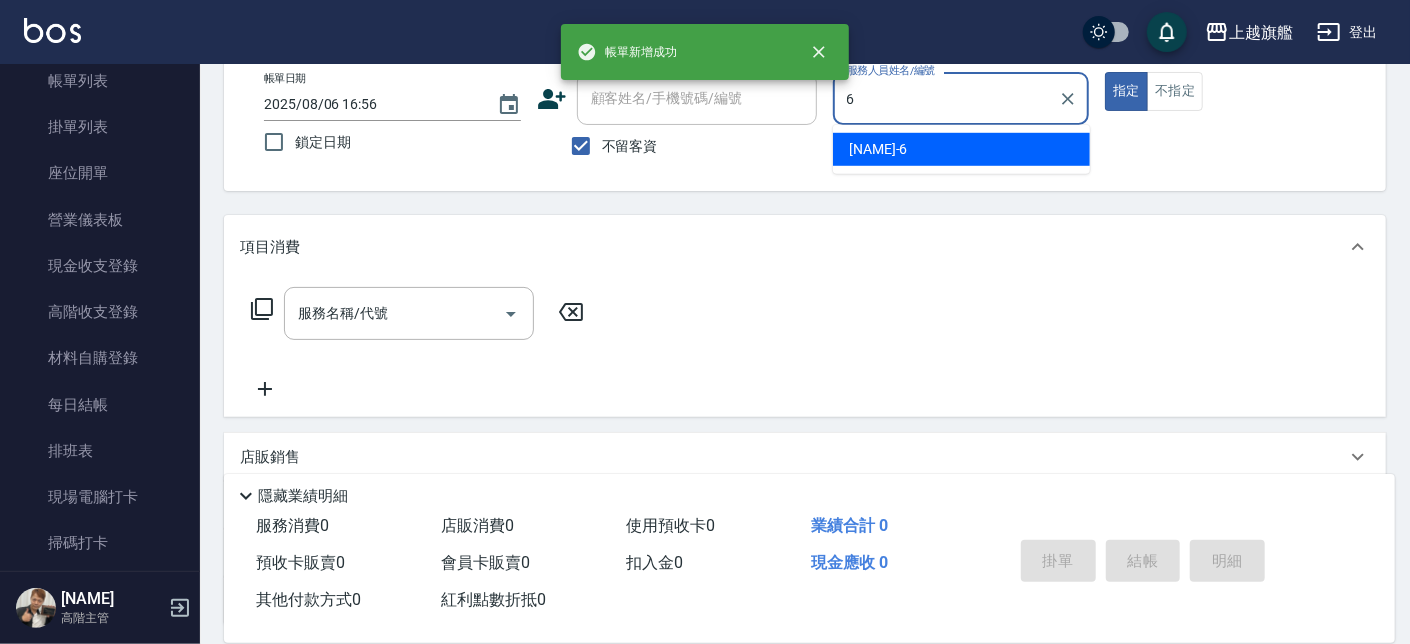 type on "[NAME]-6" 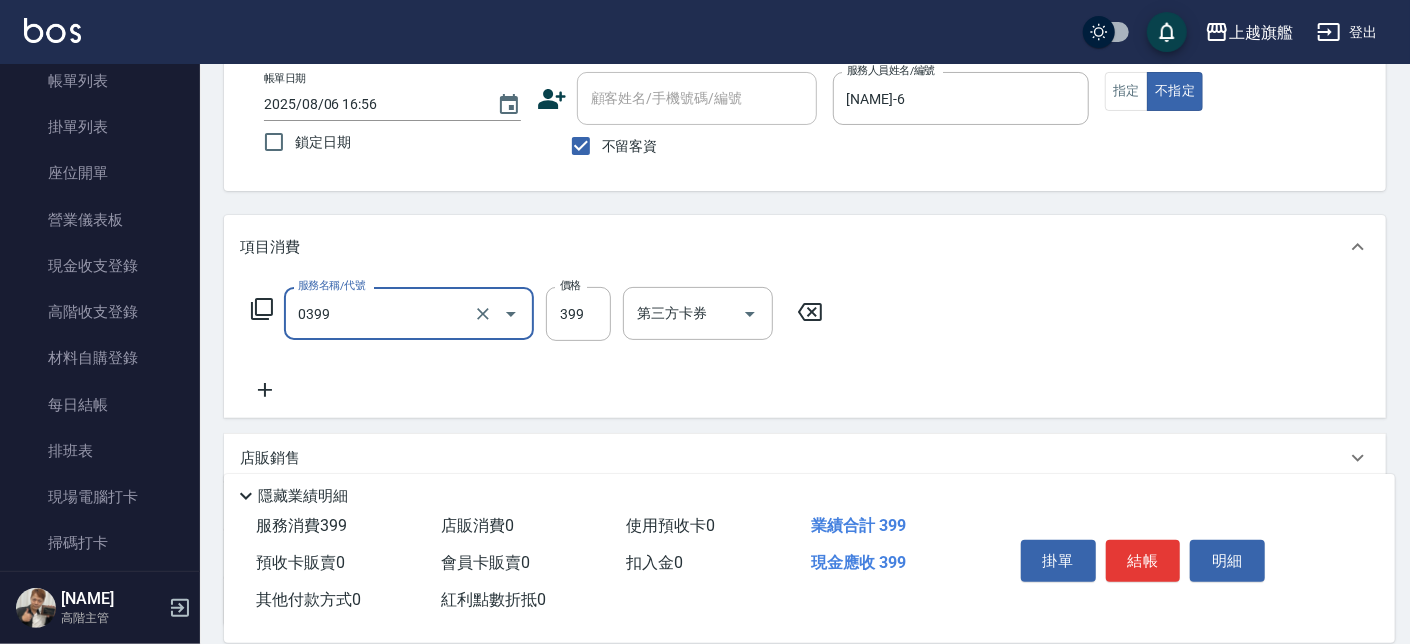 type on "海鹽SPA(0399)" 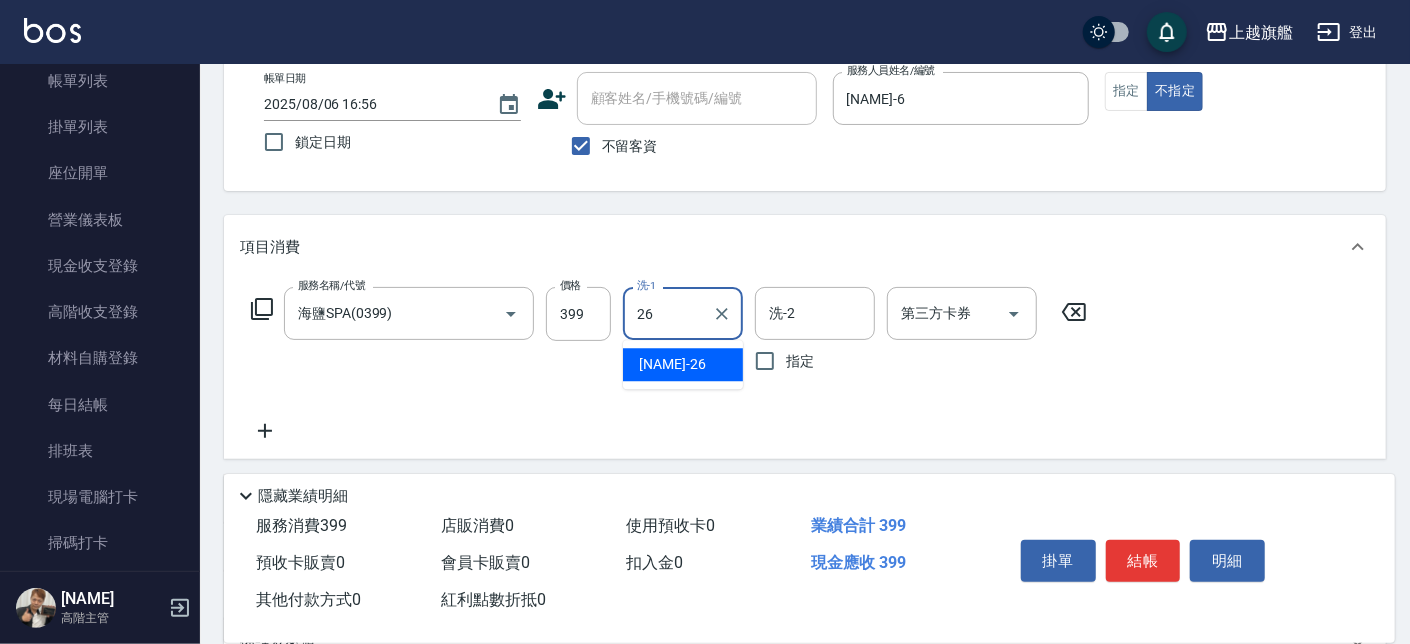 type on "[NAME]-26" 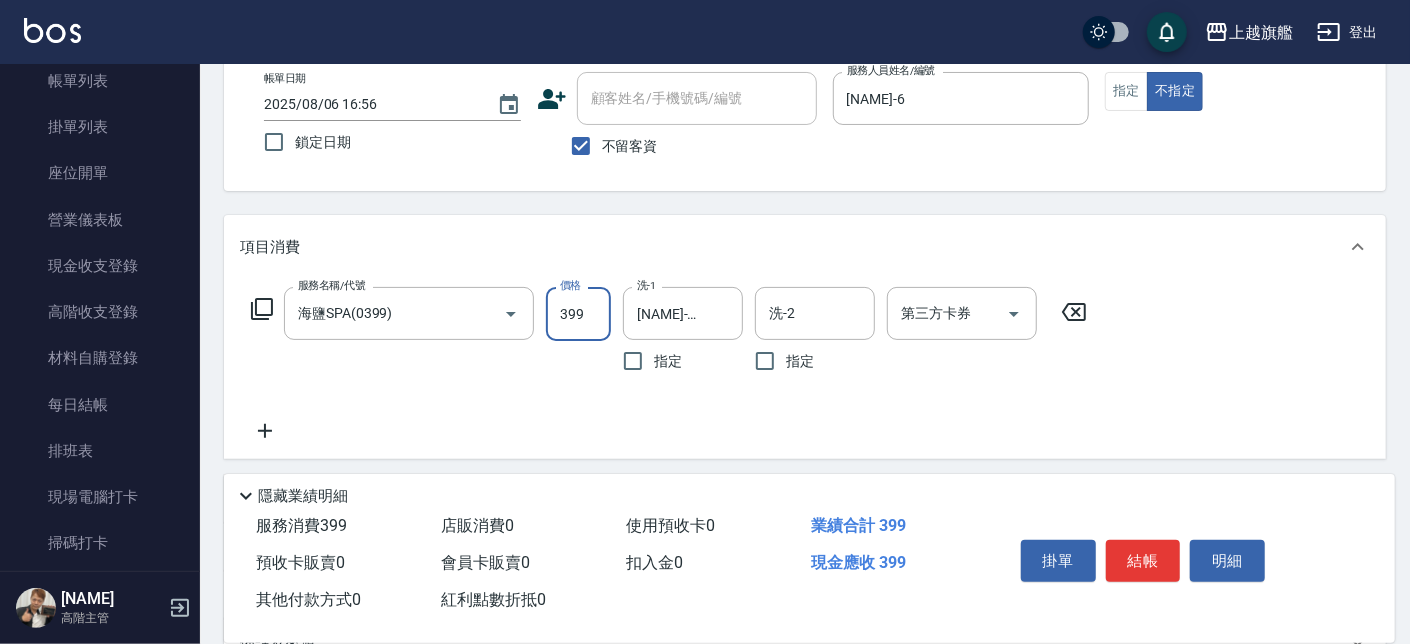 click on "399" at bounding box center (578, 314) 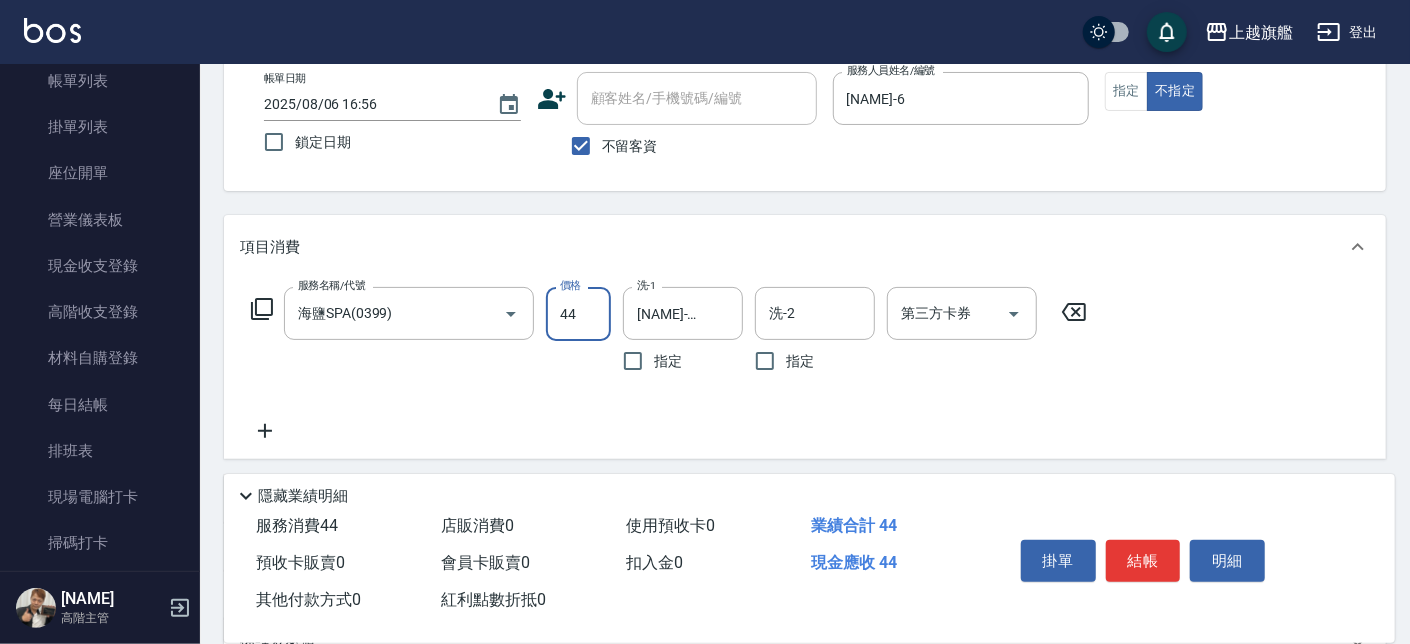 type on "449" 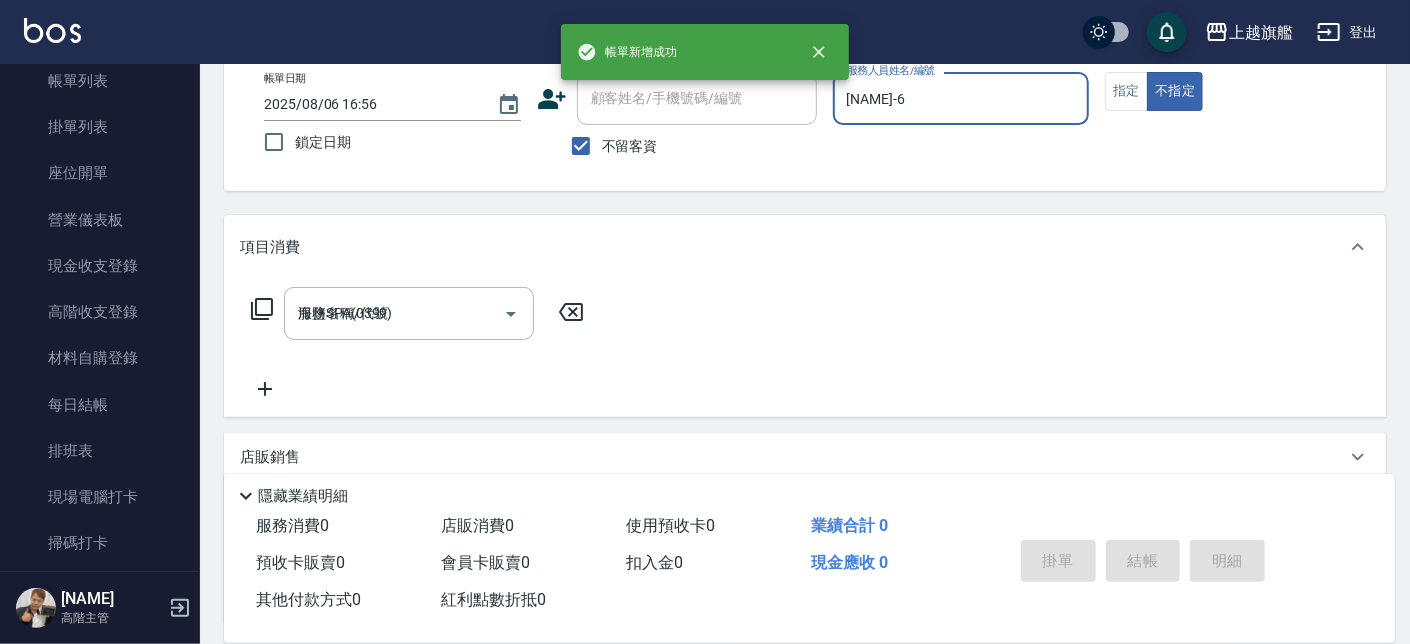 type 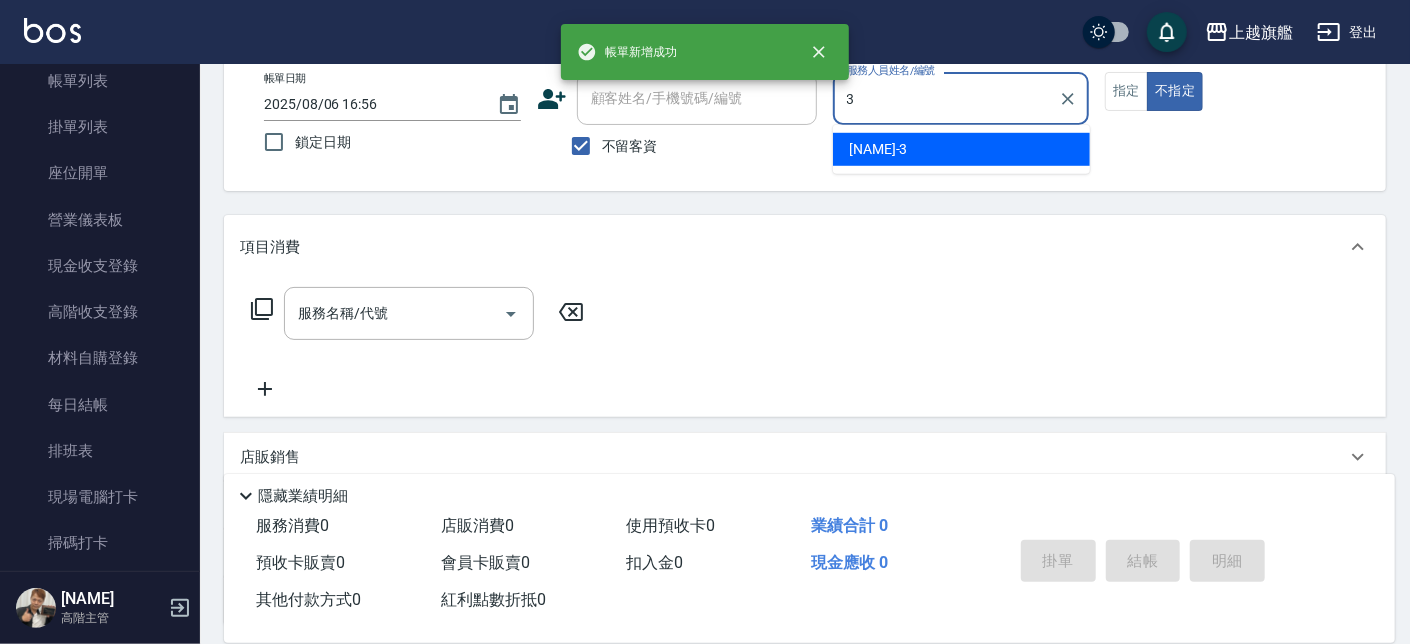 type on "[NAME]-3" 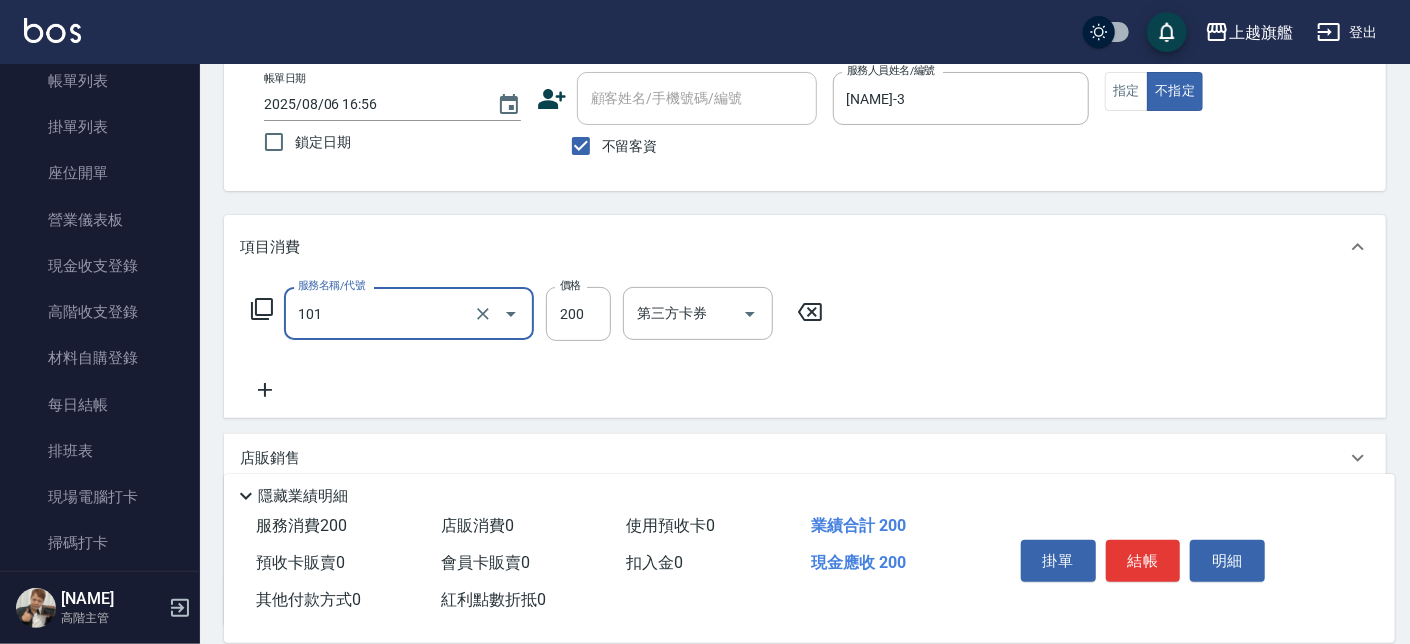 type on "一般洗(101)" 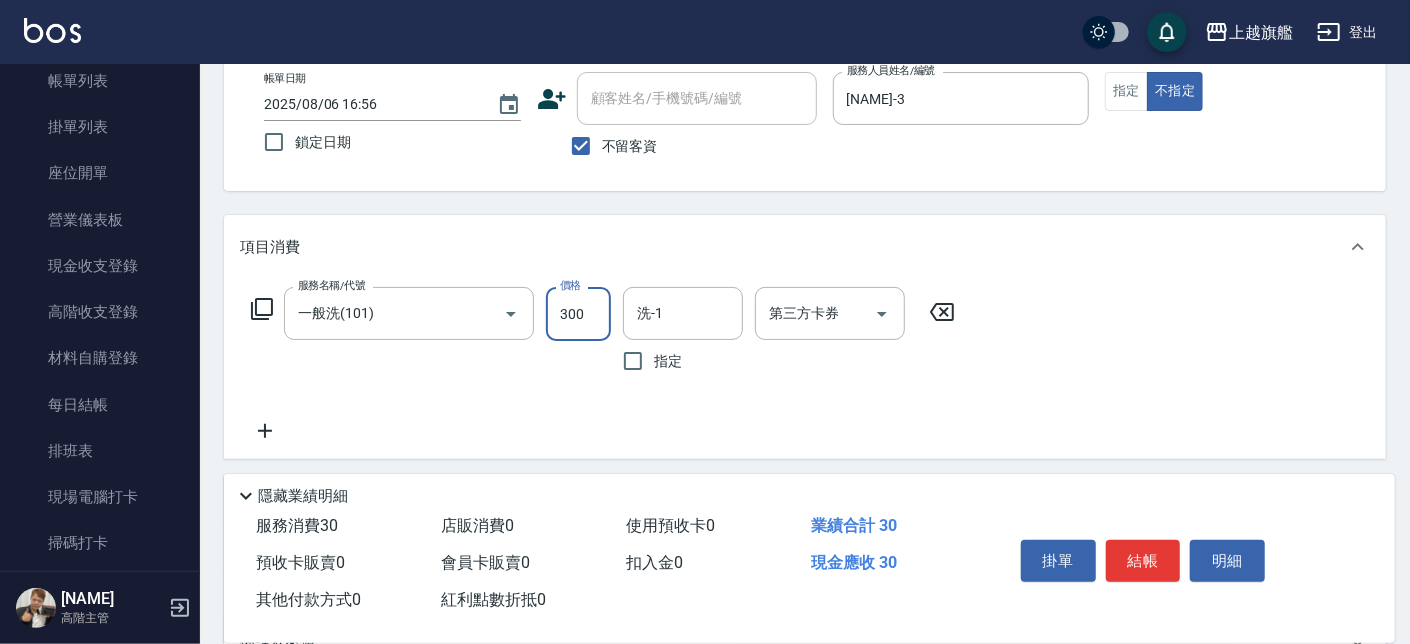 type on "300" 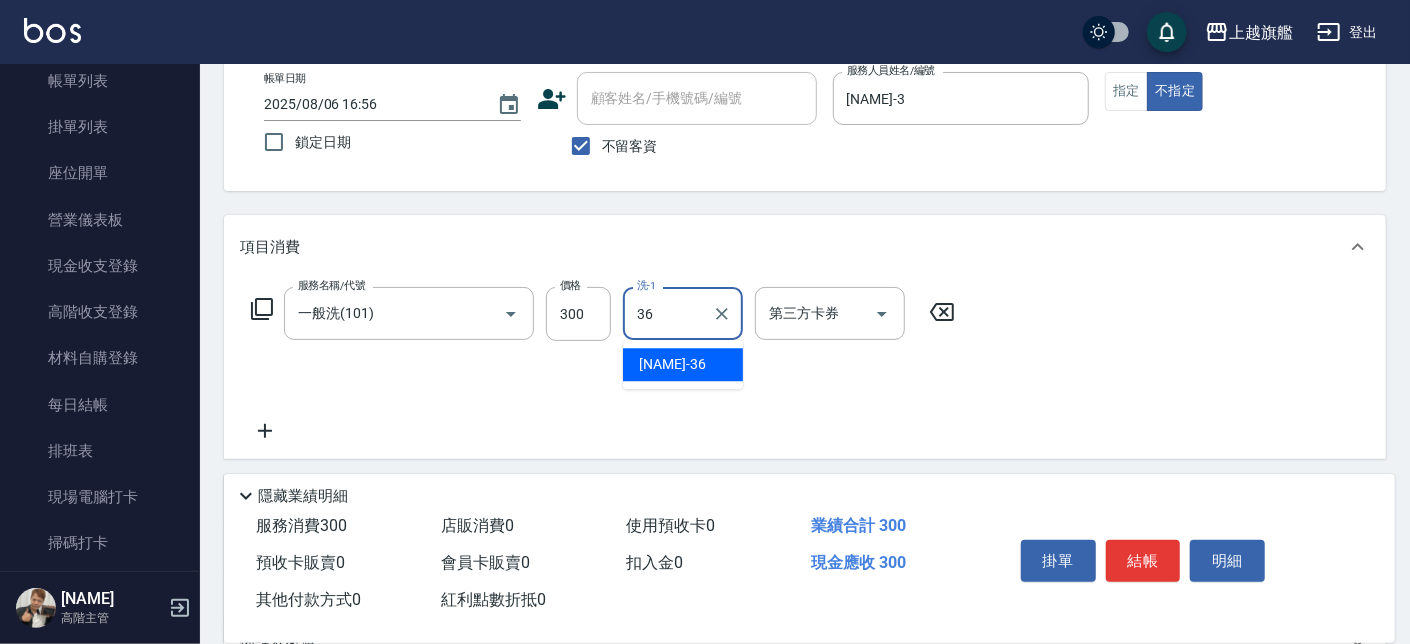 type on "[NAME]-36" 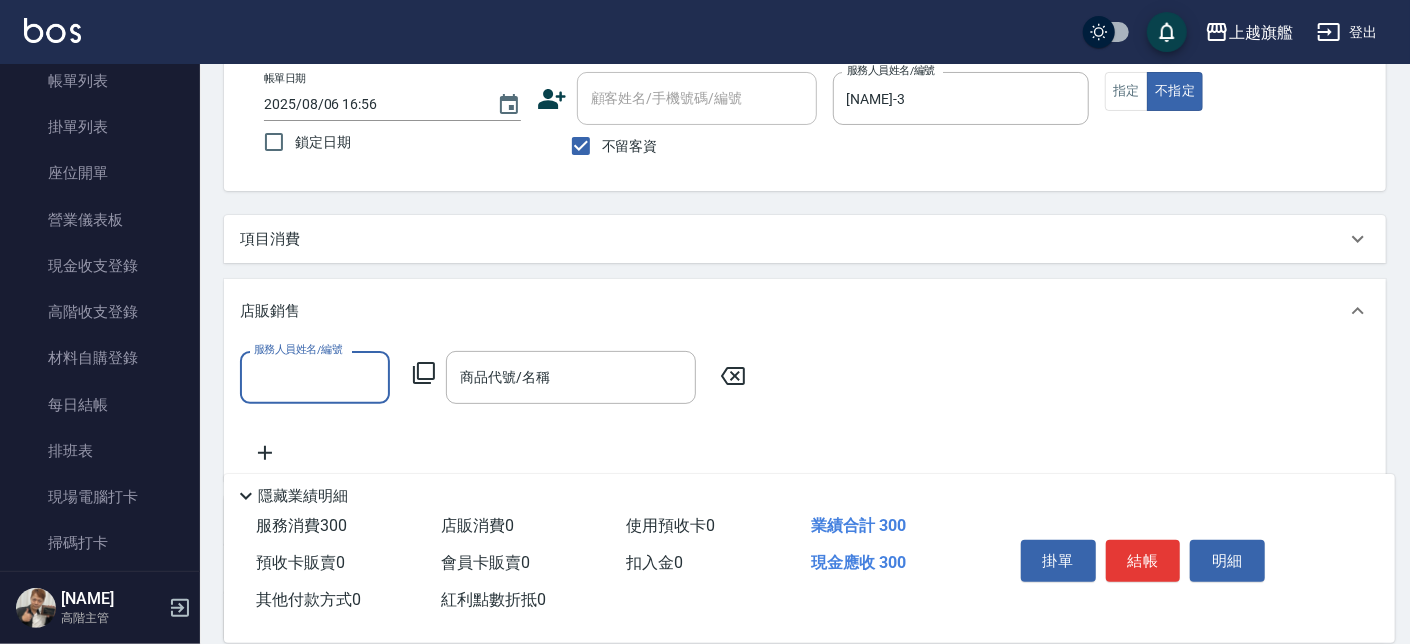 scroll, scrollTop: 0, scrollLeft: 0, axis: both 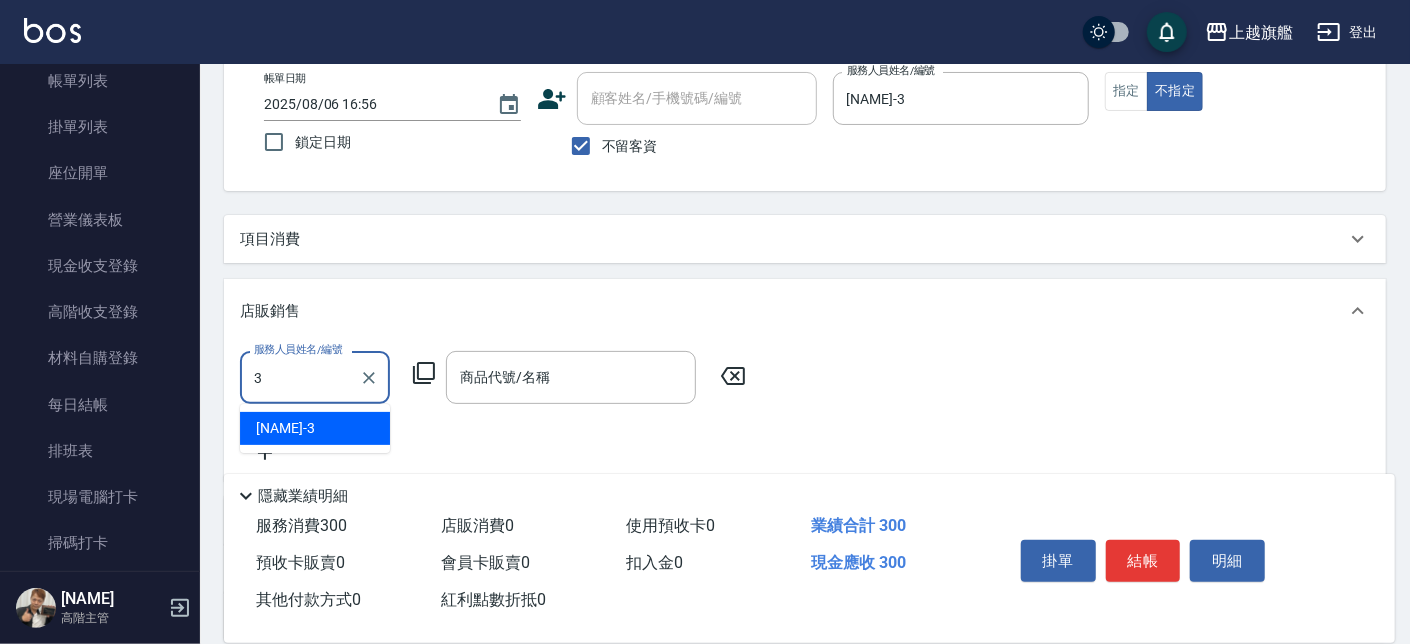 type on "[NAME]-3" 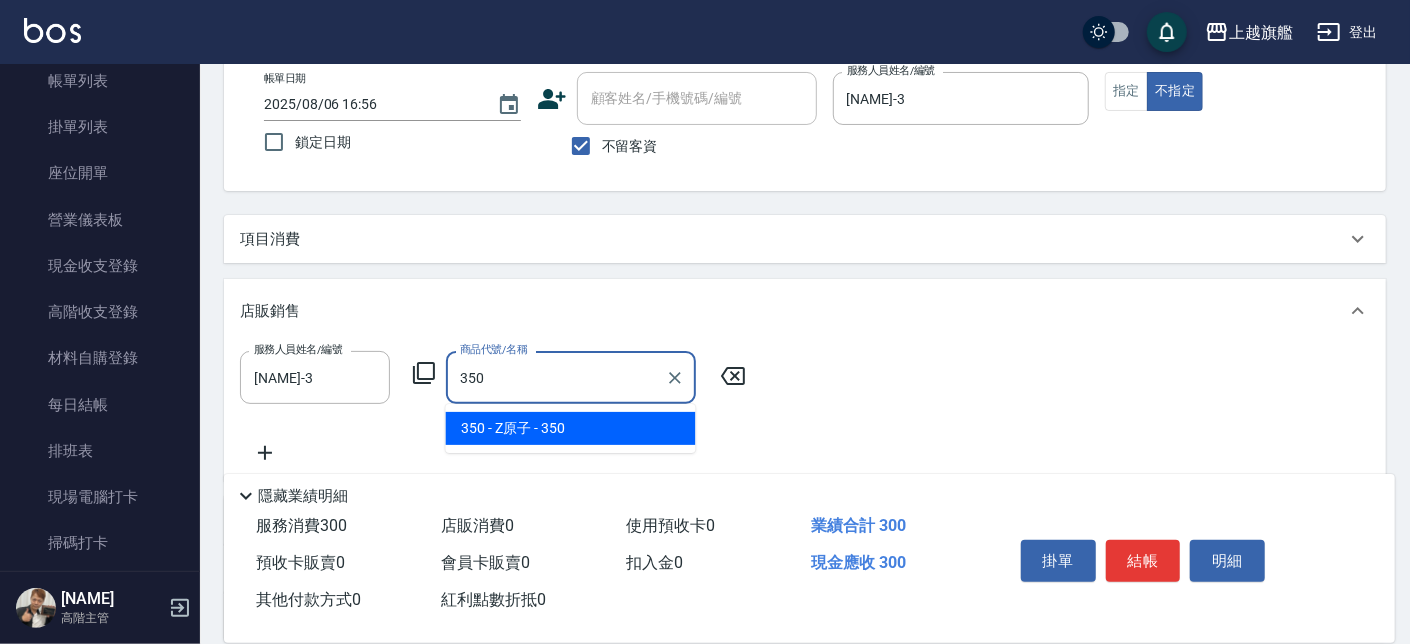 type on "Z原子" 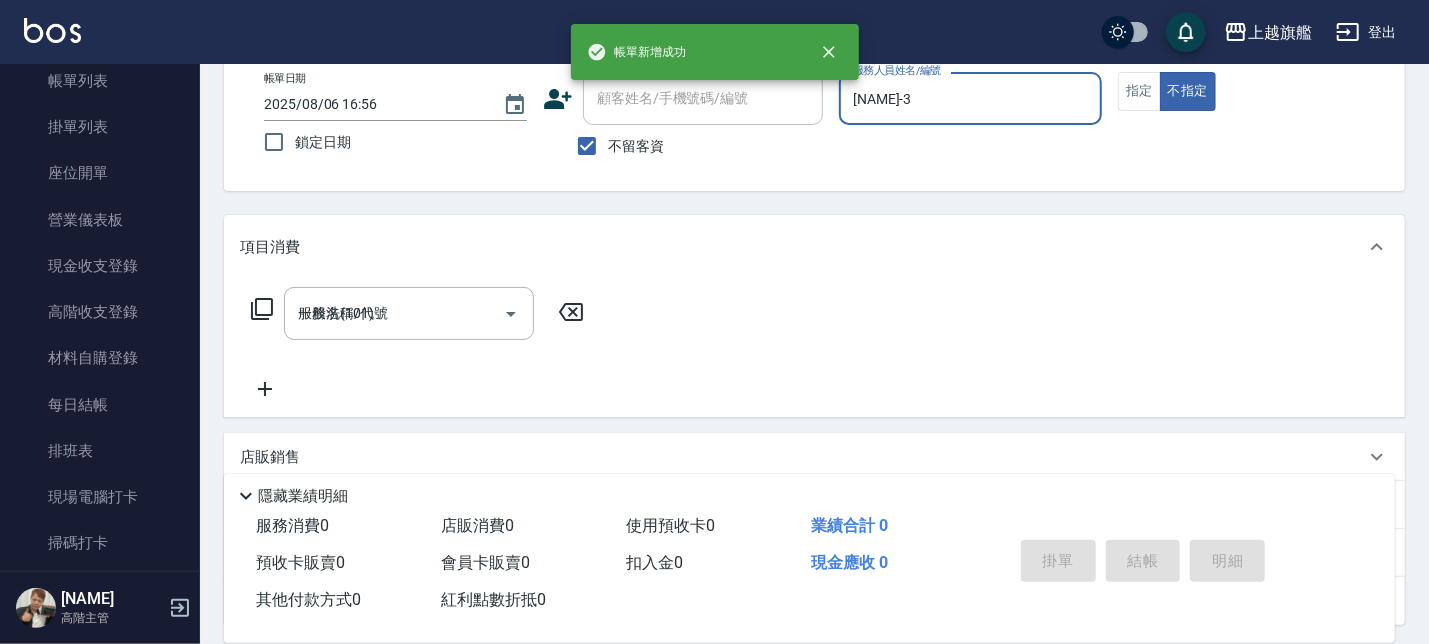 type 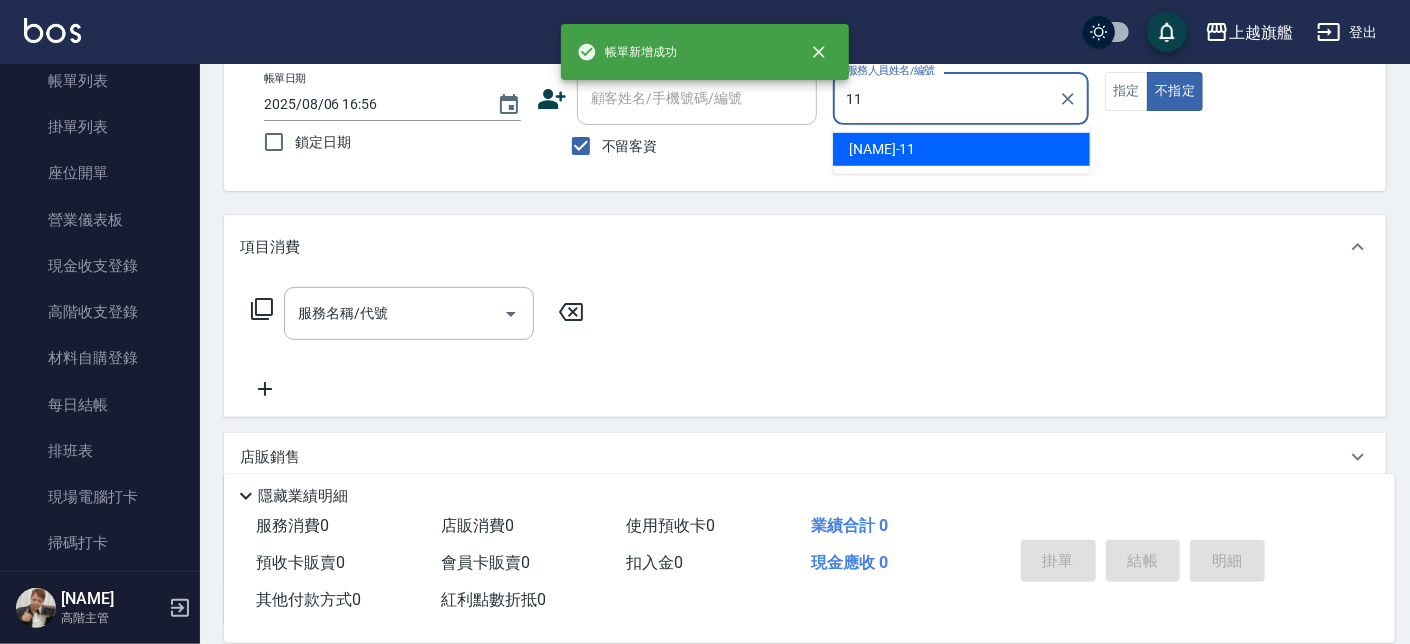 type on "[NAME]-11" 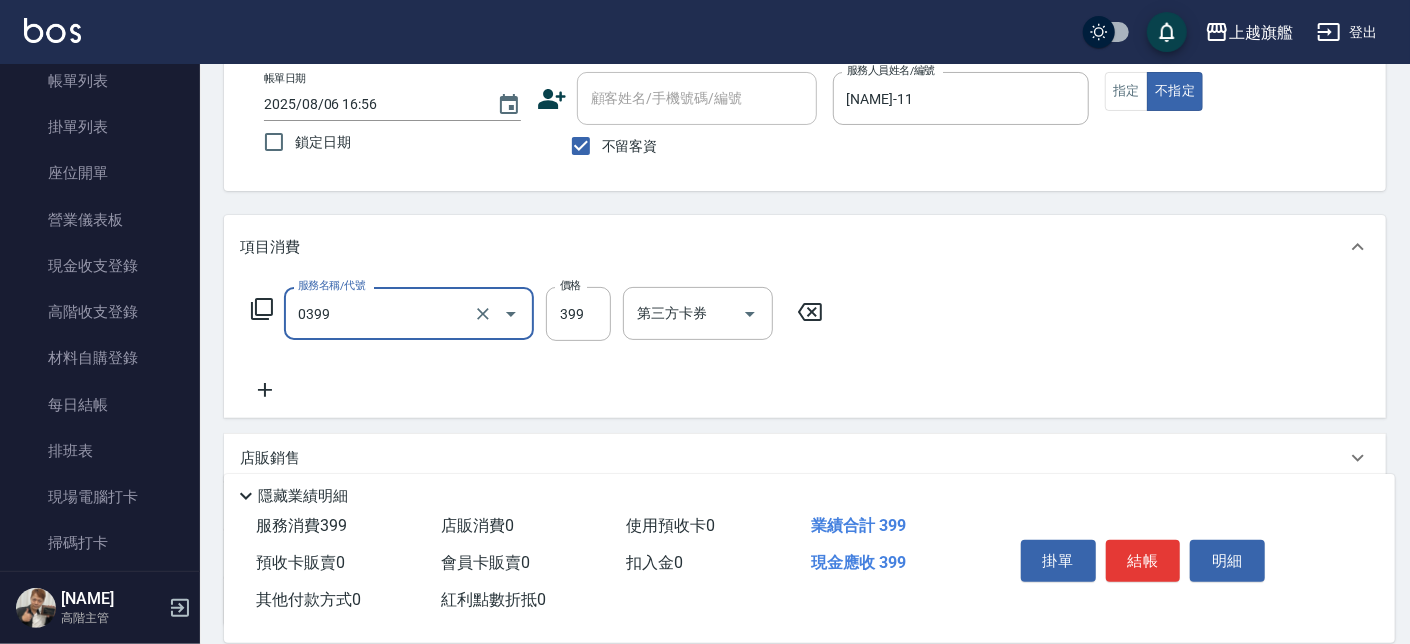 type on "海鹽SPA(0399)" 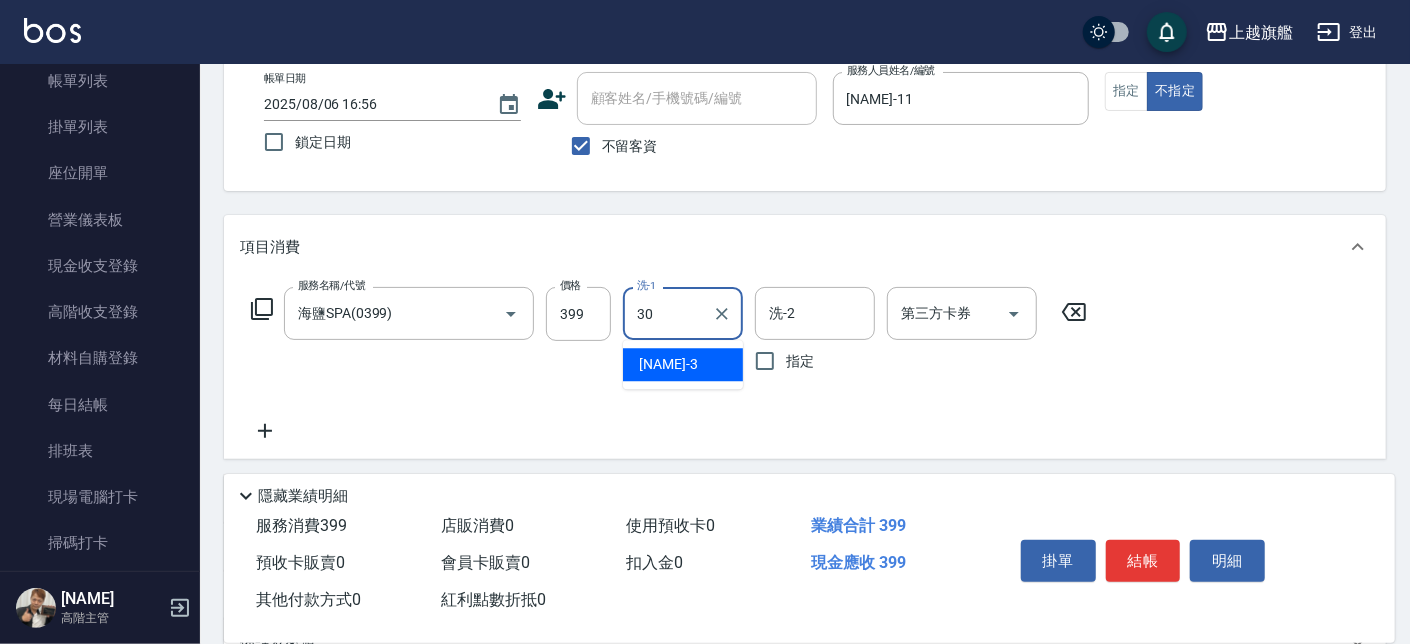 type on "[NAME]-30" 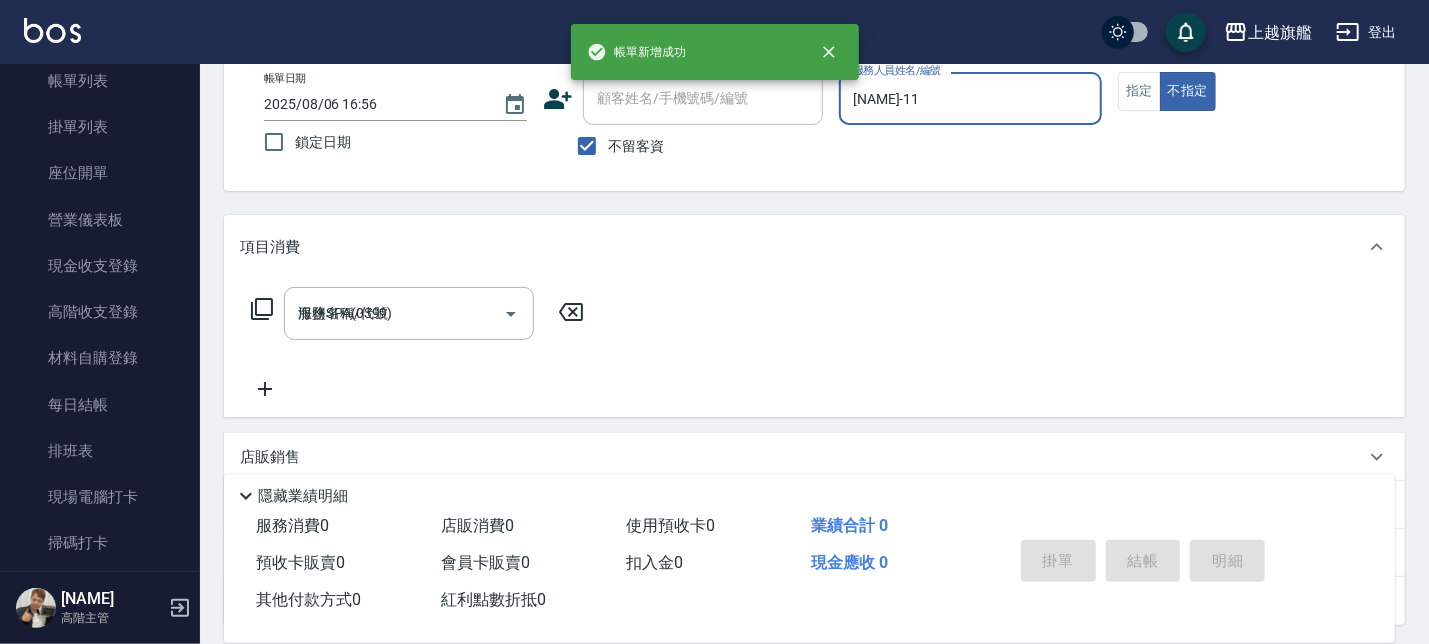 type on "2025/08/06 16:57" 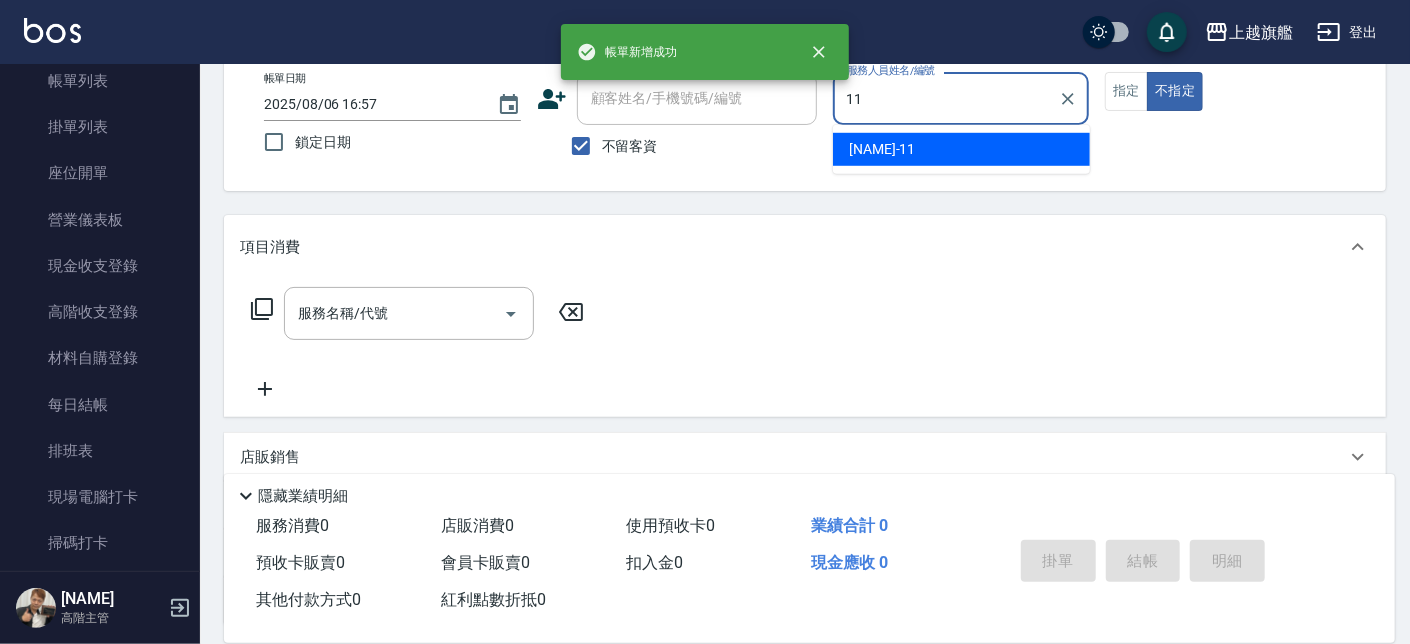 type on "[NAME]-11" 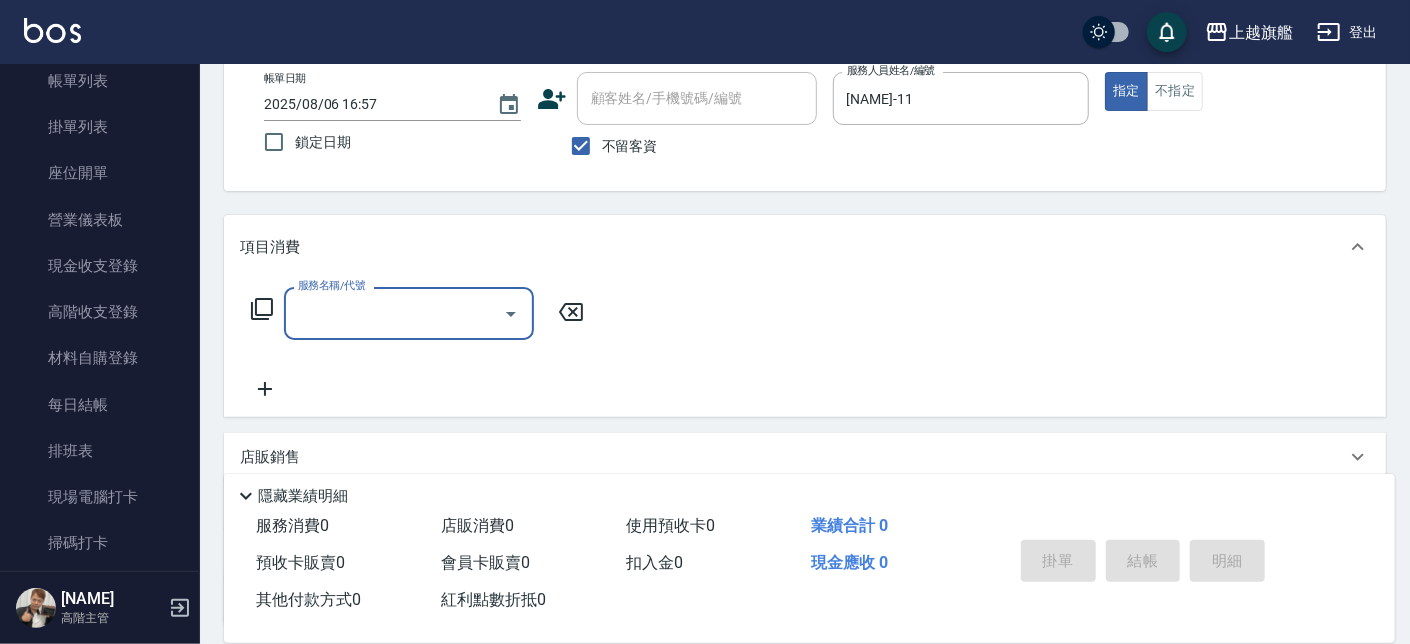 click on "不留客資" at bounding box center [630, 146] 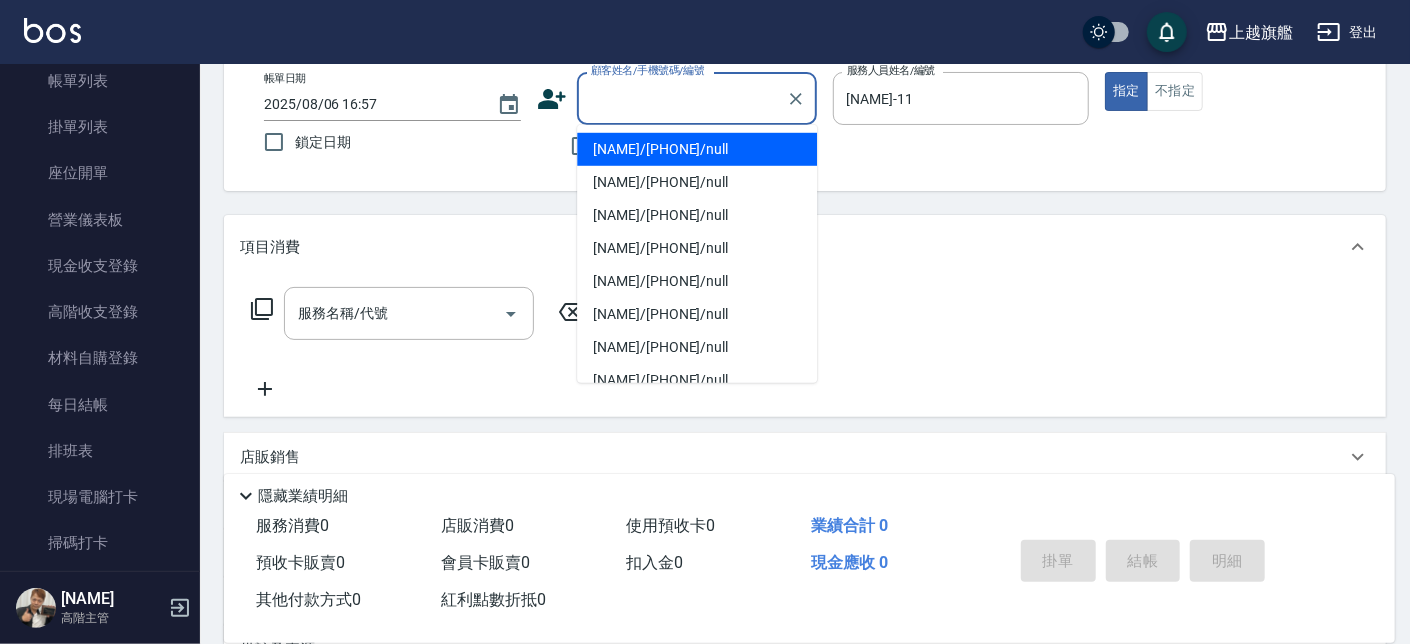 drag, startPoint x: 645, startPoint y: 94, endPoint x: 664, endPoint y: 102, distance: 20.615528 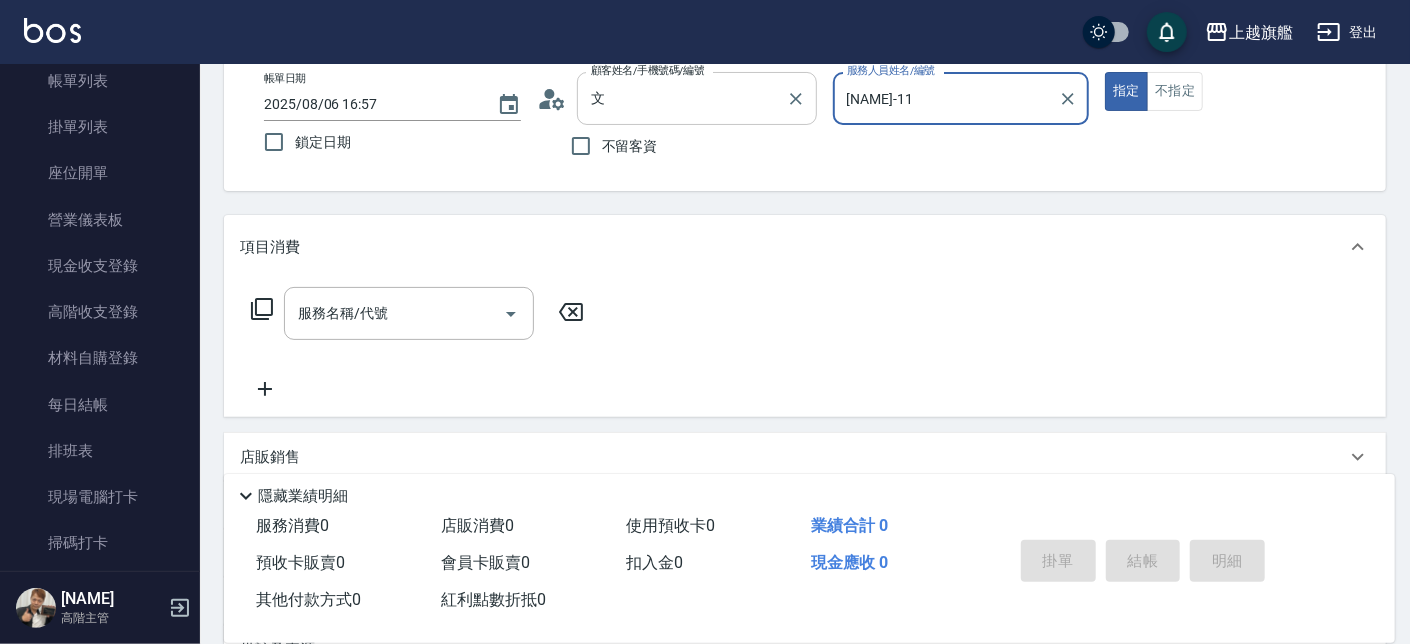 type on "[NAME]/[PHONE]/null" 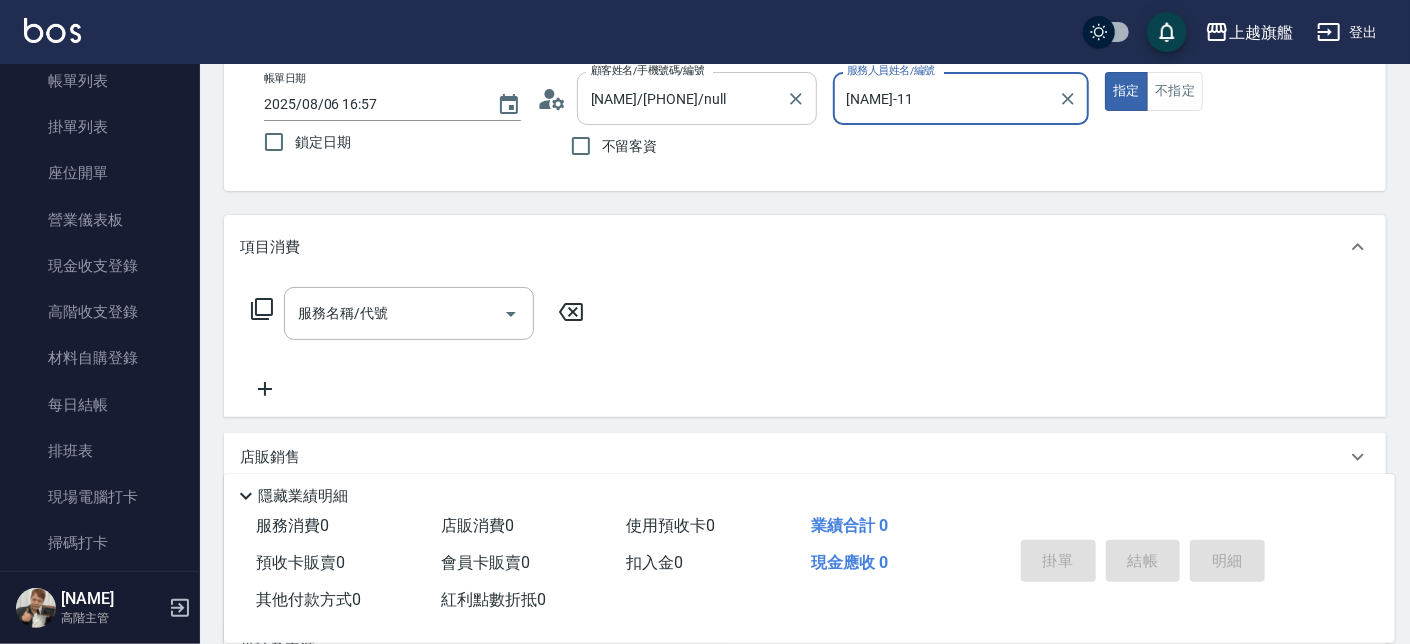 click on "指定" at bounding box center [1126, 91] 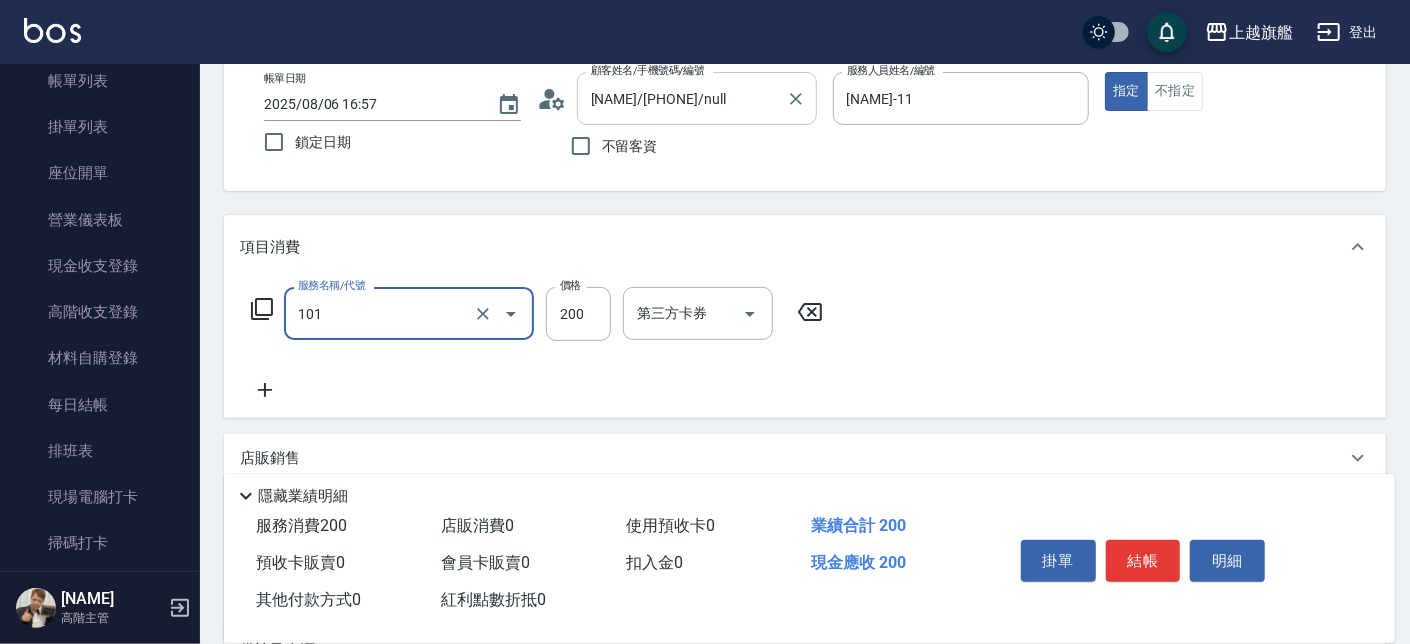 type on "一般洗(101)" 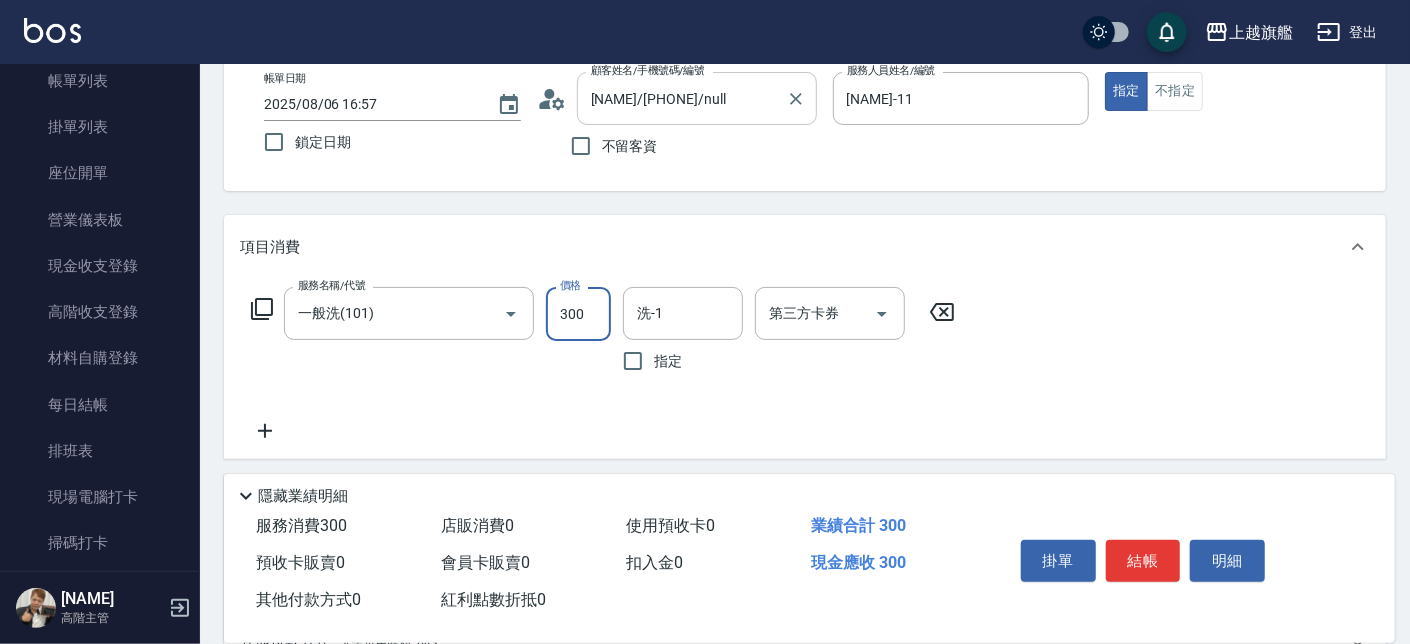 type on "300" 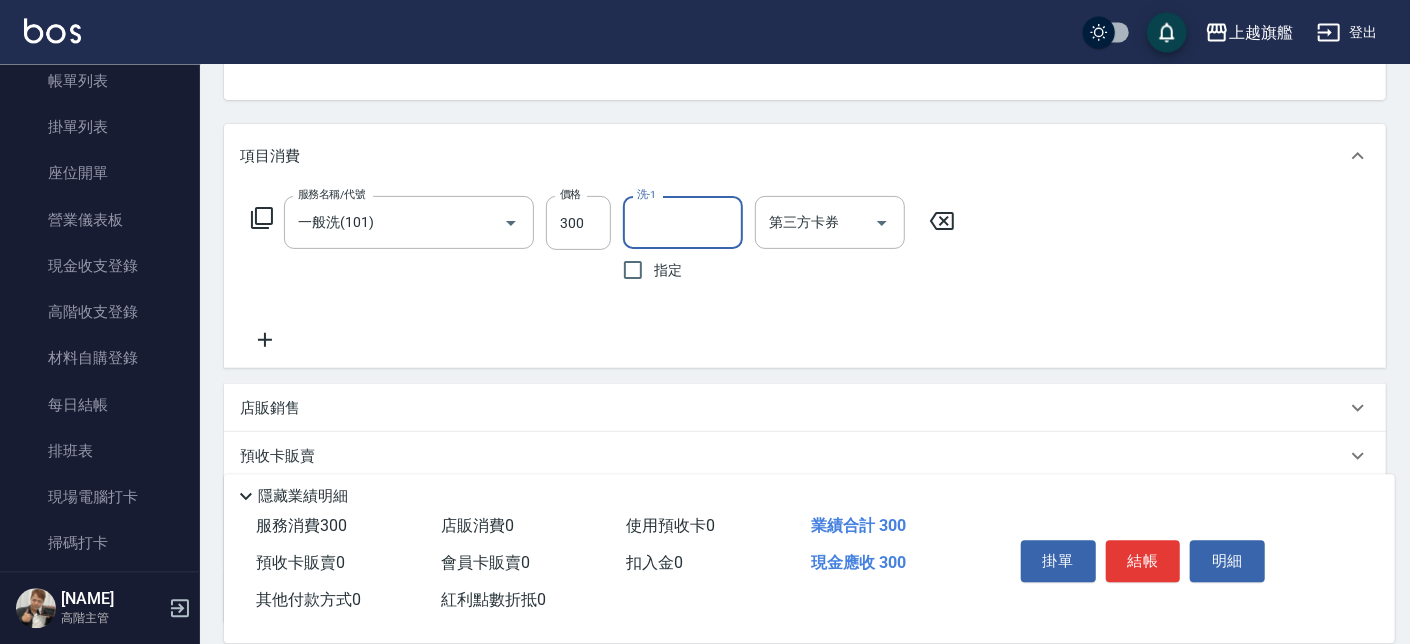 scroll, scrollTop: 374, scrollLeft: 0, axis: vertical 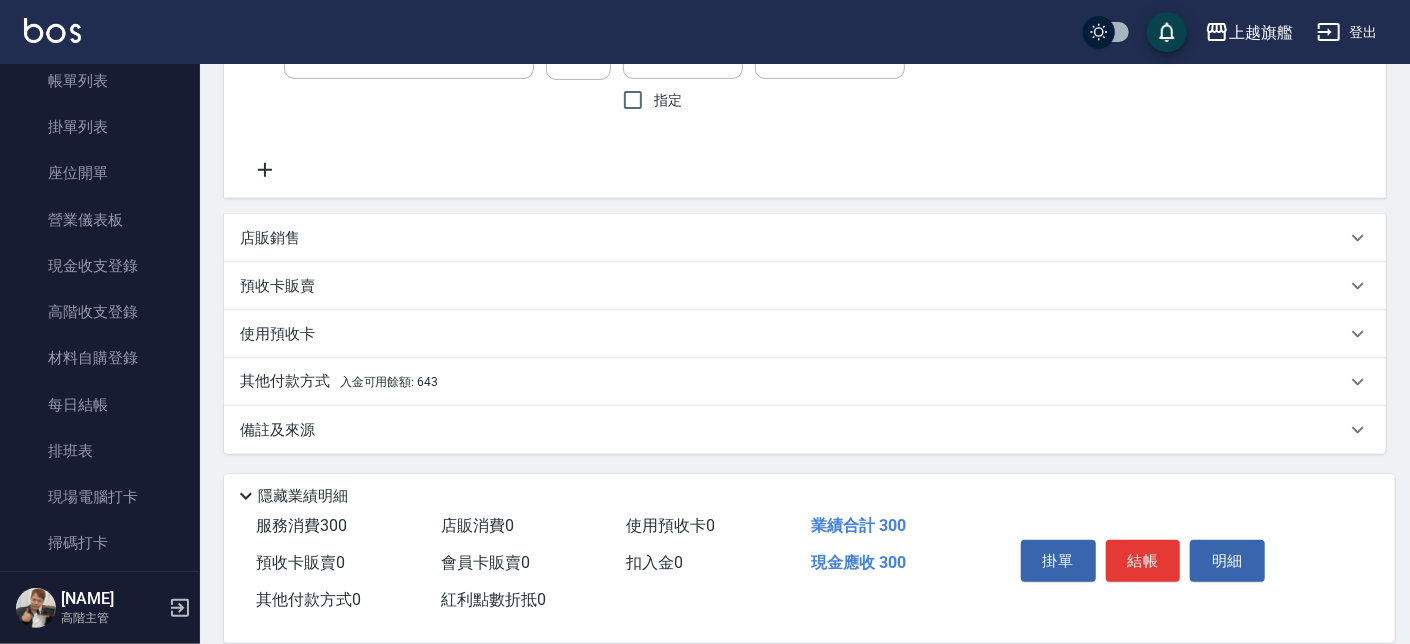 click on "入金可用餘額: 643" at bounding box center (389, 382) 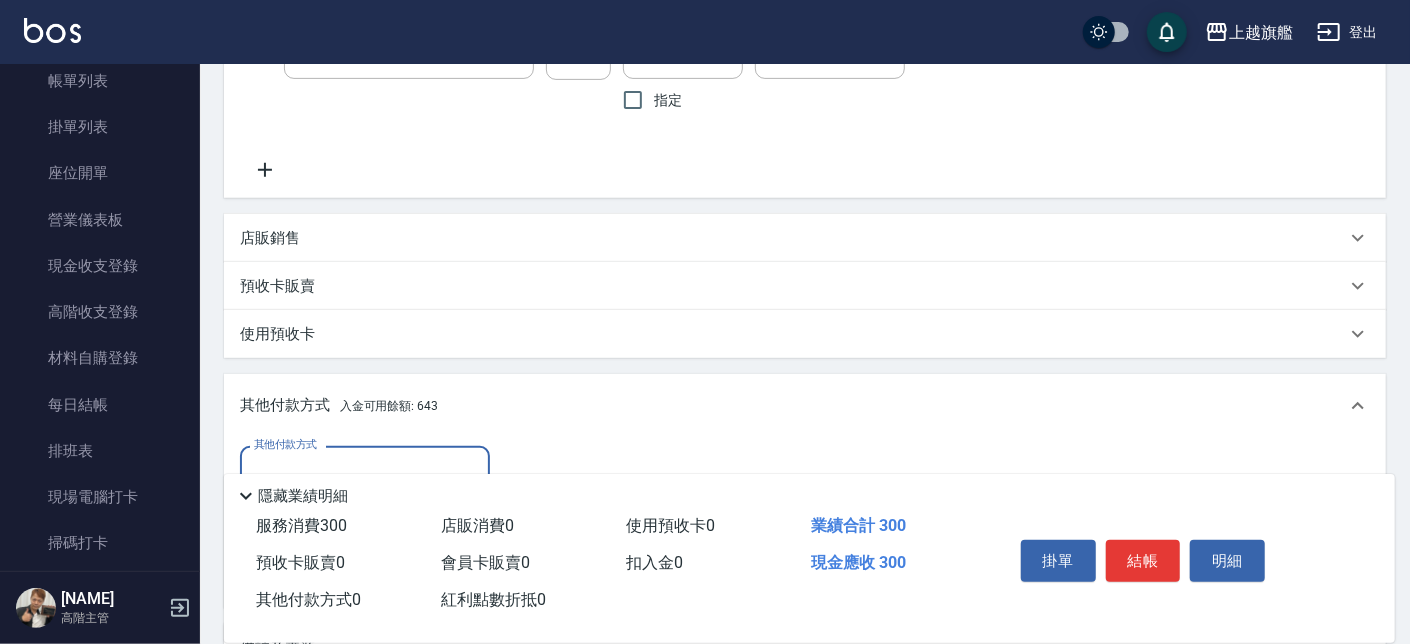 scroll, scrollTop: 0, scrollLeft: 0, axis: both 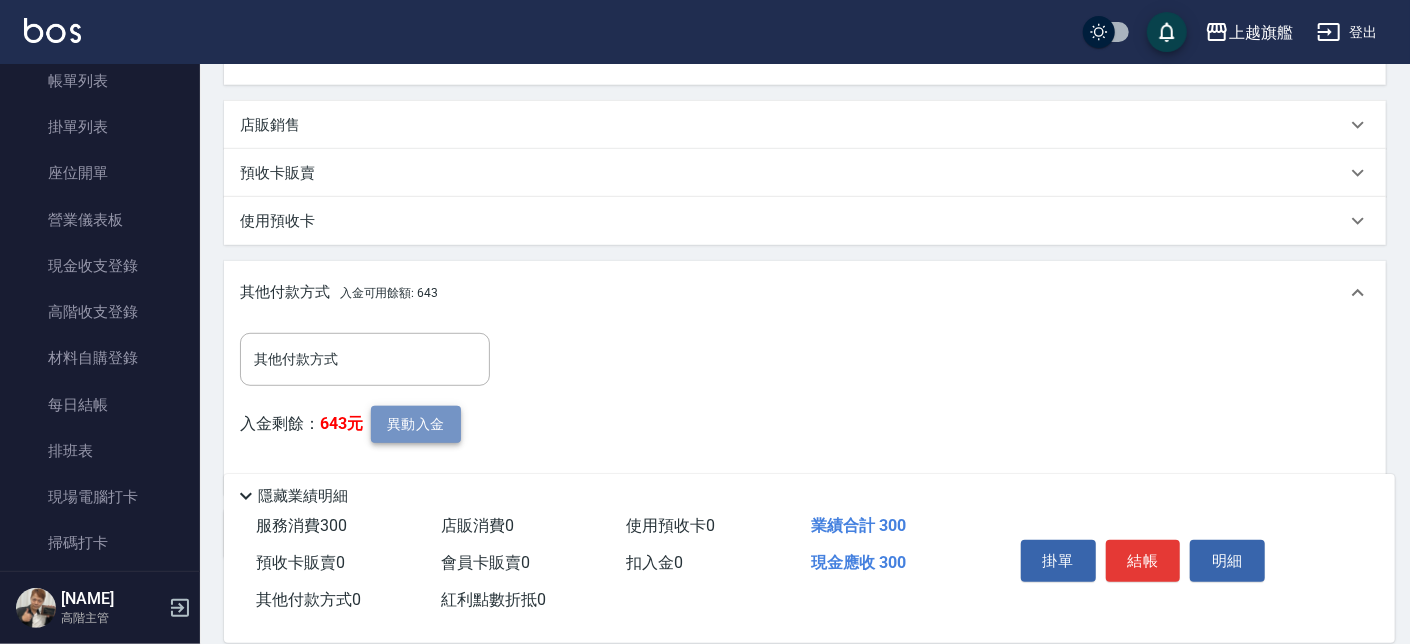 click on "異動入金" at bounding box center (416, 424) 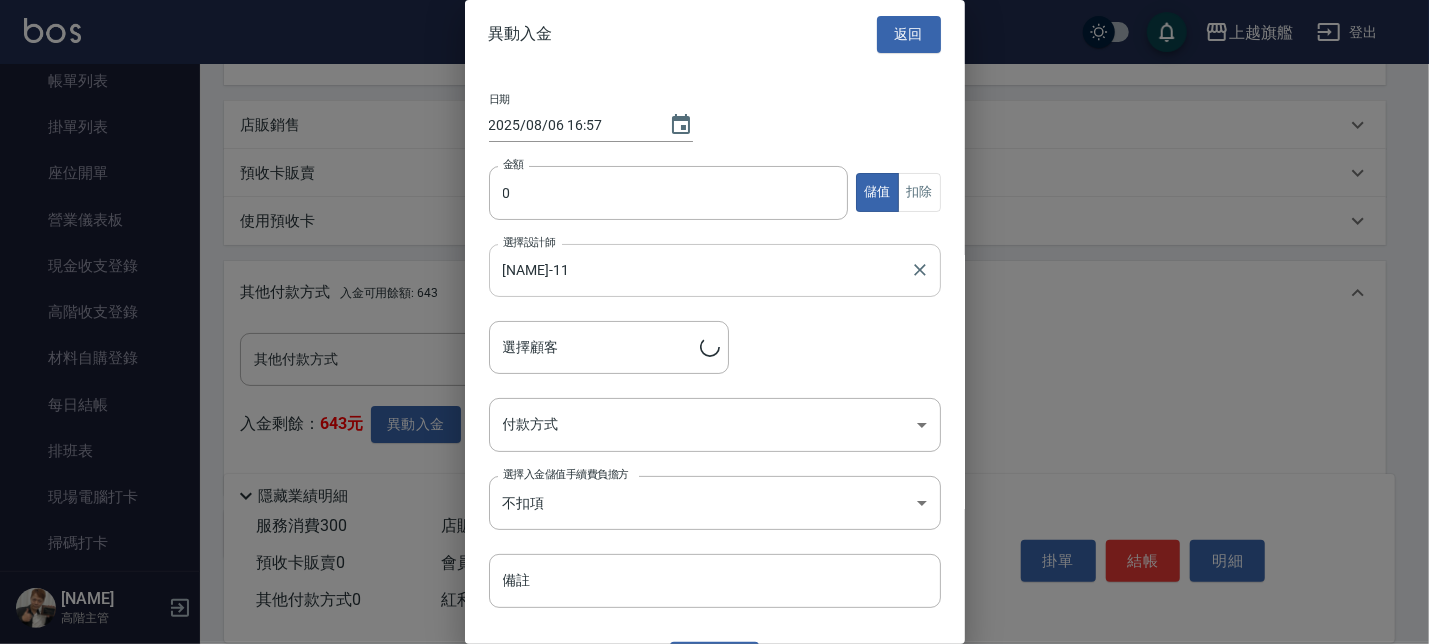 type on "[NAME]/[PHONE]" 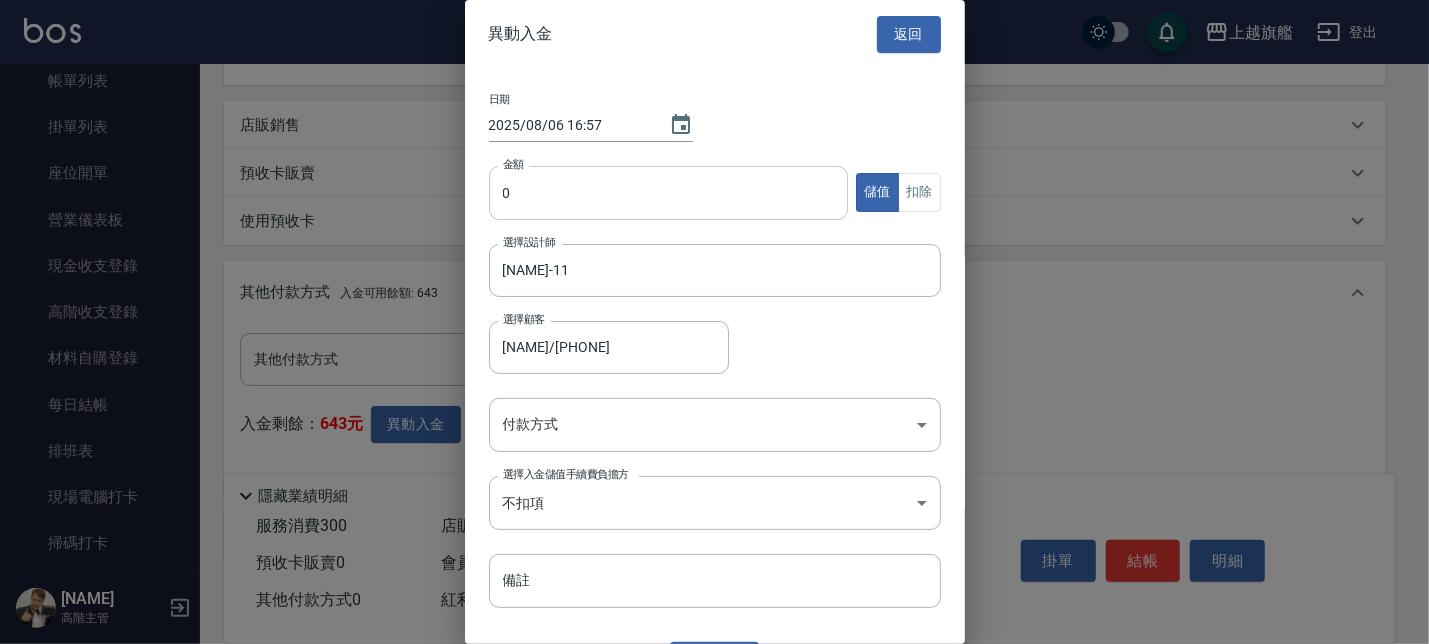 click on "0" at bounding box center [669, 193] 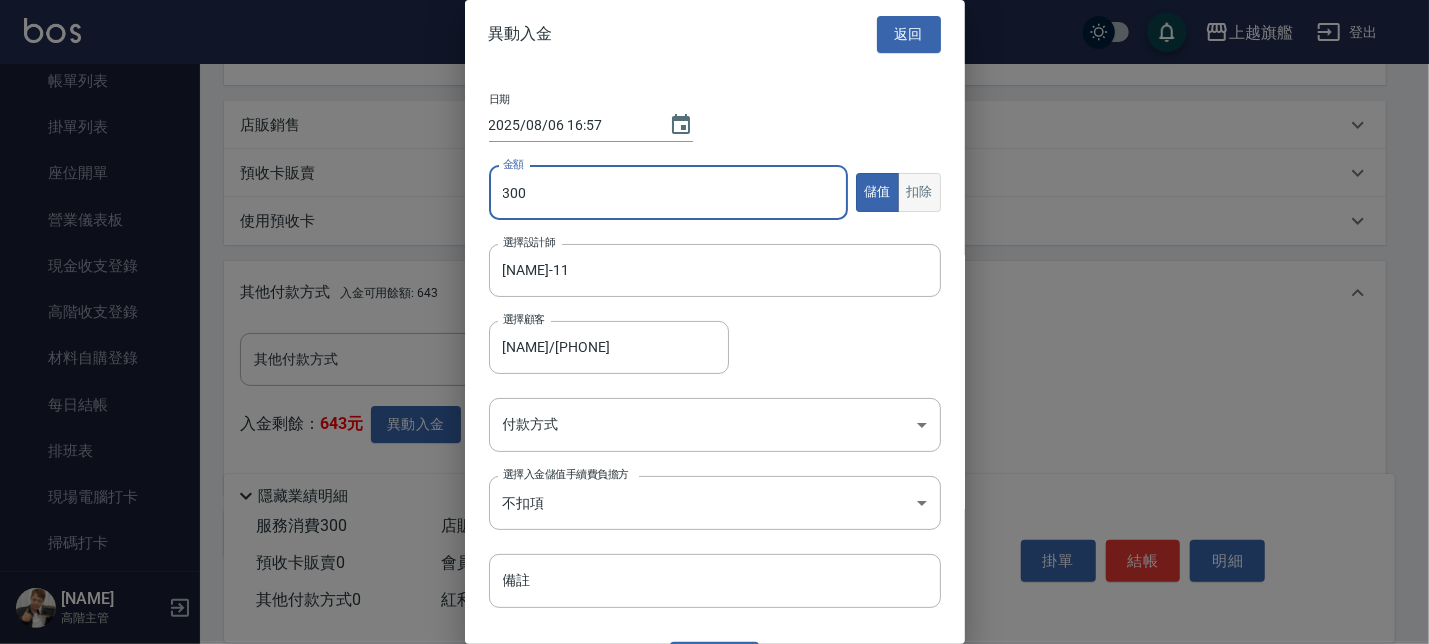 type on "300" 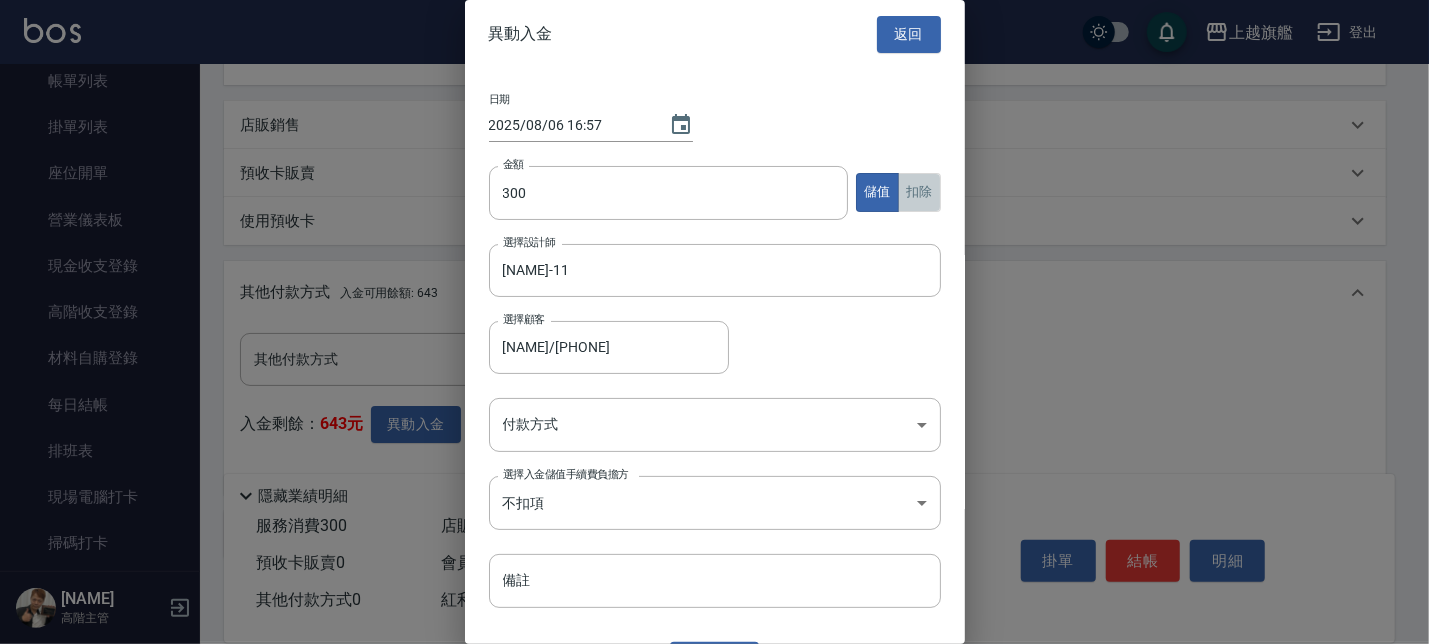 click on "扣除" at bounding box center [919, 192] 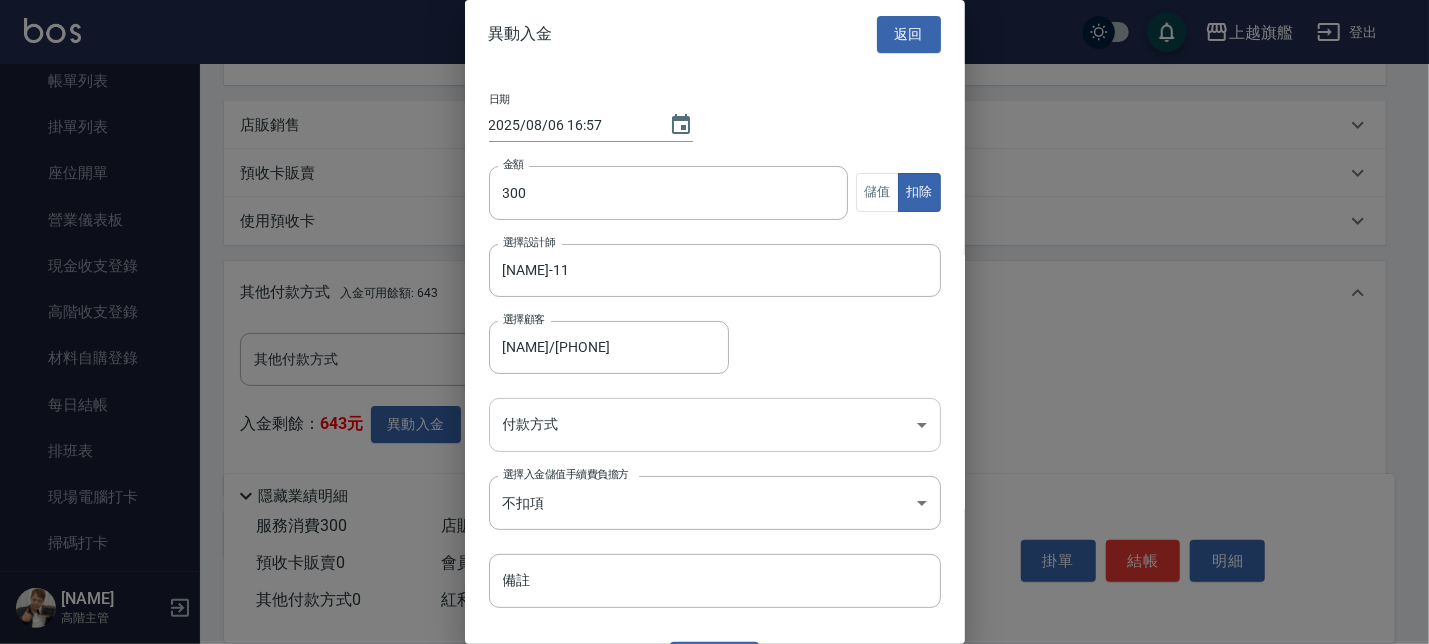 click on "上越旗艦 登出 櫃檯作業 打帳單 帳單列表 掛單列表 座位開單 營業儀表板 現金收支登錄 高階收支登錄 材料自購登錄 每日結帳 排班表 現場電腦打卡 掃碼打卡 預約管理 預約管理 單日預約紀錄 單週預約紀錄 報表及分析 報表目錄 消費分析儀表板 店家區間累計表 店家日報表 店家排行榜 互助日報表 互助月報表 互助排行榜 互助點數明細 互助業績報表 全店業績分析表 每日業績分析表 營業統計分析表 營業項目月分析表 設計師業績表 設計師日報表 設計師業績分析表 設計師業績月報表 設計師抽成報表 設計師排行榜 商品銷售排行榜 商品消耗明細 商品進銷貨報表 商品庫存表 商品庫存盤點表 會員卡銷售報表 服務扣項明細表 單一服務項目查詢 店販抽成明細 店販分類抽成明細 顧客入金餘額表 顧客卡券餘額表 每日非現金明細 每日收支明細 收支分類明細表 收支匯款表 0" at bounding box center [714, 131] 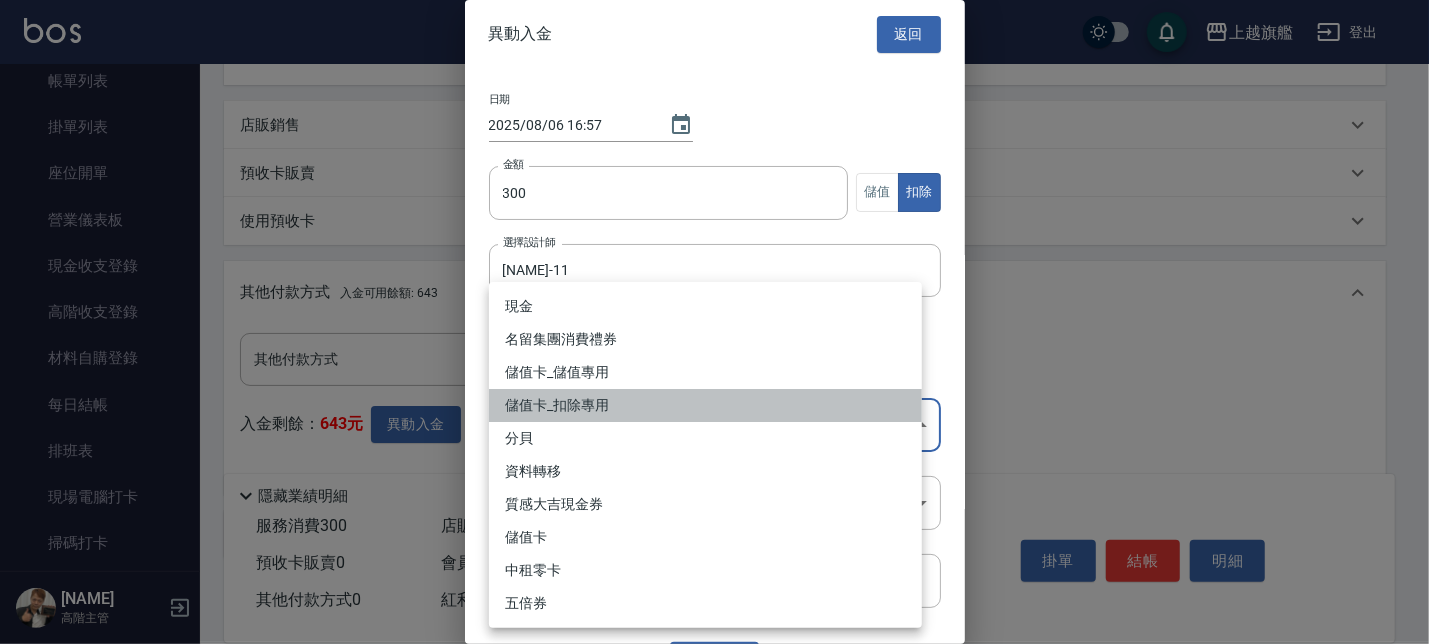 click on "儲值卡_扣除專用" at bounding box center (705, 405) 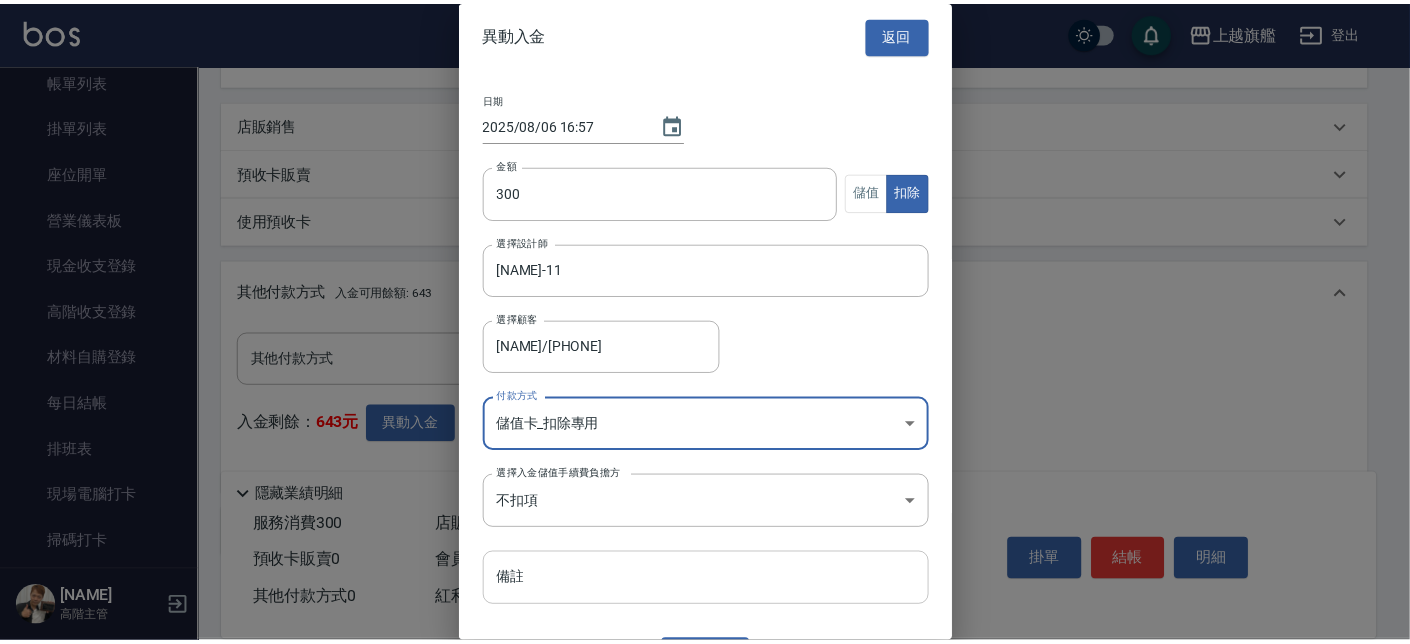 scroll, scrollTop: 44, scrollLeft: 0, axis: vertical 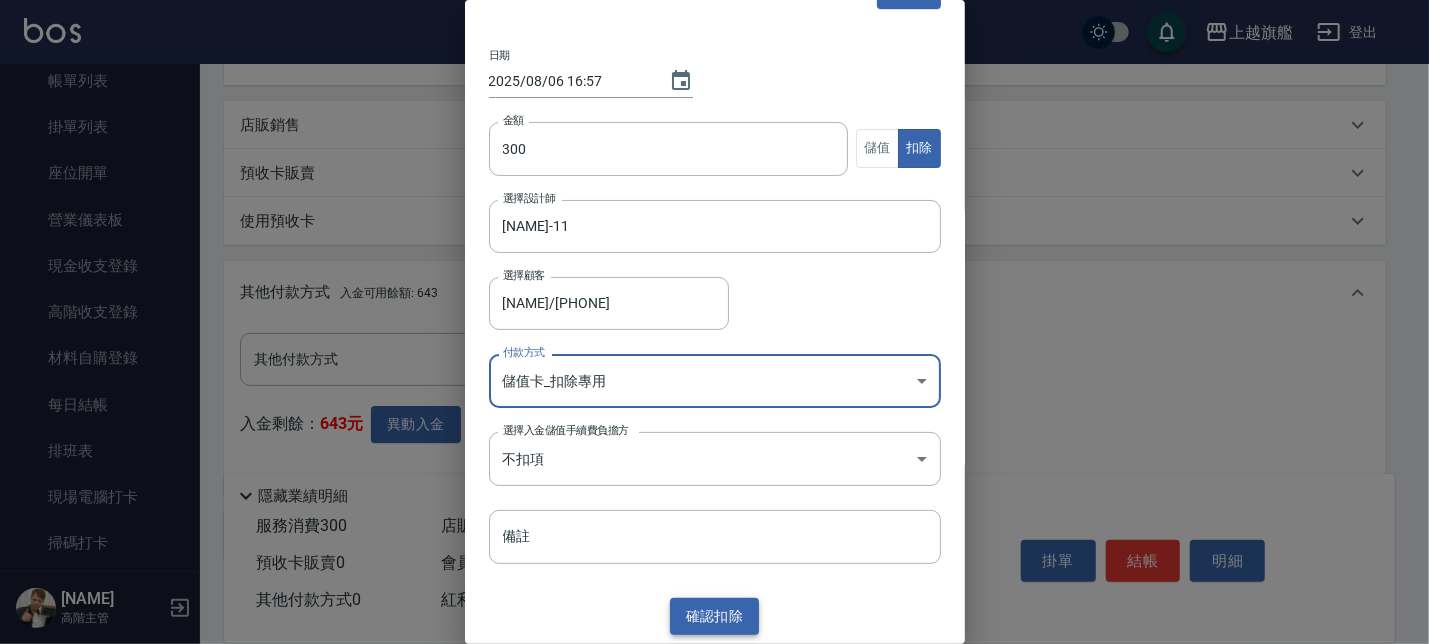 click on "確認 扣除" at bounding box center [715, 616] 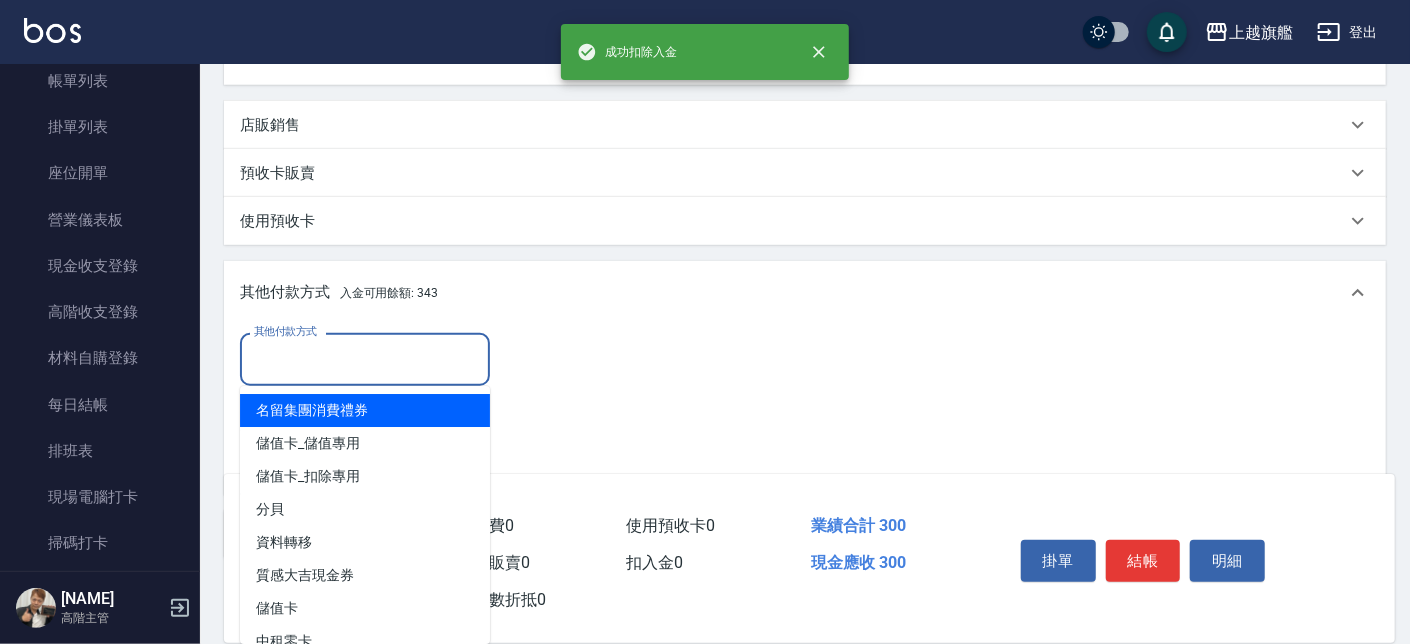 click on "其他付款方式" at bounding box center [365, 359] 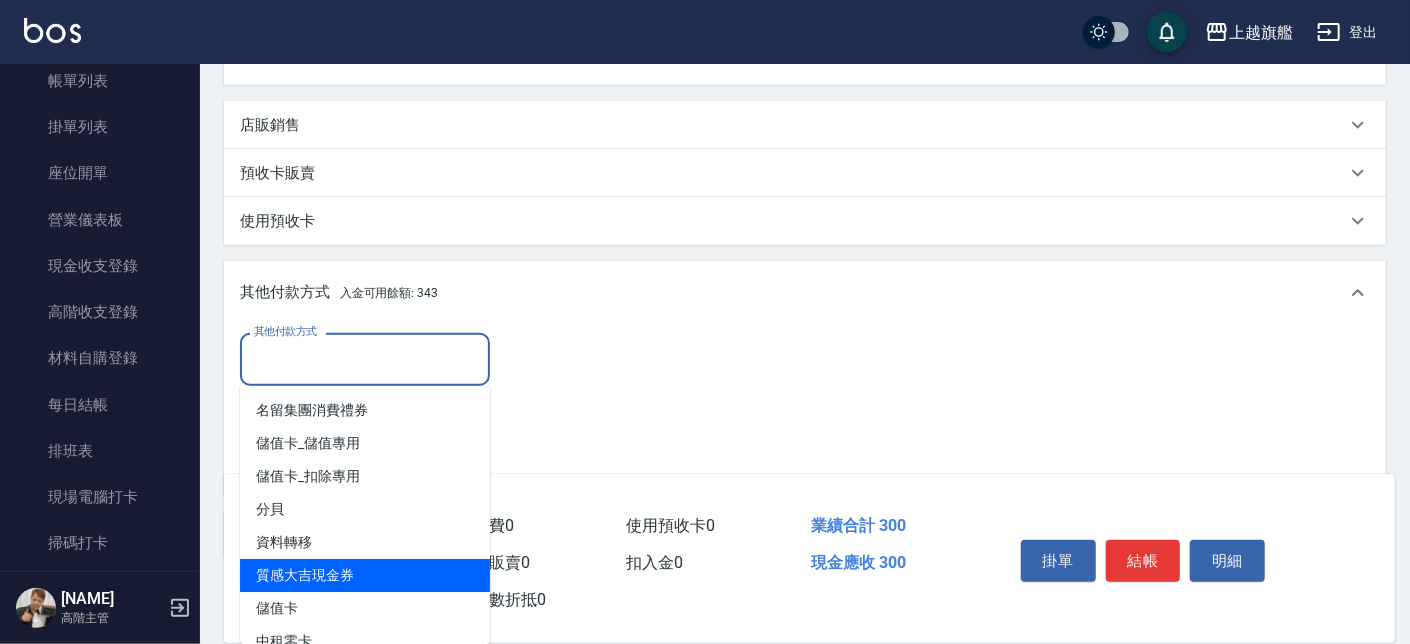 click on "質感大吉現金券" at bounding box center [365, 575] 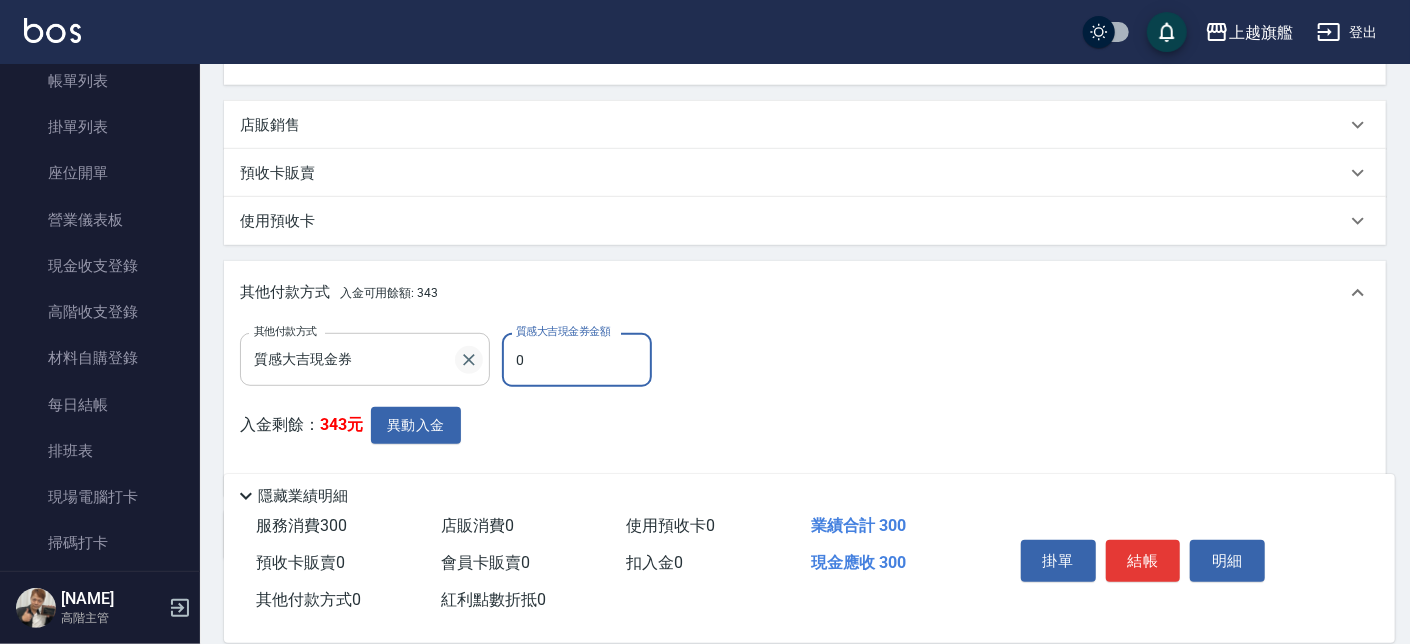 click at bounding box center (469, 360) 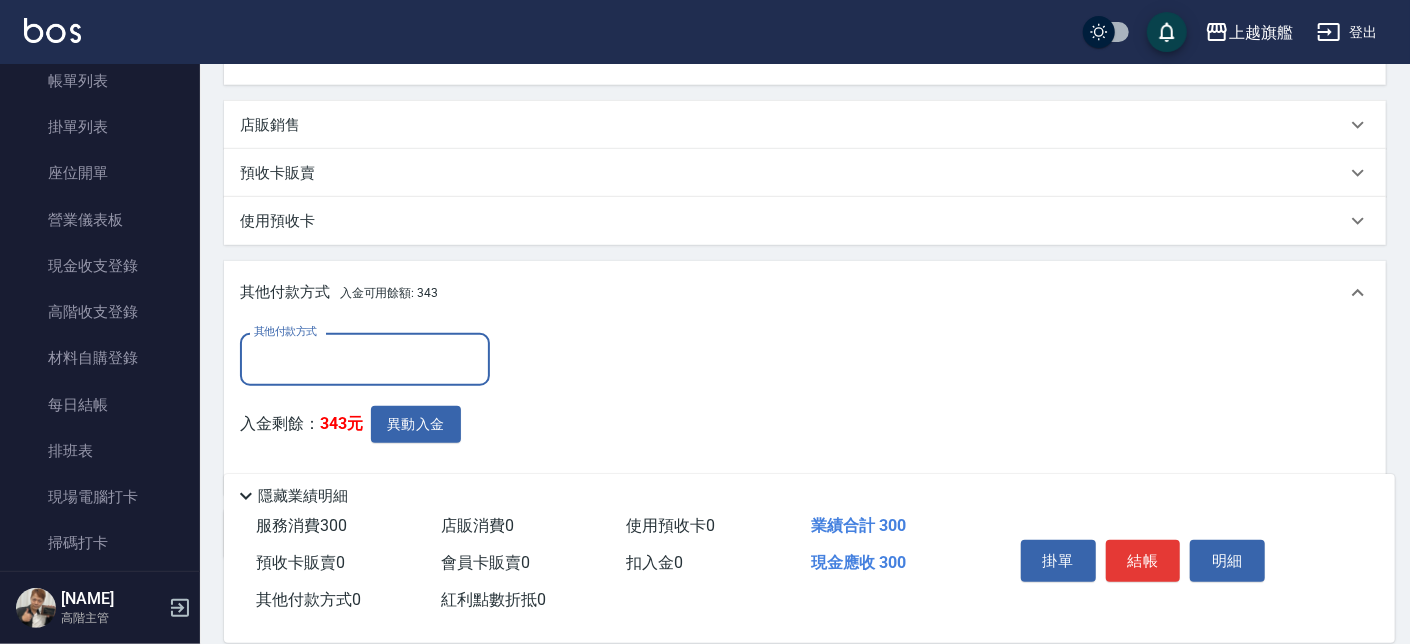 click on "其他付款方式" at bounding box center [365, 359] 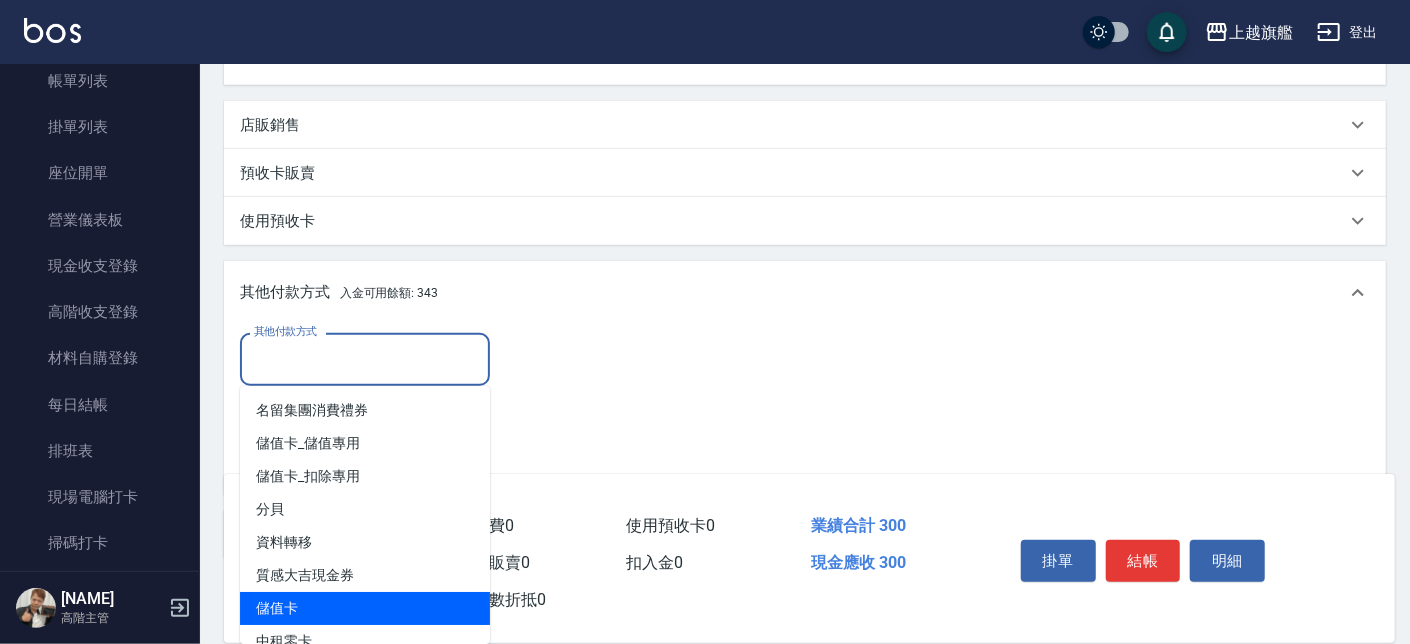 click on "儲值卡" at bounding box center (365, 608) 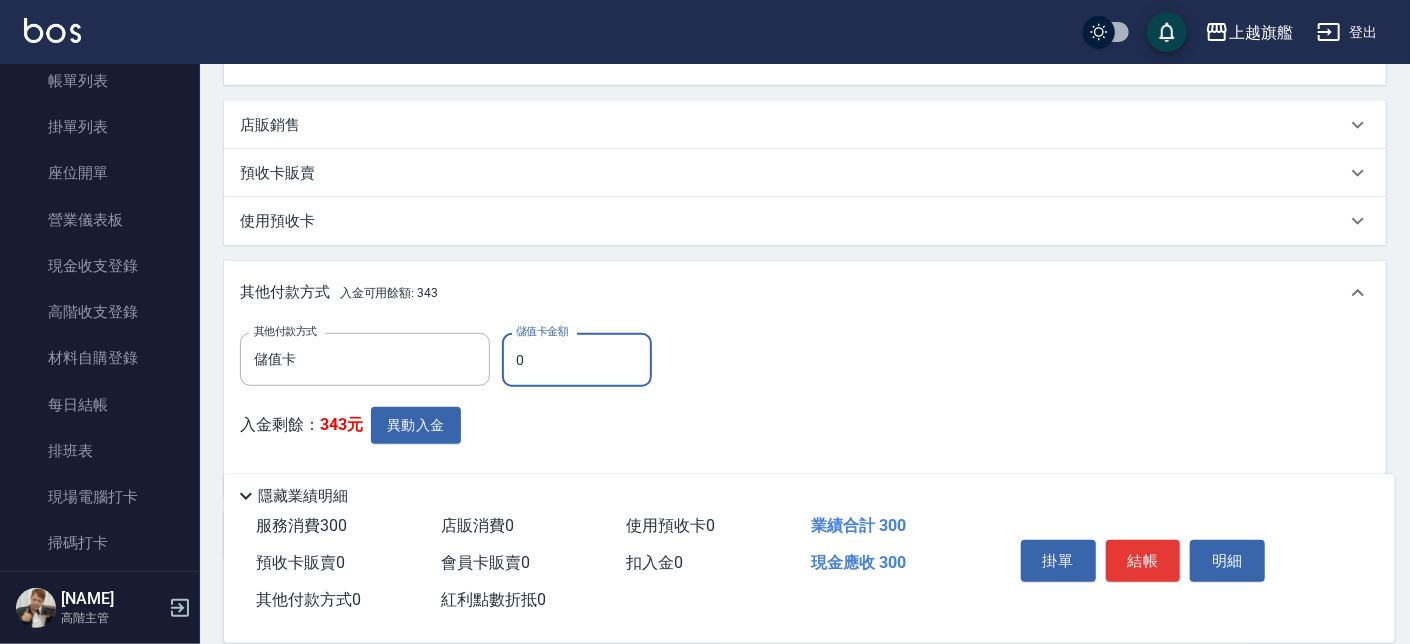 drag, startPoint x: 551, startPoint y: 354, endPoint x: 404, endPoint y: 327, distance: 149.45903 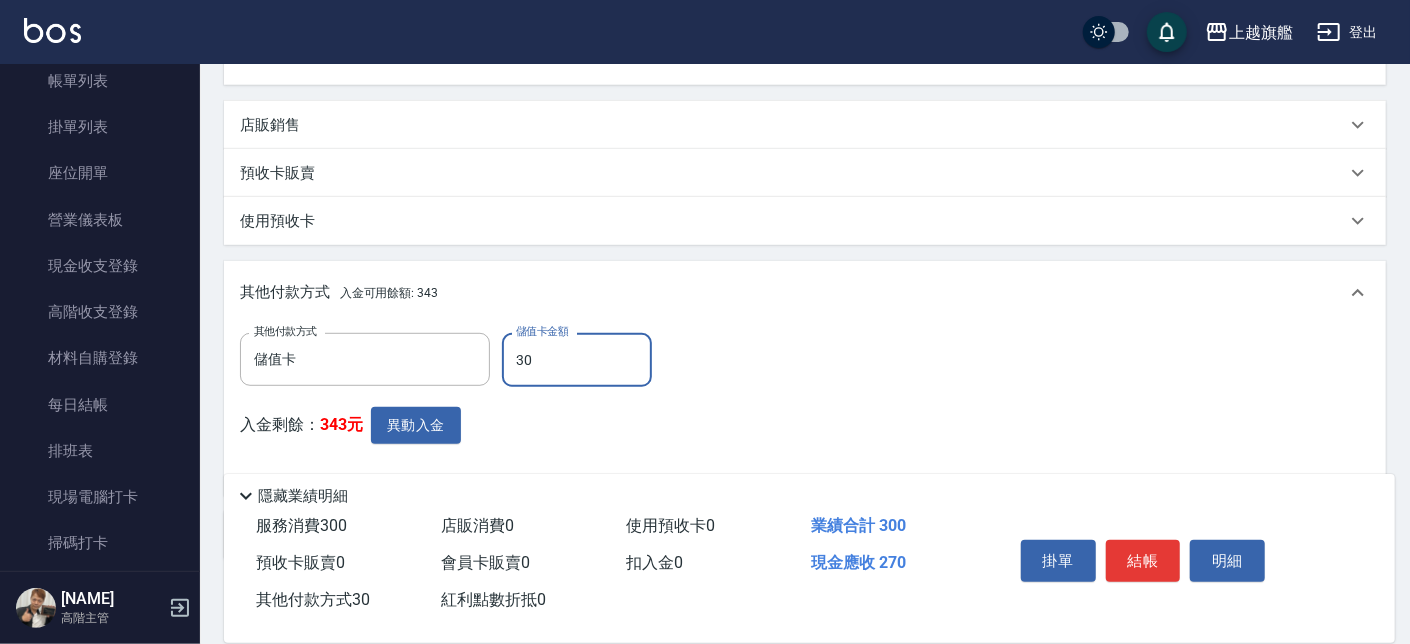 type on "300" 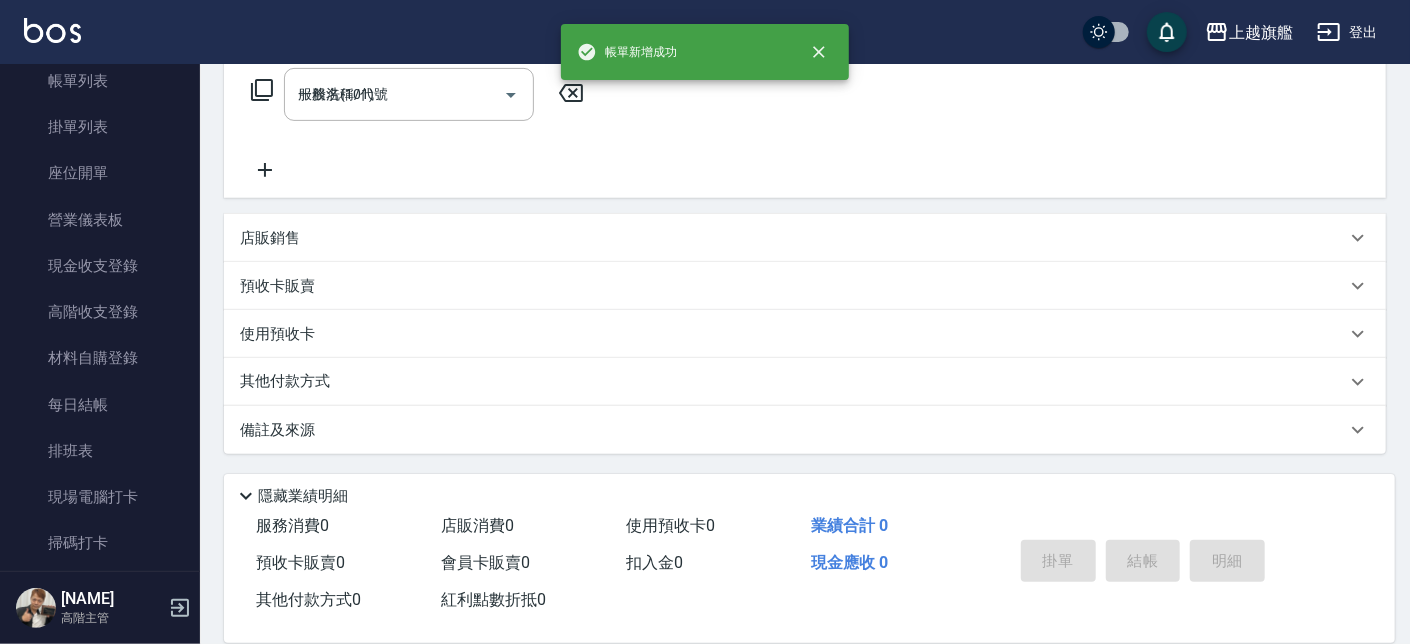 type 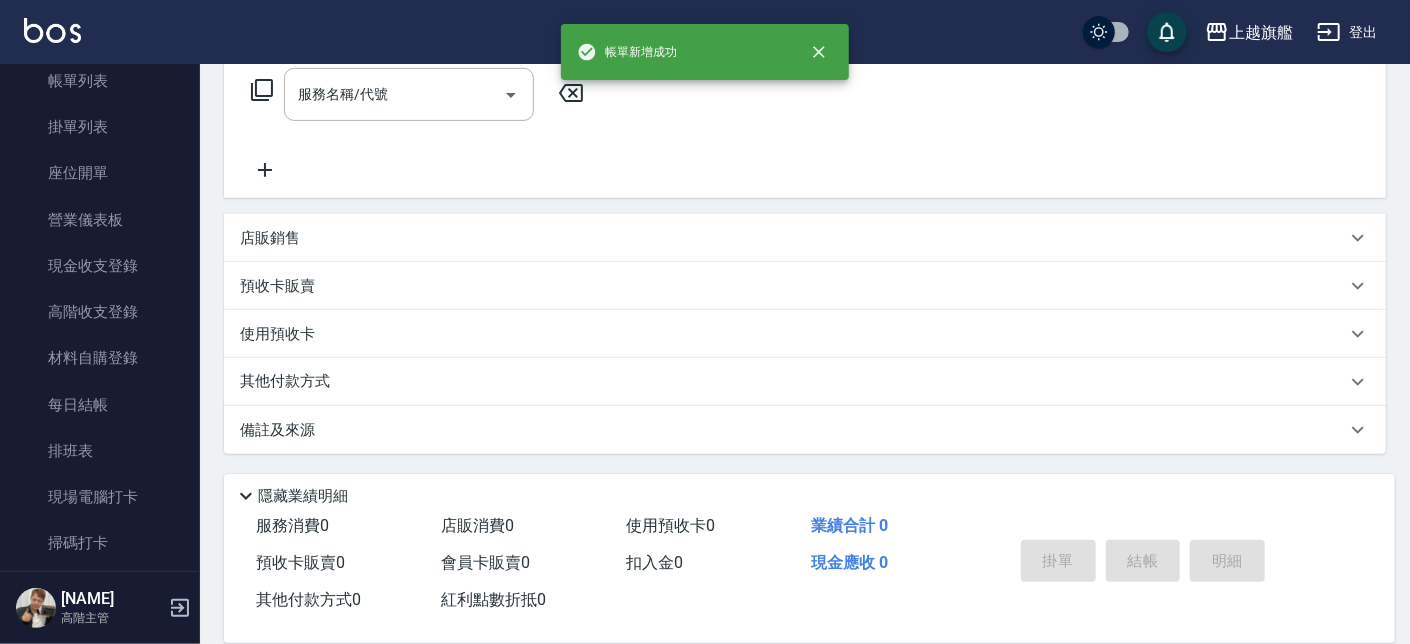 scroll, scrollTop: 0, scrollLeft: 0, axis: both 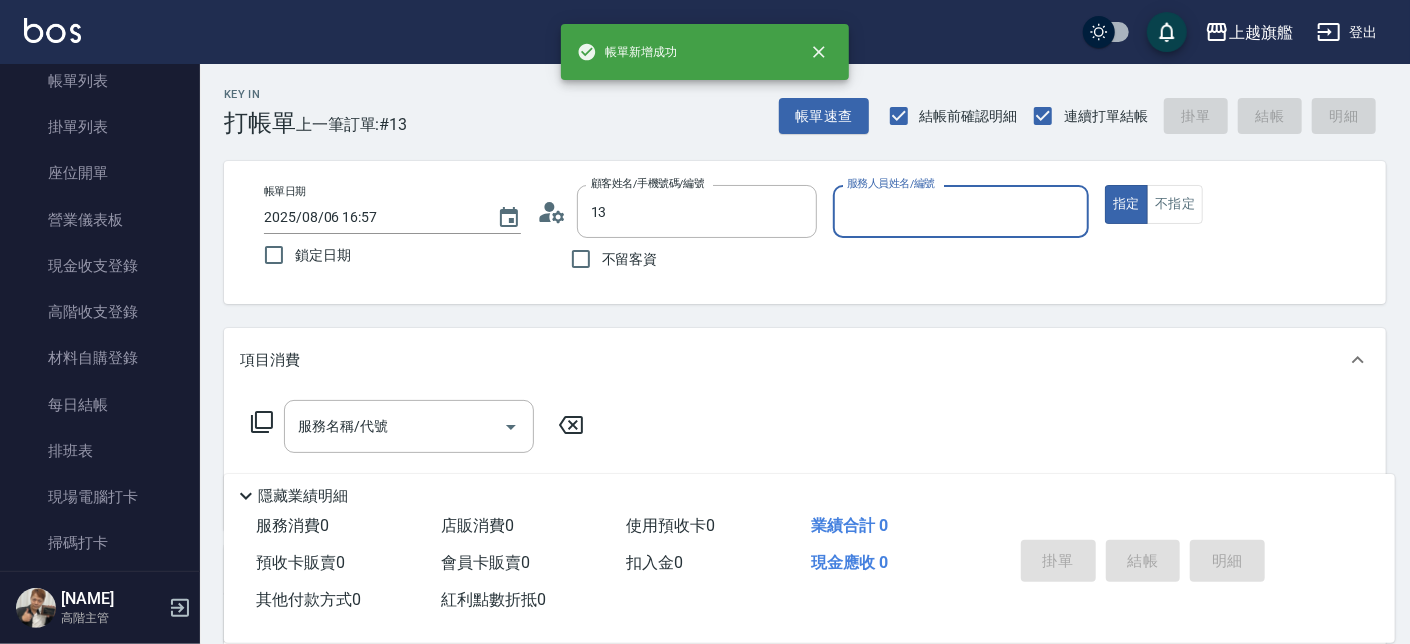 type on "[NAME]/[PHONE]/null" 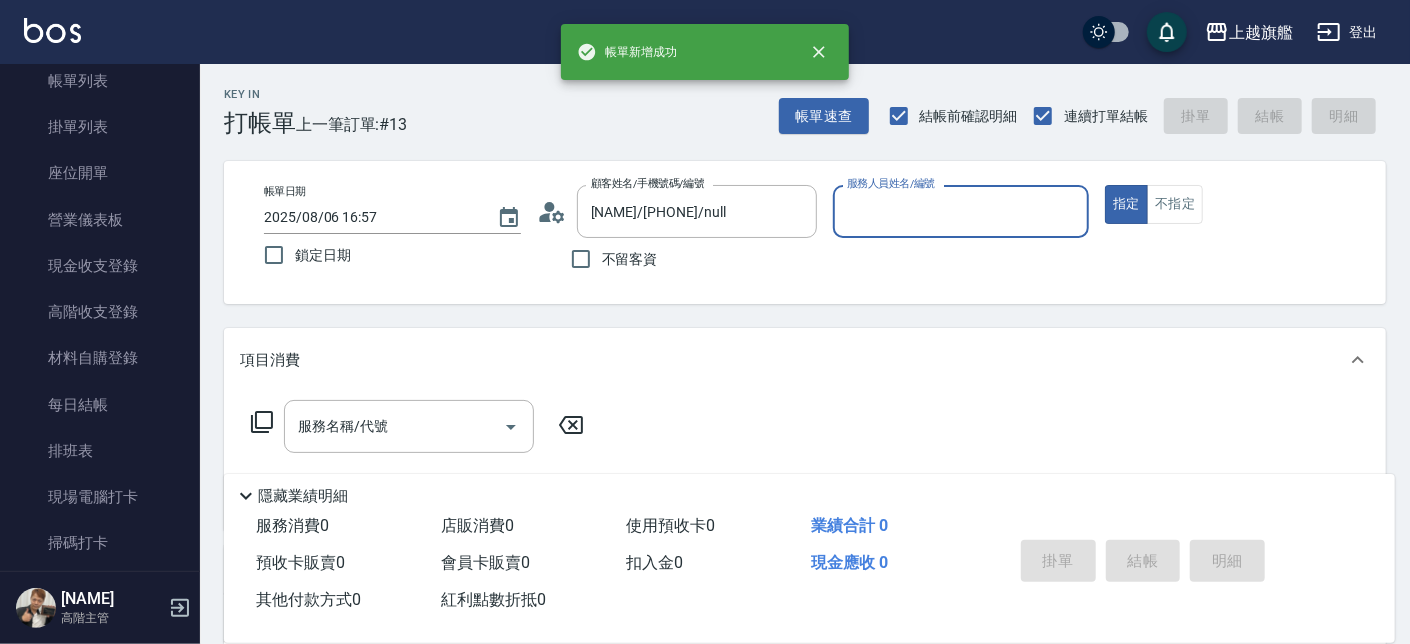 type on "[NAME]-7" 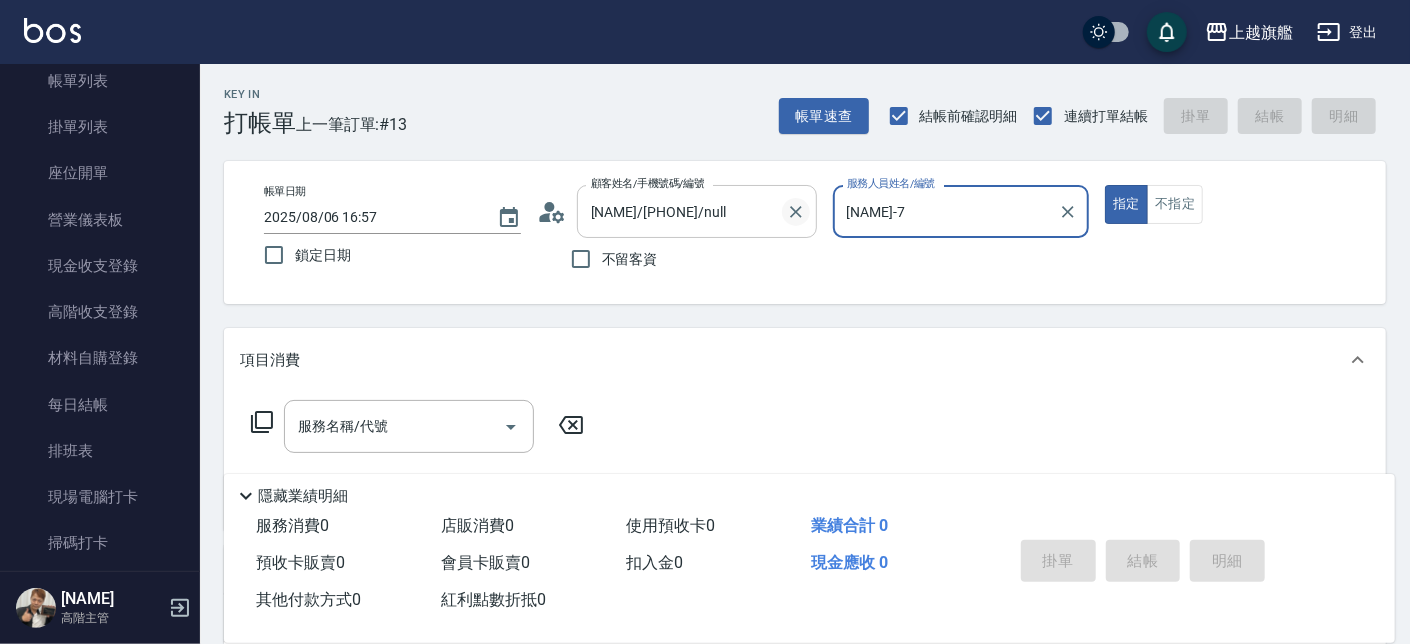 click 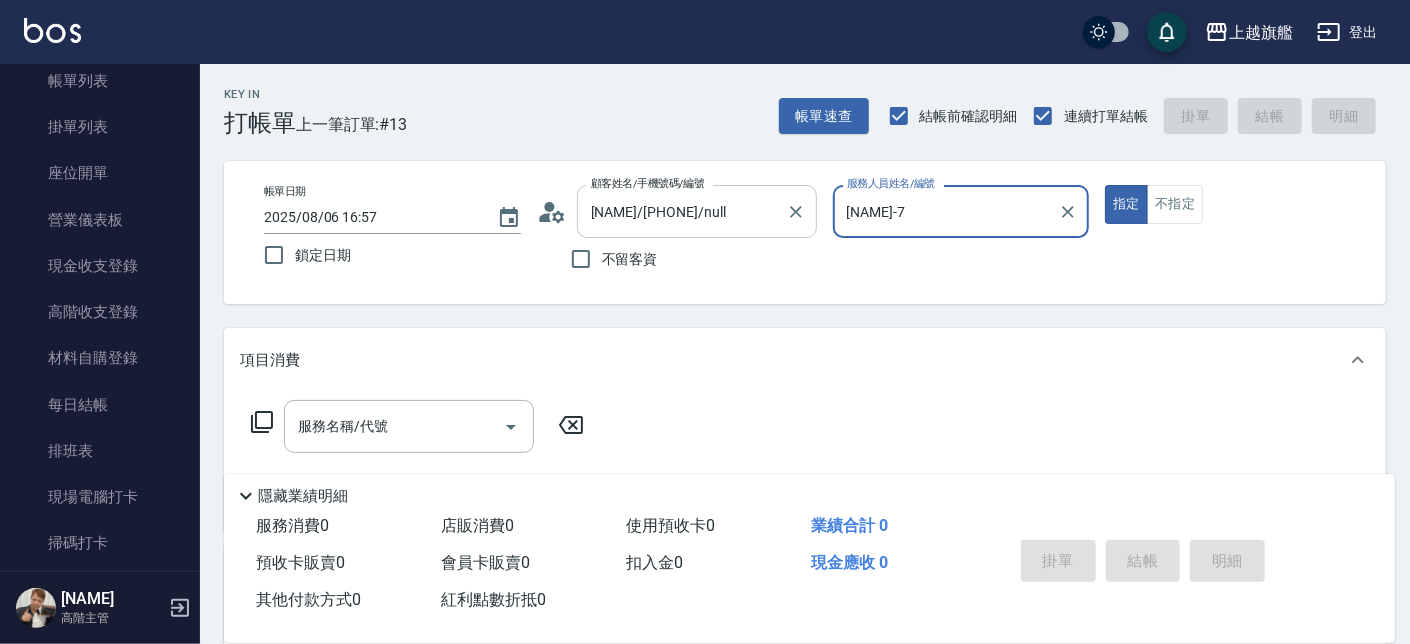 type 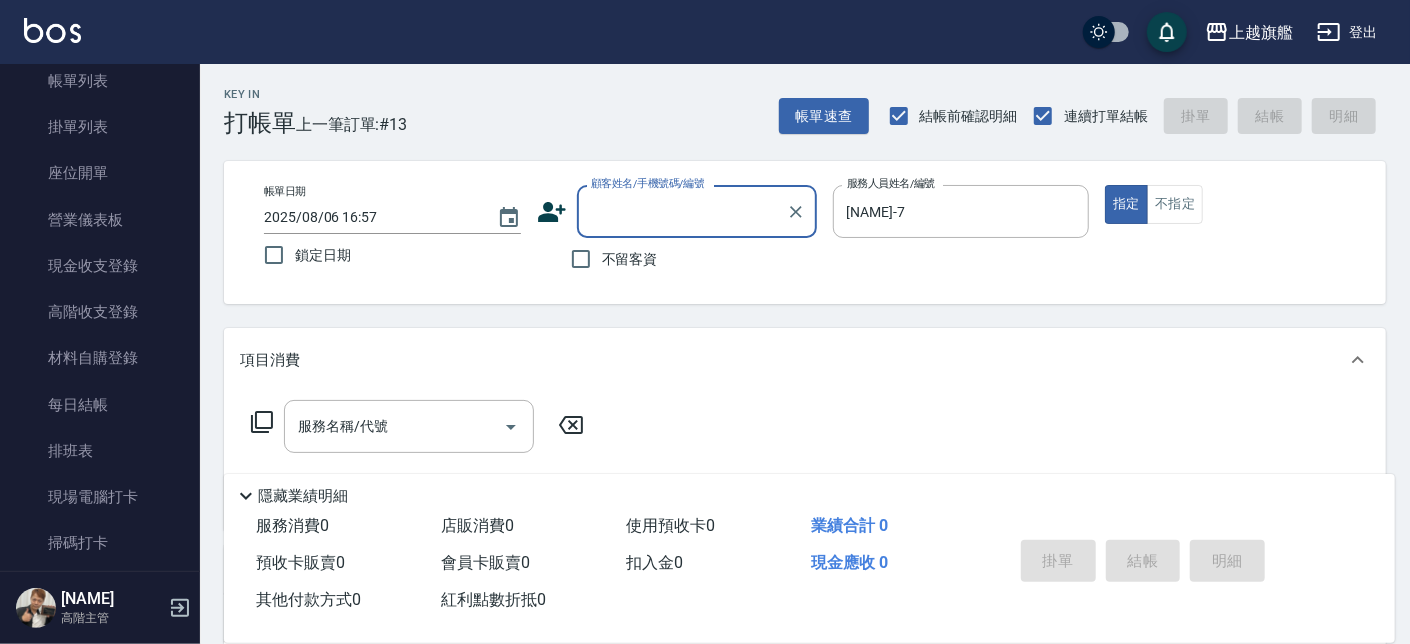 click on "不留客資" at bounding box center [630, 259] 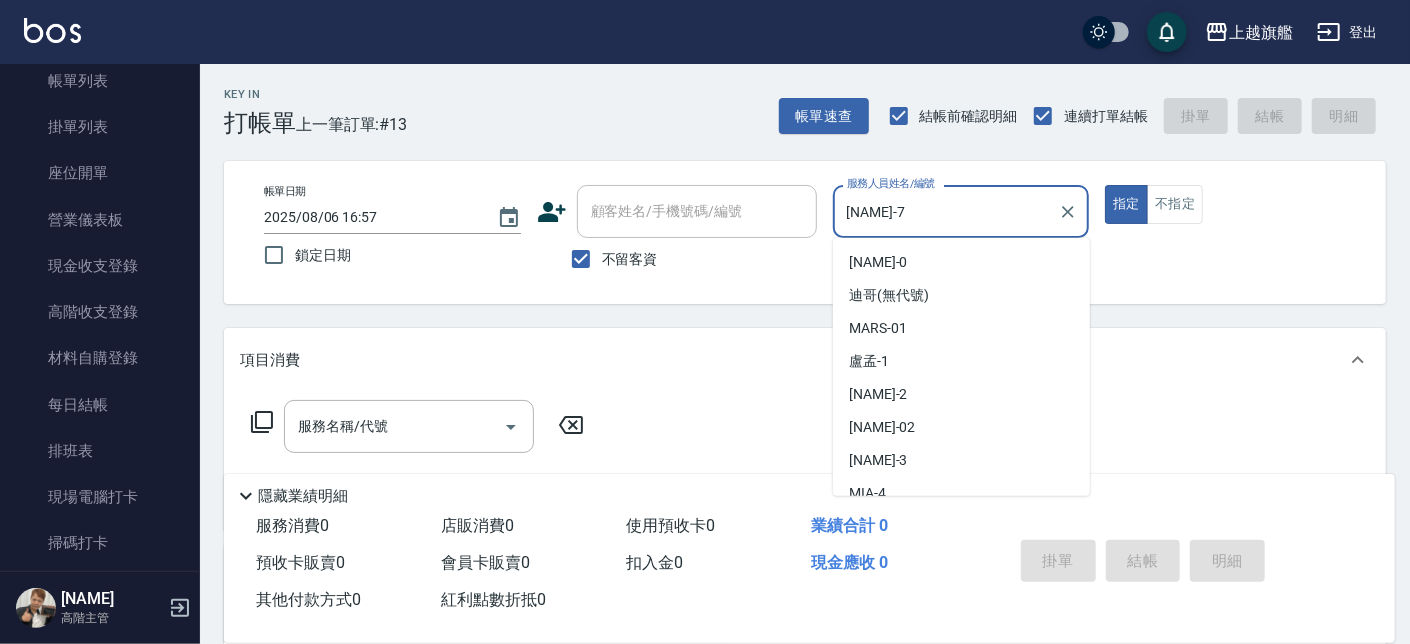 scroll, scrollTop: 112, scrollLeft: 0, axis: vertical 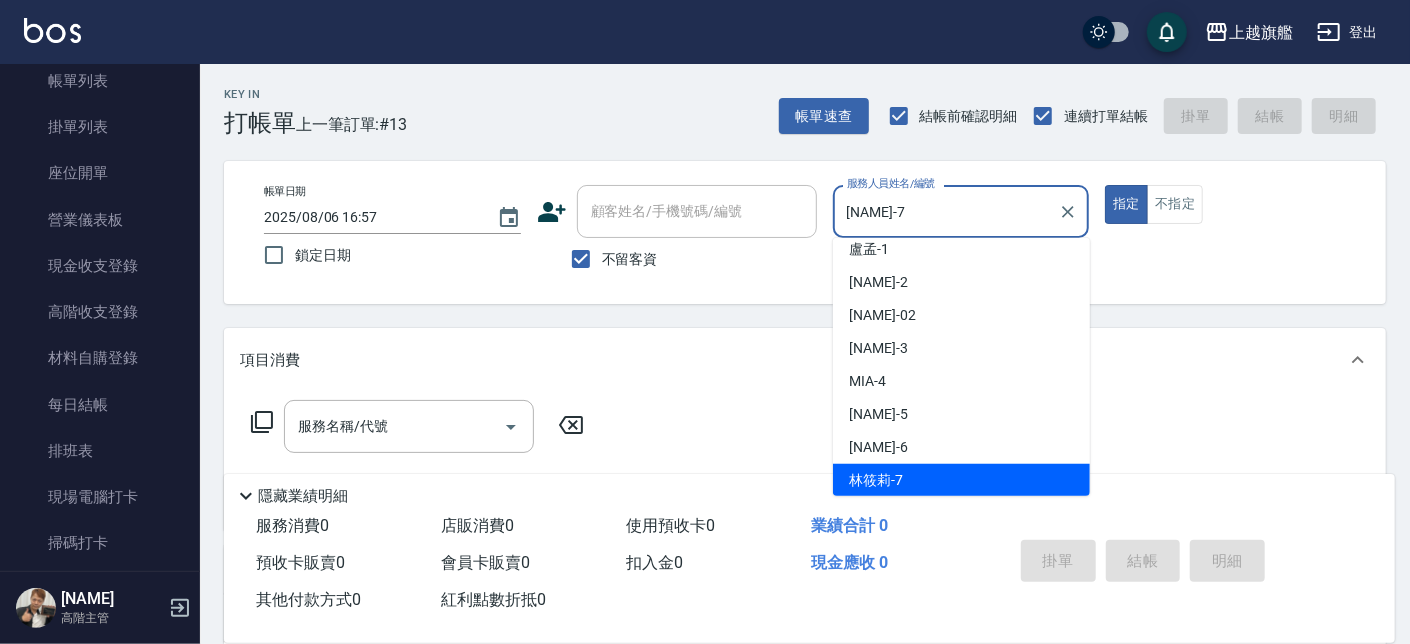 drag, startPoint x: 957, startPoint y: 213, endPoint x: 668, endPoint y: 209, distance: 289.02768 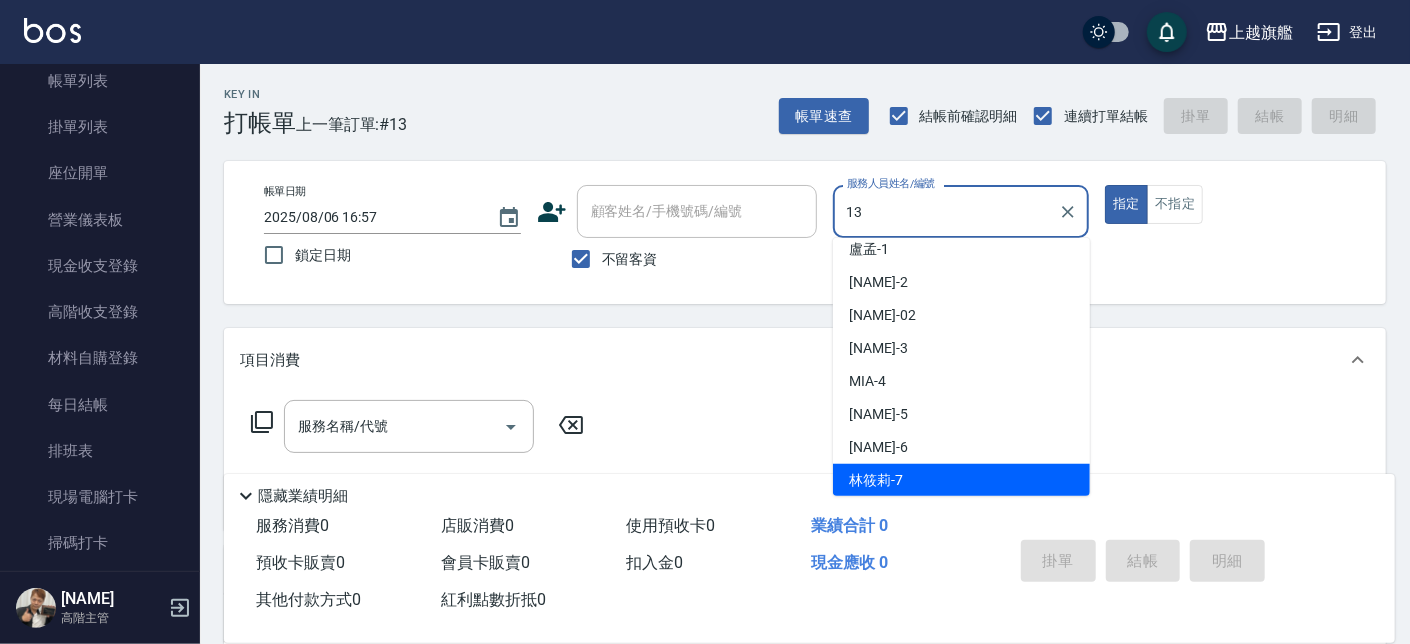 scroll, scrollTop: 0, scrollLeft: 0, axis: both 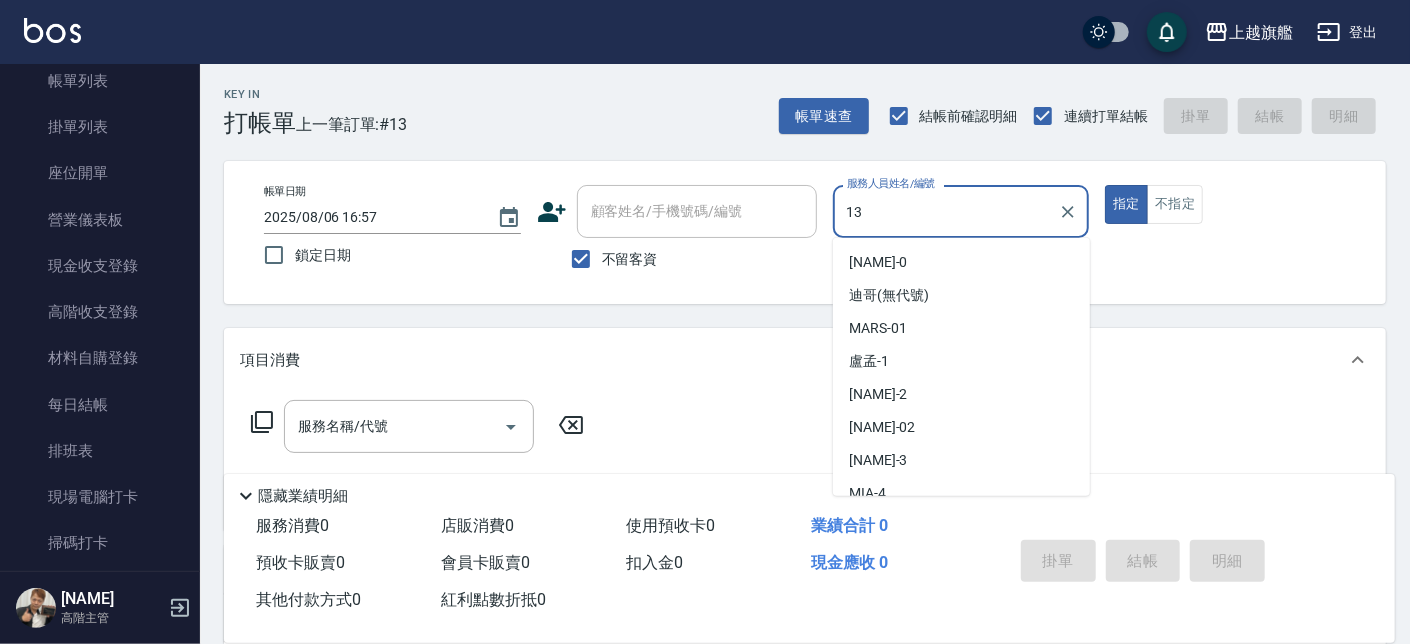 type on "[NAME]-13" 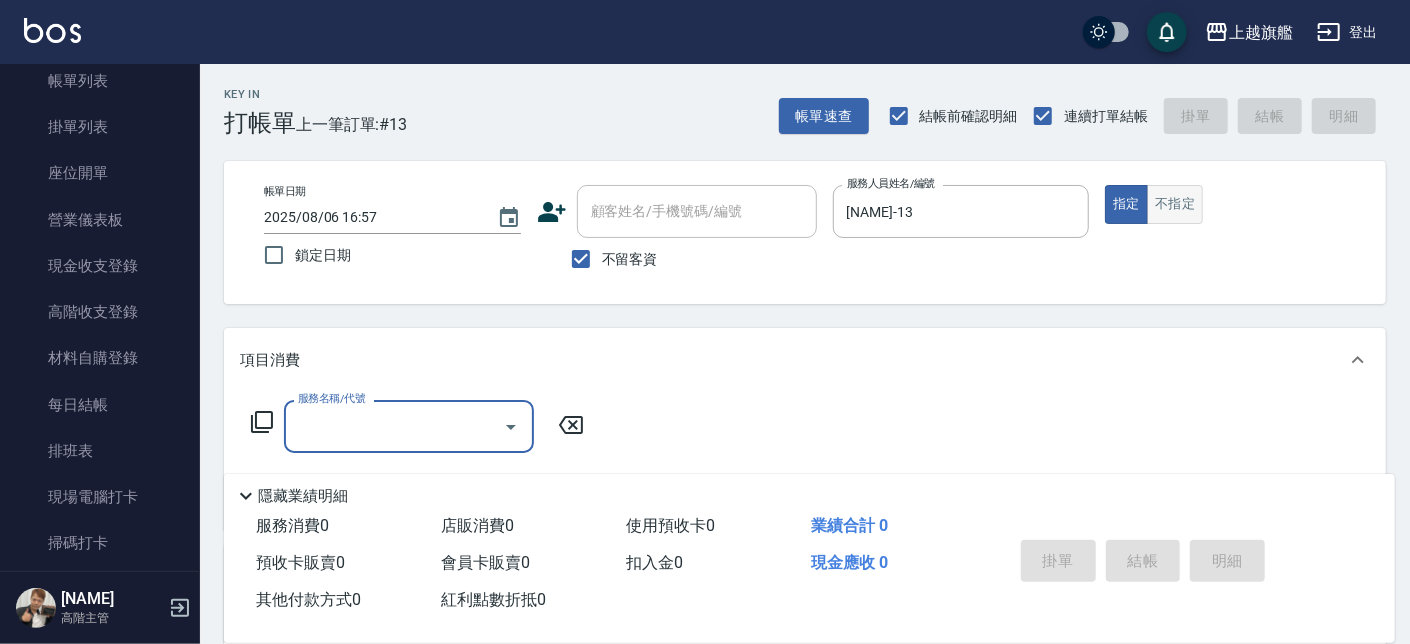 click on "不指定" at bounding box center [1175, 204] 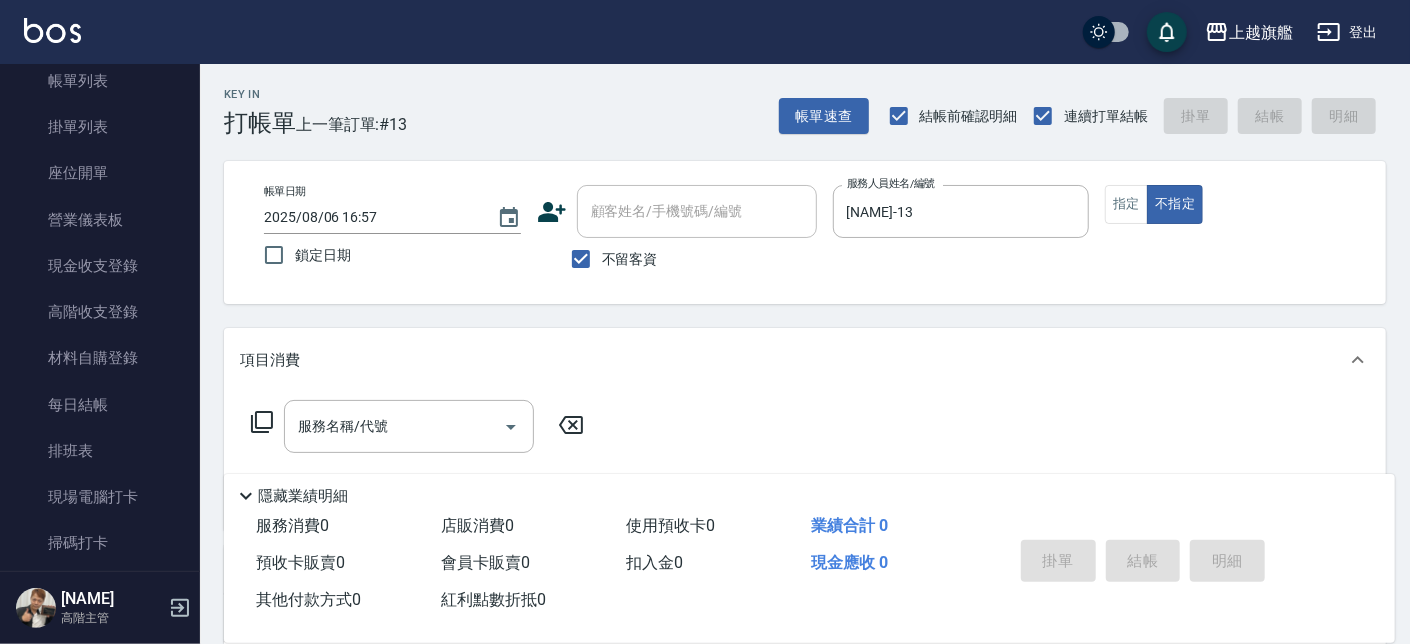 drag, startPoint x: 480, startPoint y: 402, endPoint x: 525, endPoint y: 387, distance: 47.434166 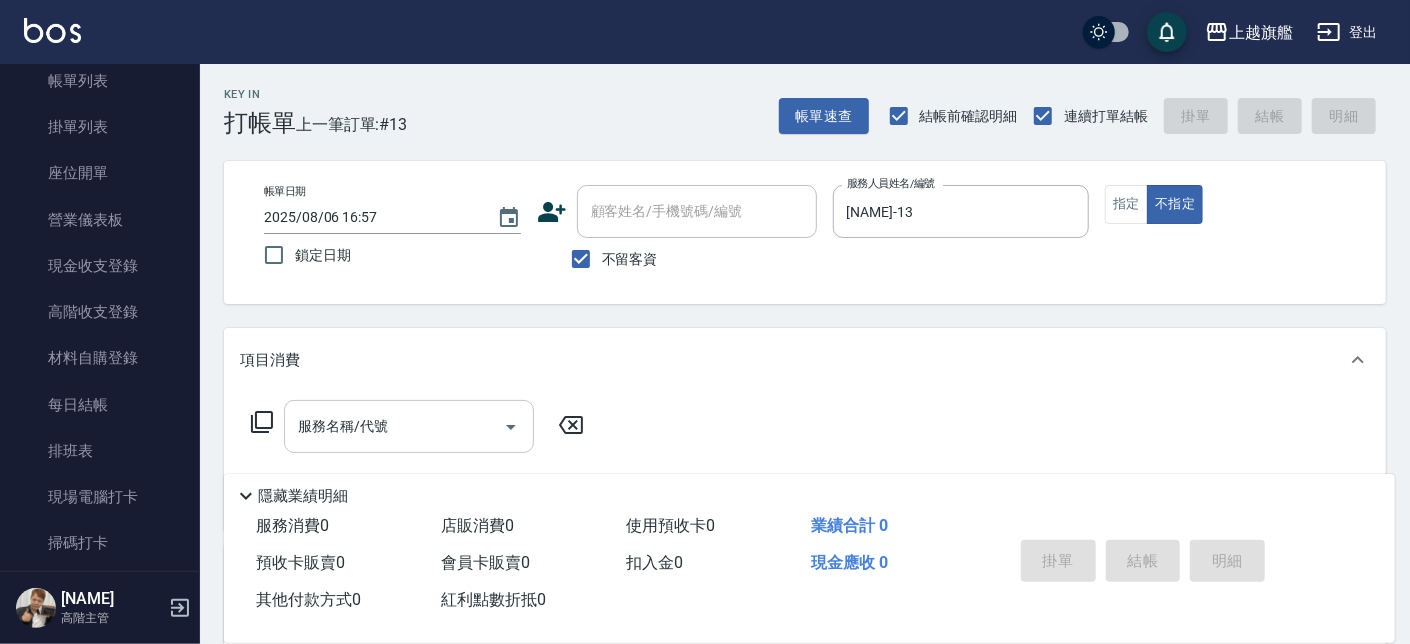 click on "服務名稱/代號" at bounding box center [394, 426] 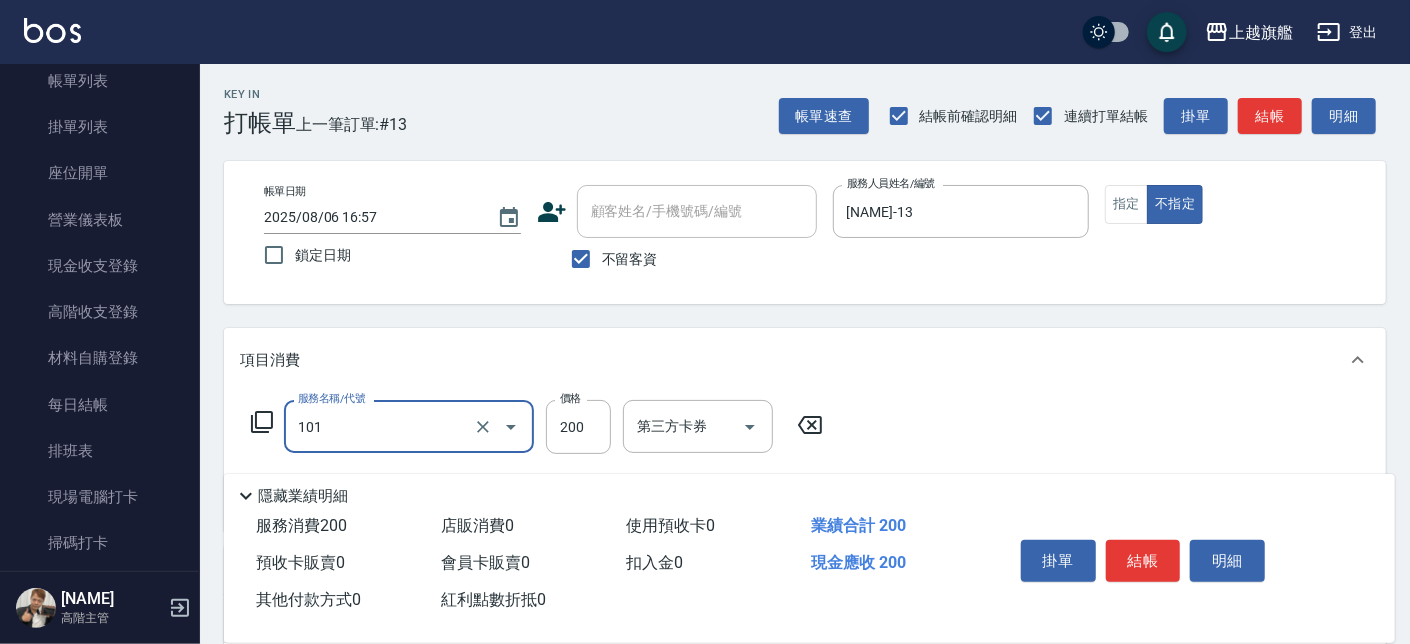 type on "一般洗(101)" 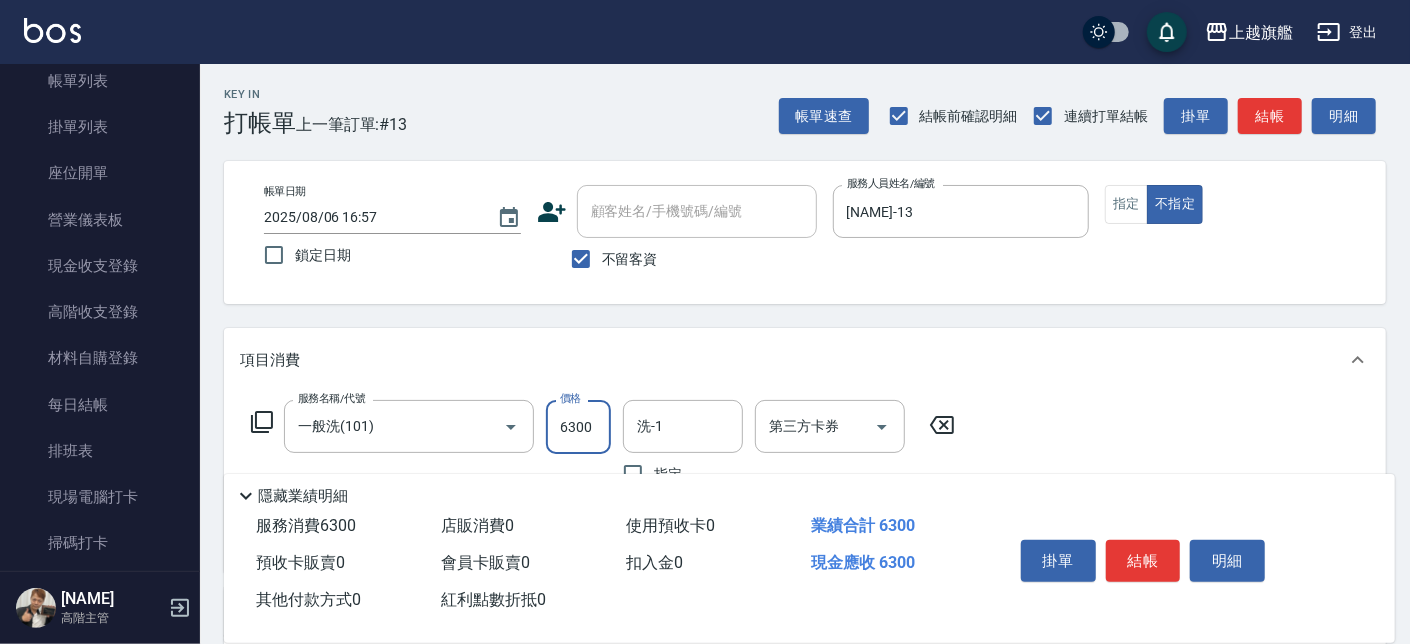 click on "6300" at bounding box center (578, 427) 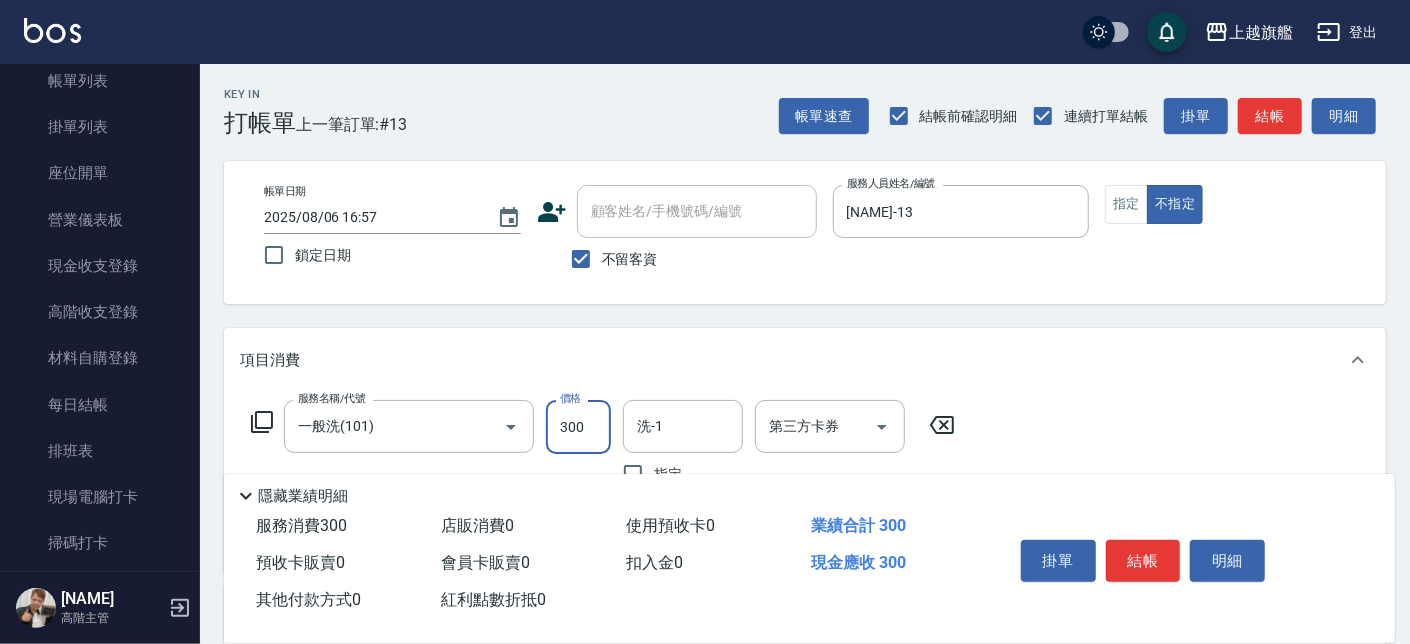 type on "300" 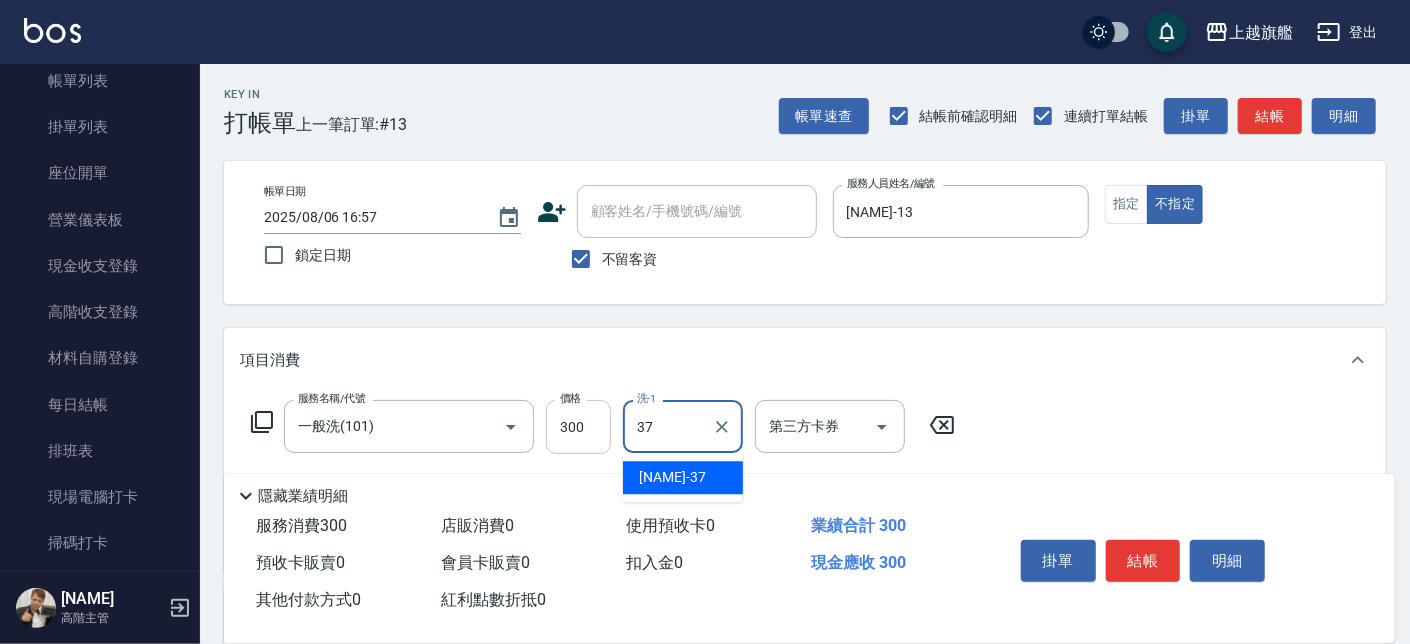 type on "[NAME]-37" 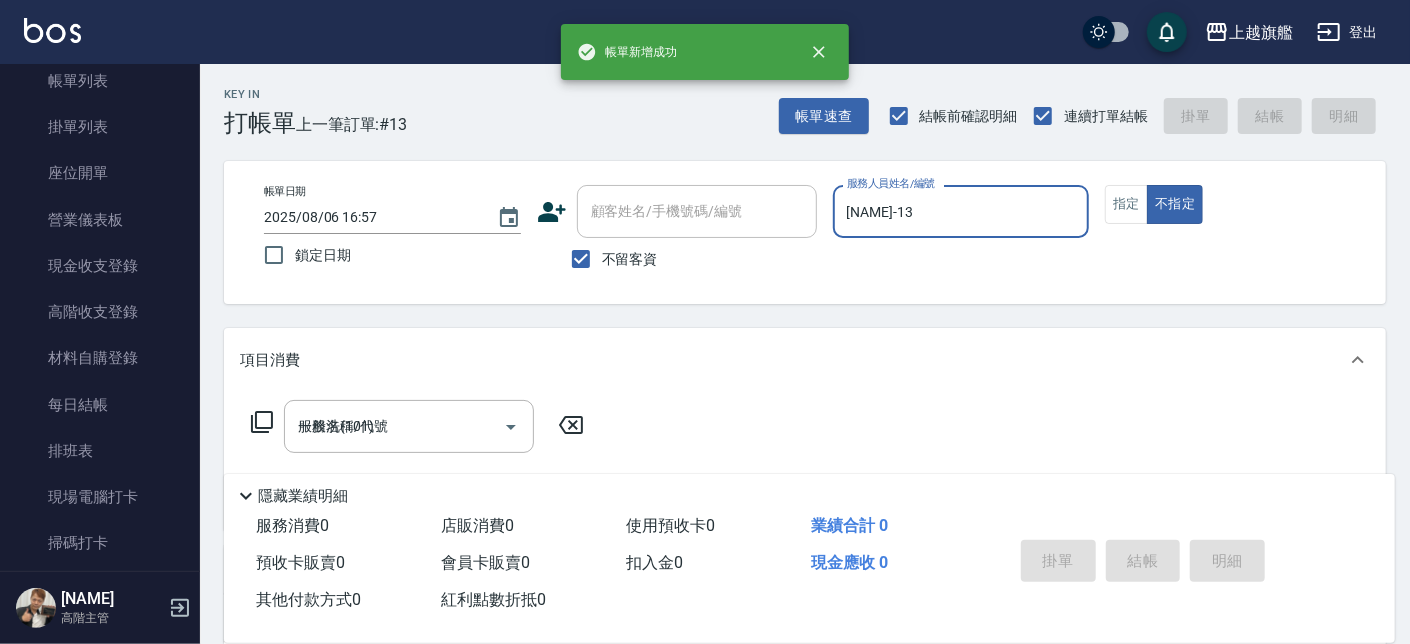 type 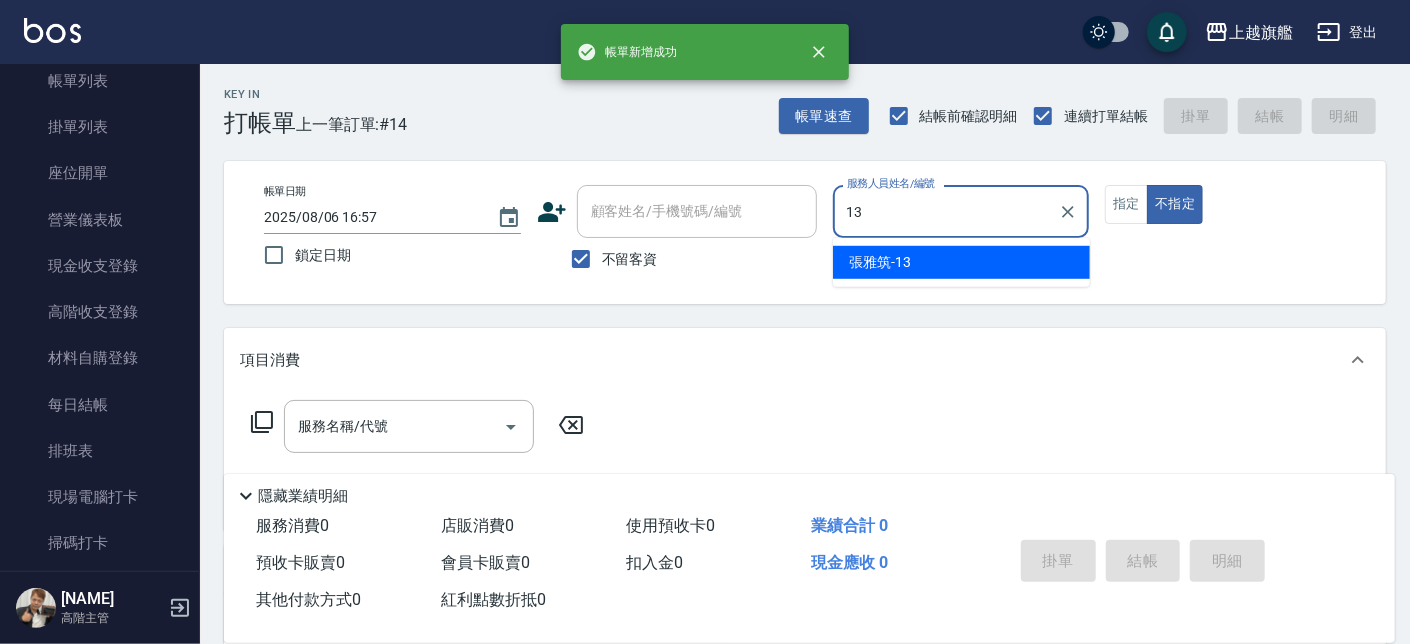 type on "[NAME]-13" 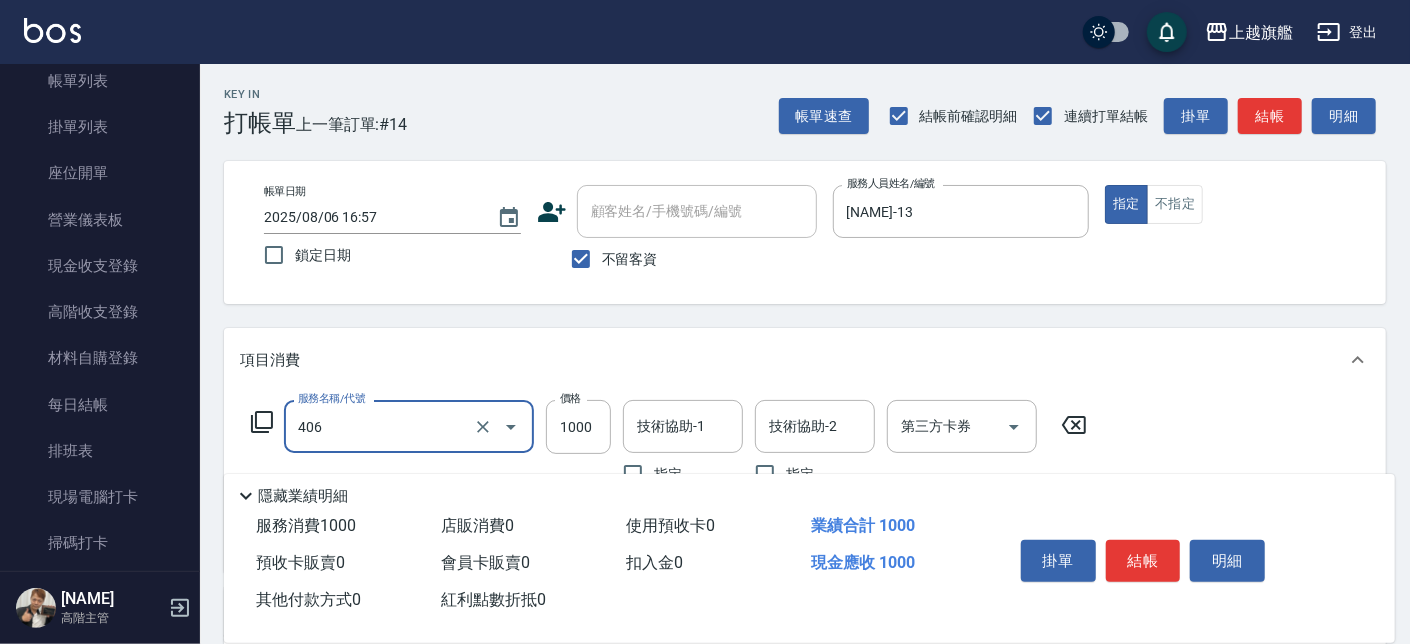 type on "水漾護1000(406)" 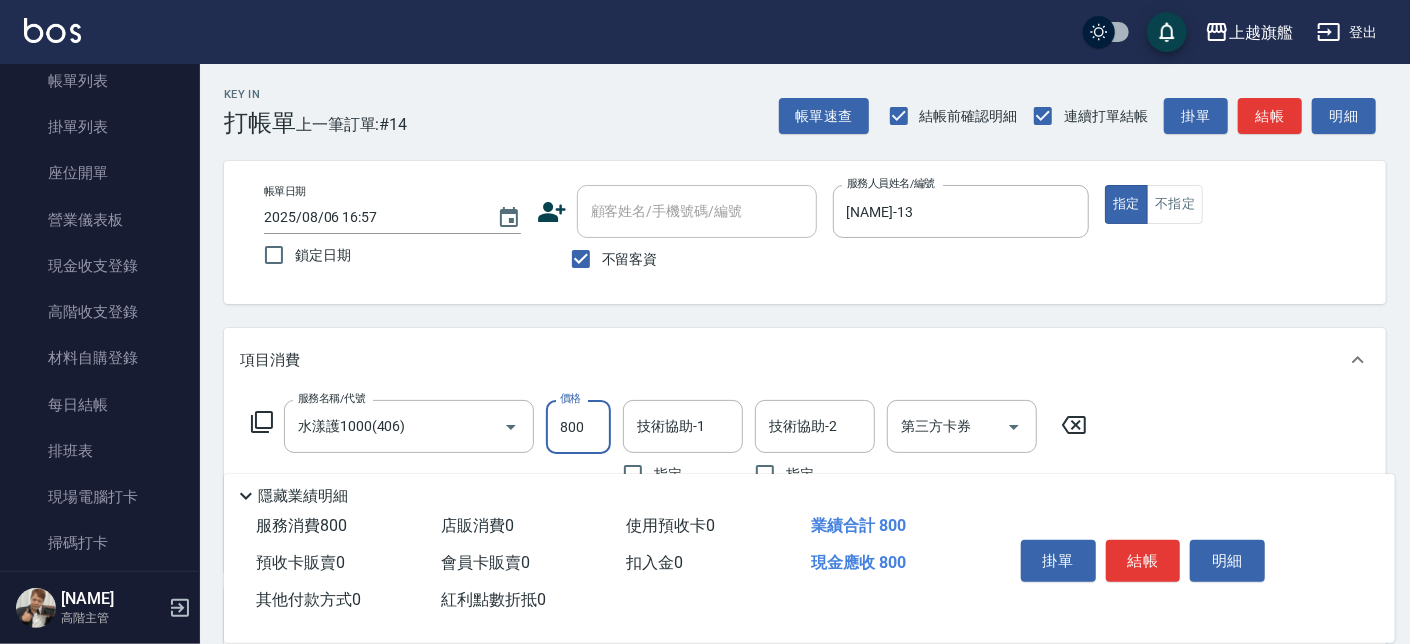 type on "800" 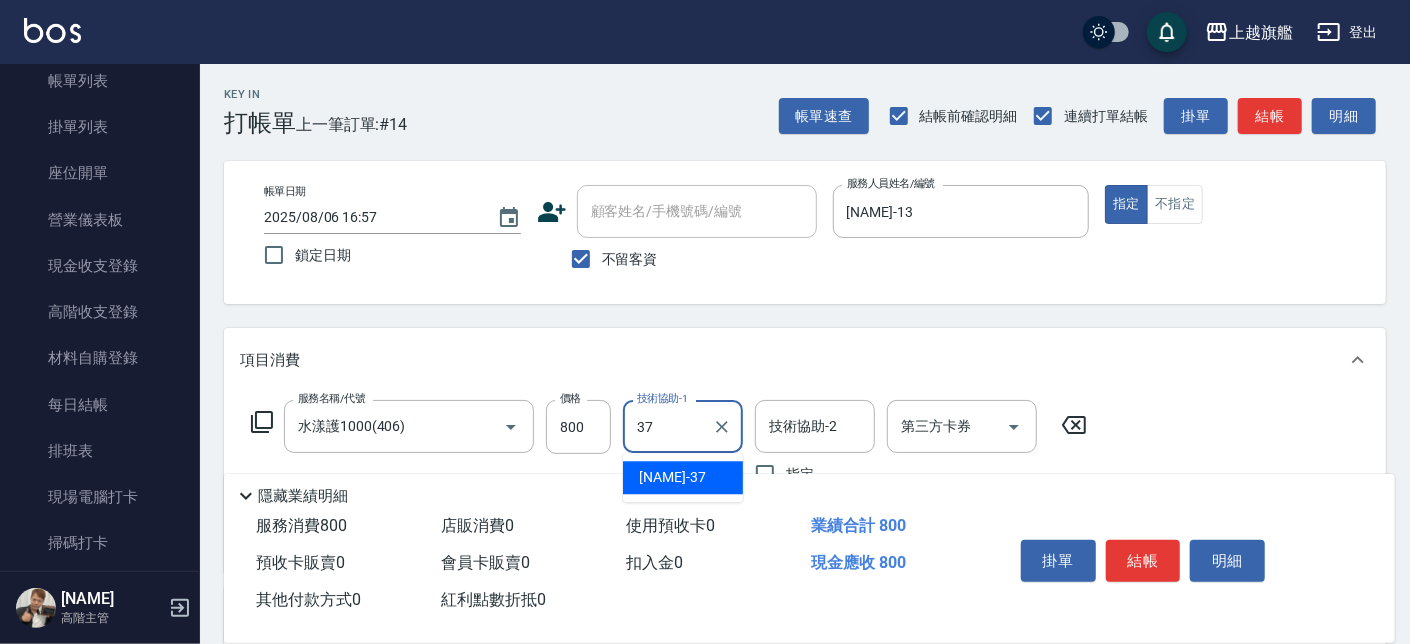 type on "[NAME]-37" 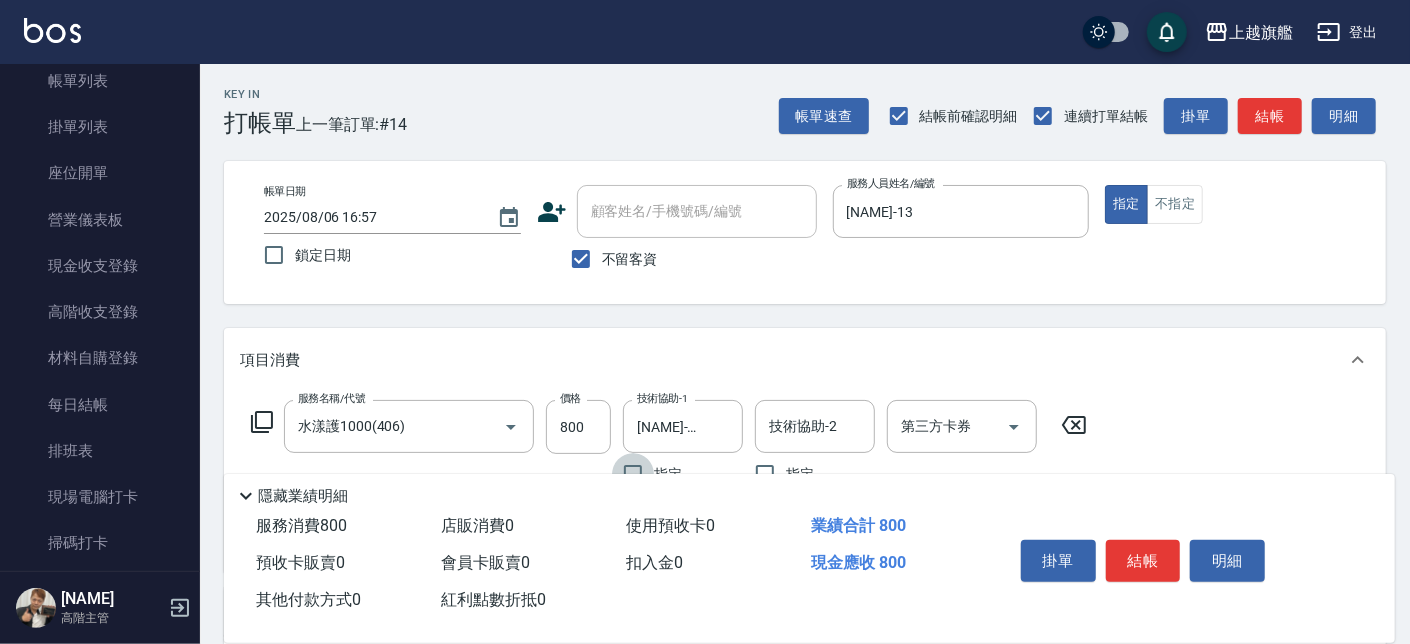 scroll, scrollTop: 113, scrollLeft: 0, axis: vertical 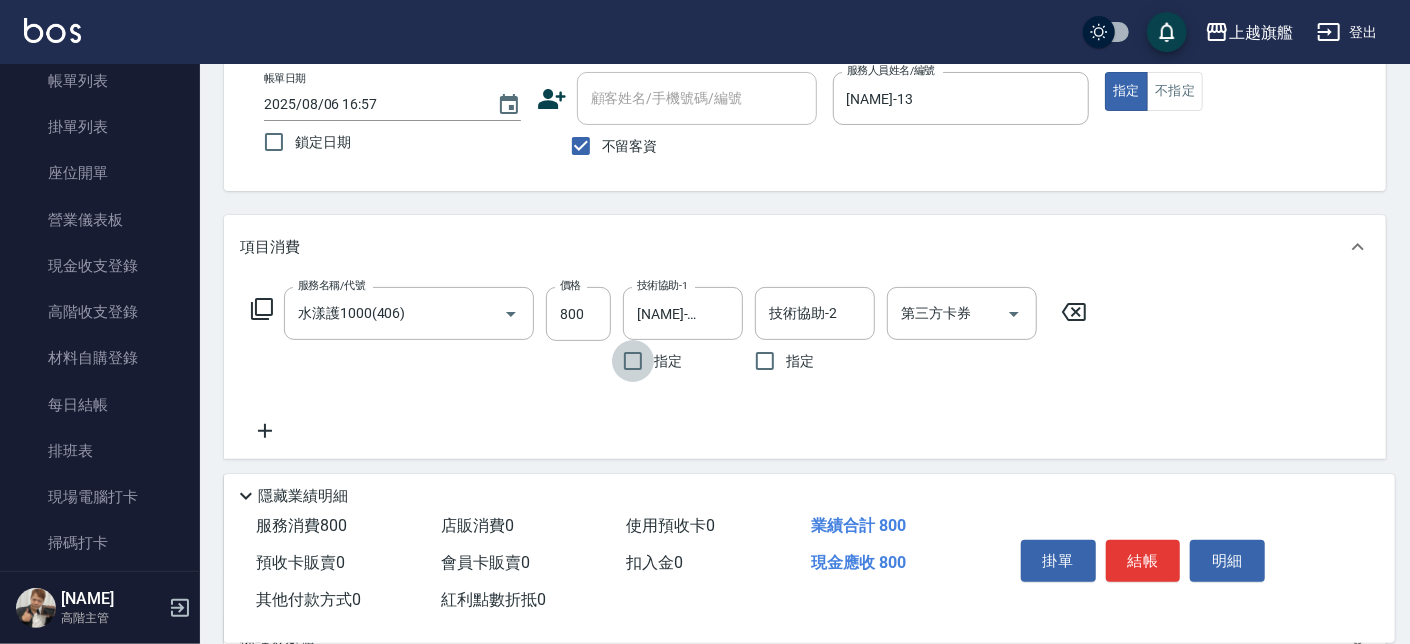 click 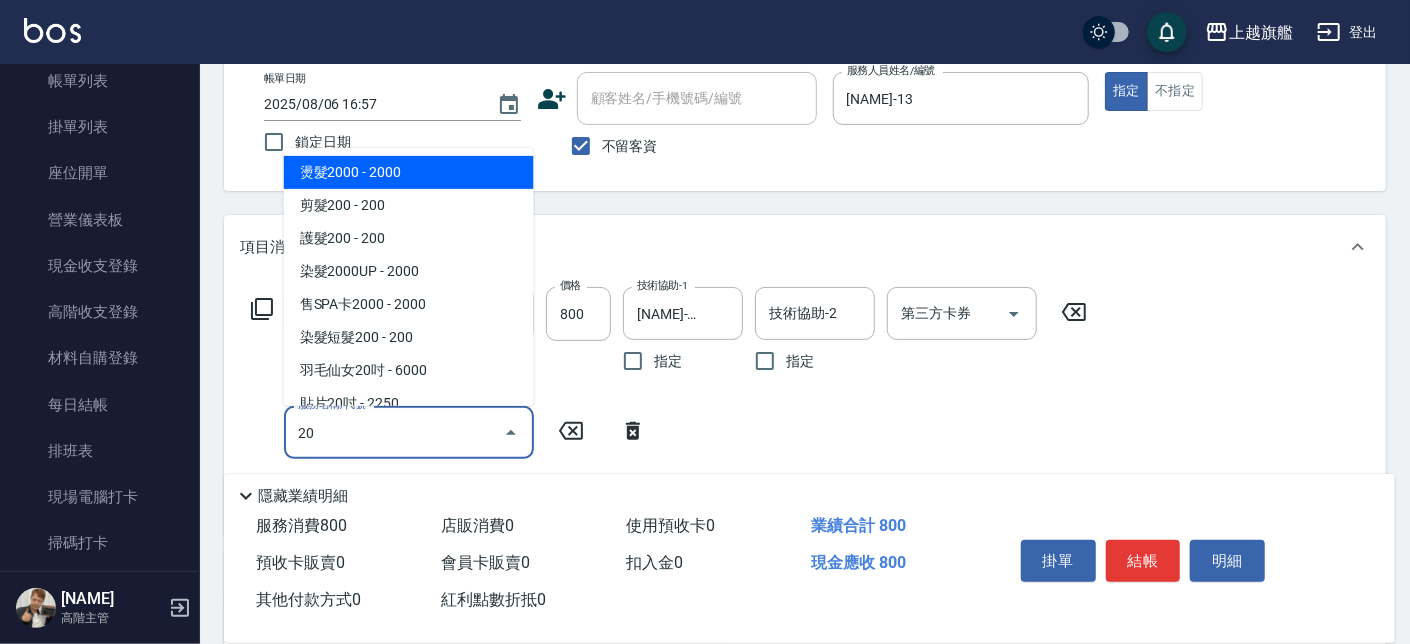 type on "2" 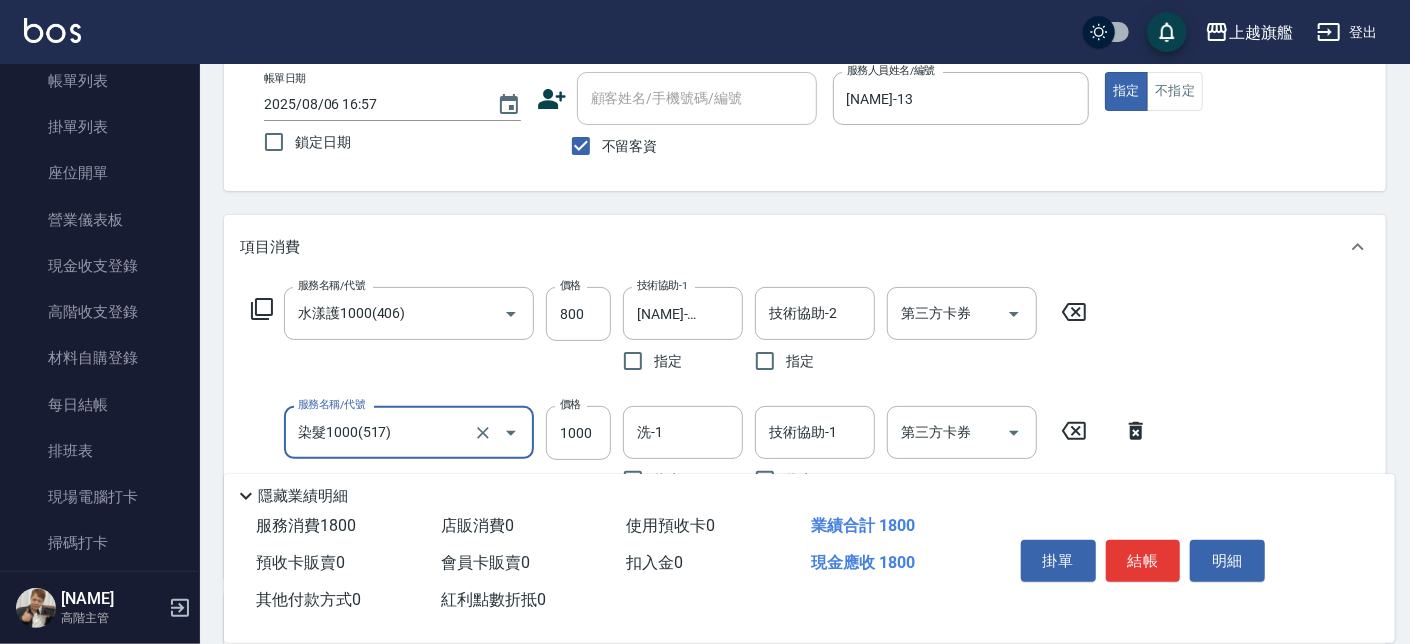 type on "染髮1000(517)" 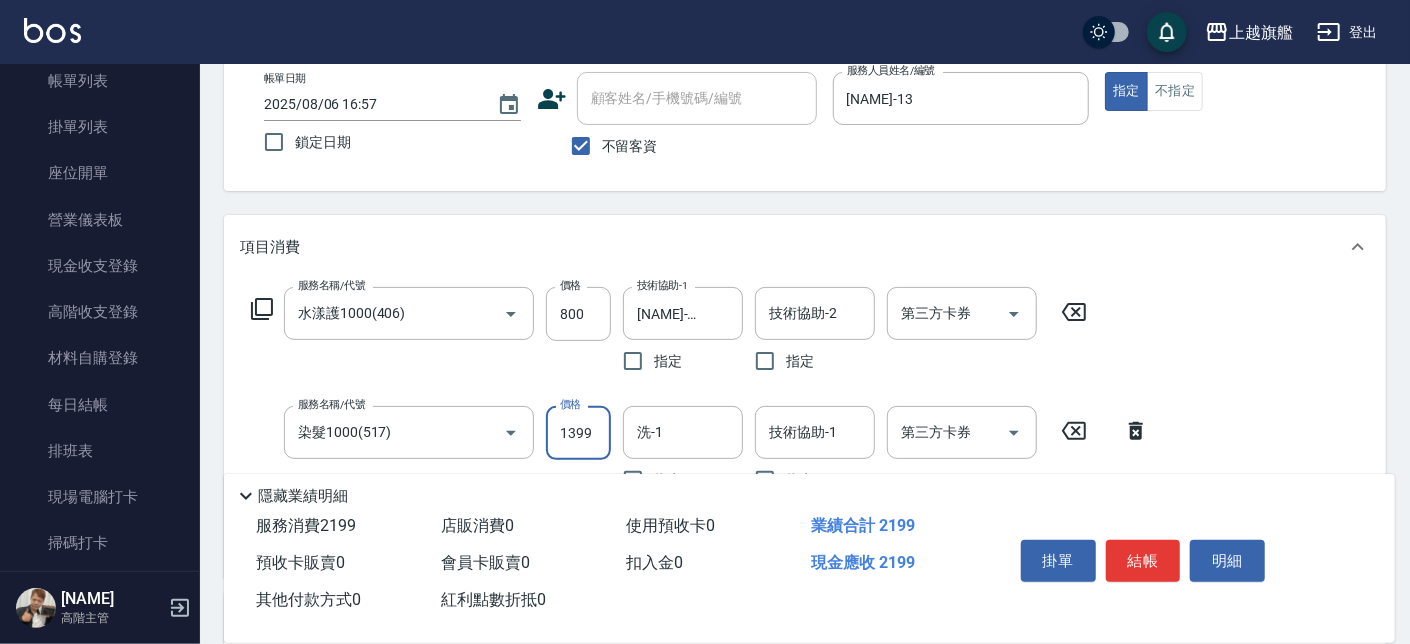 type on "1399" 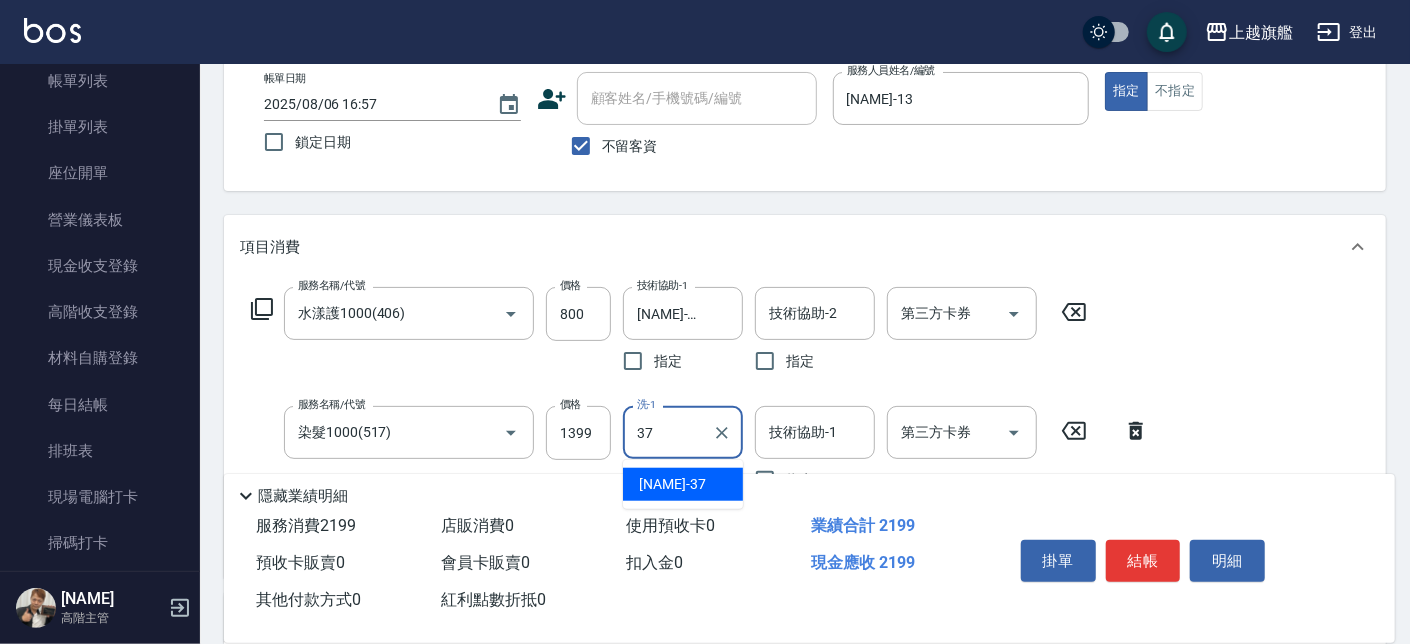 type on "[NAME]-37" 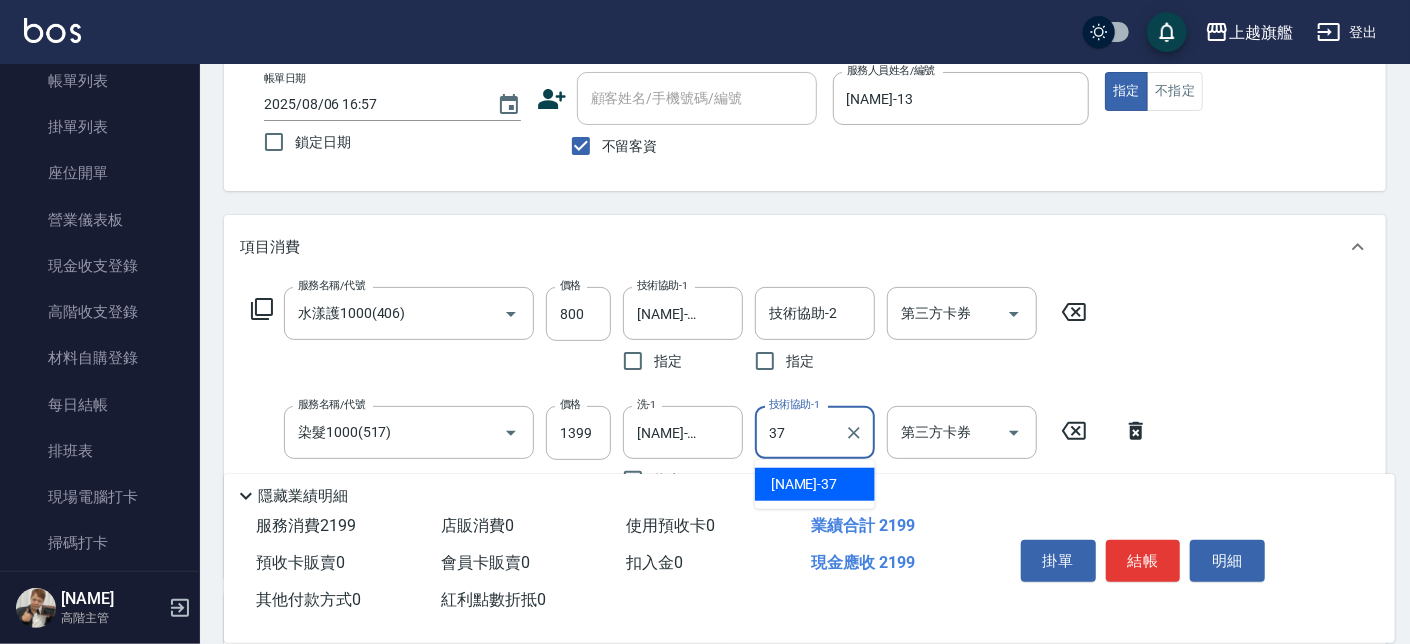 type on "[NAME]-37" 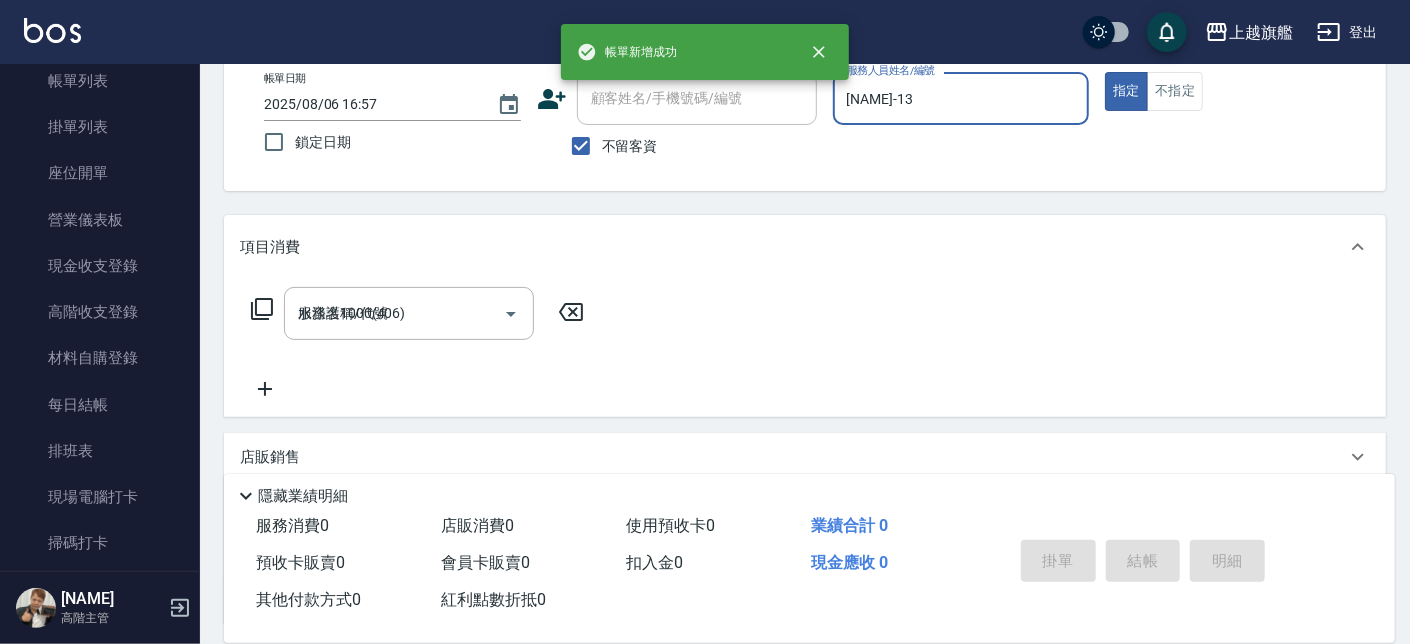 type on "2025/08/06 16:58" 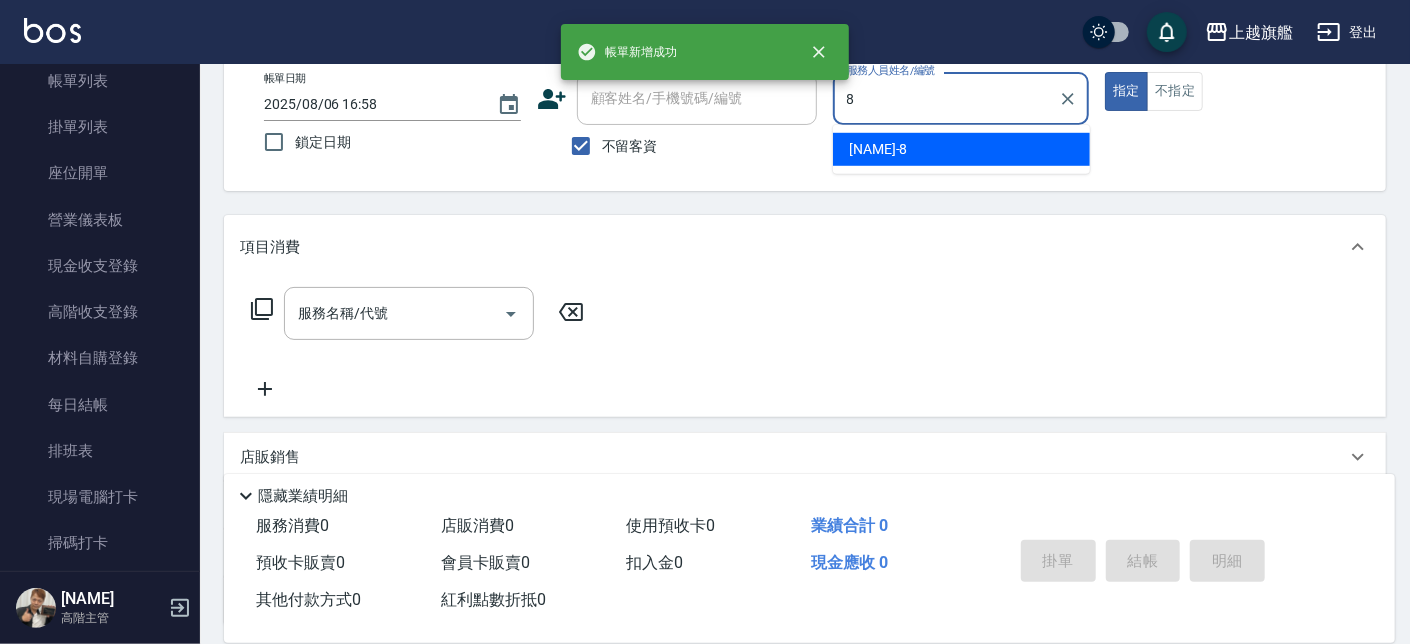 type on "[NAME]-8" 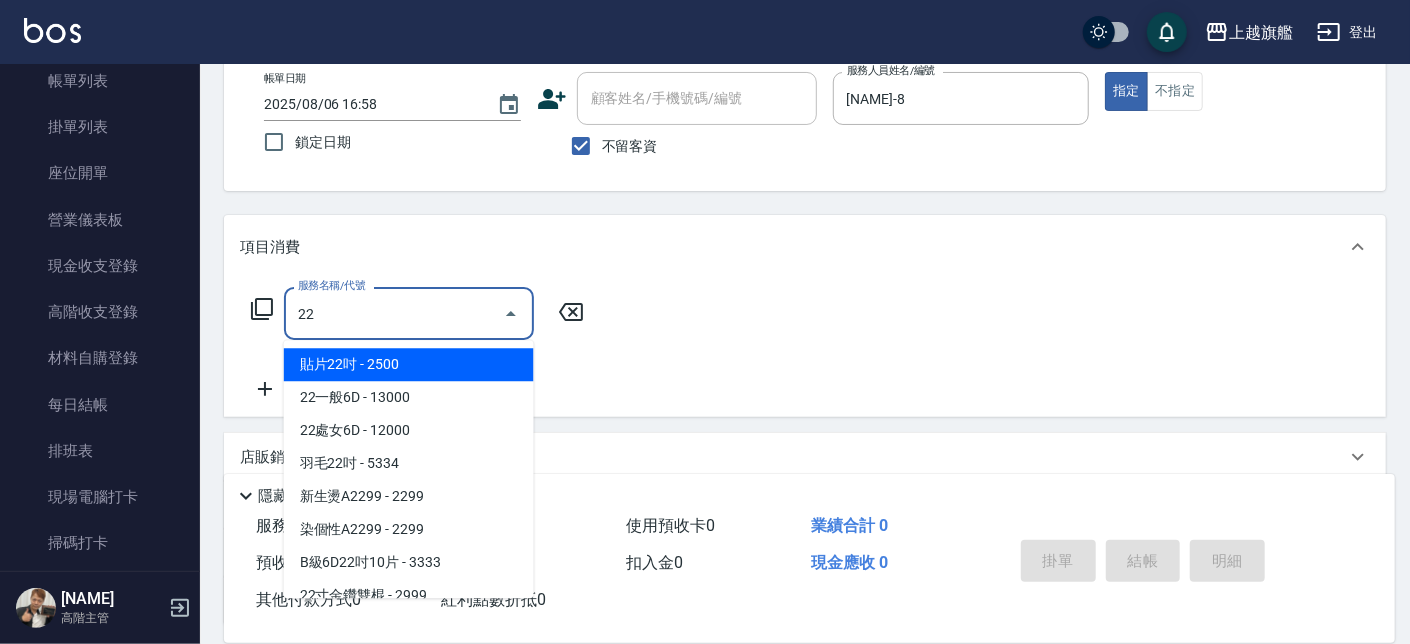 type on "2" 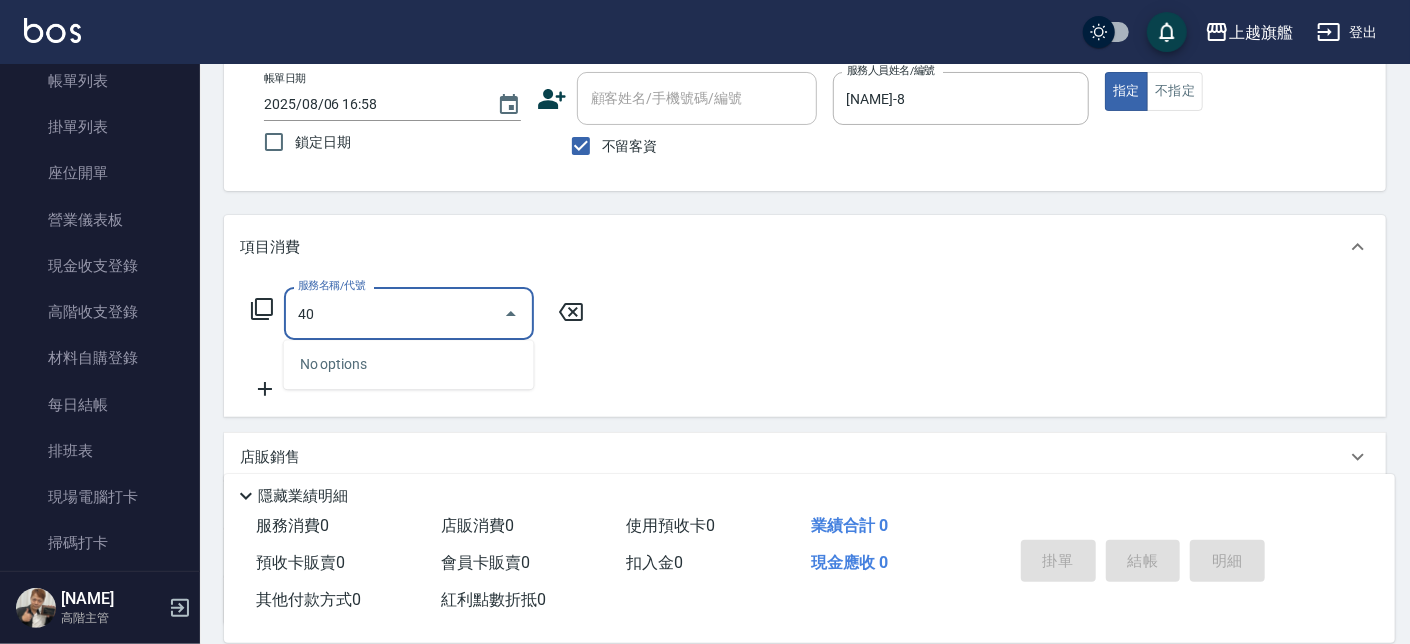 type on "4" 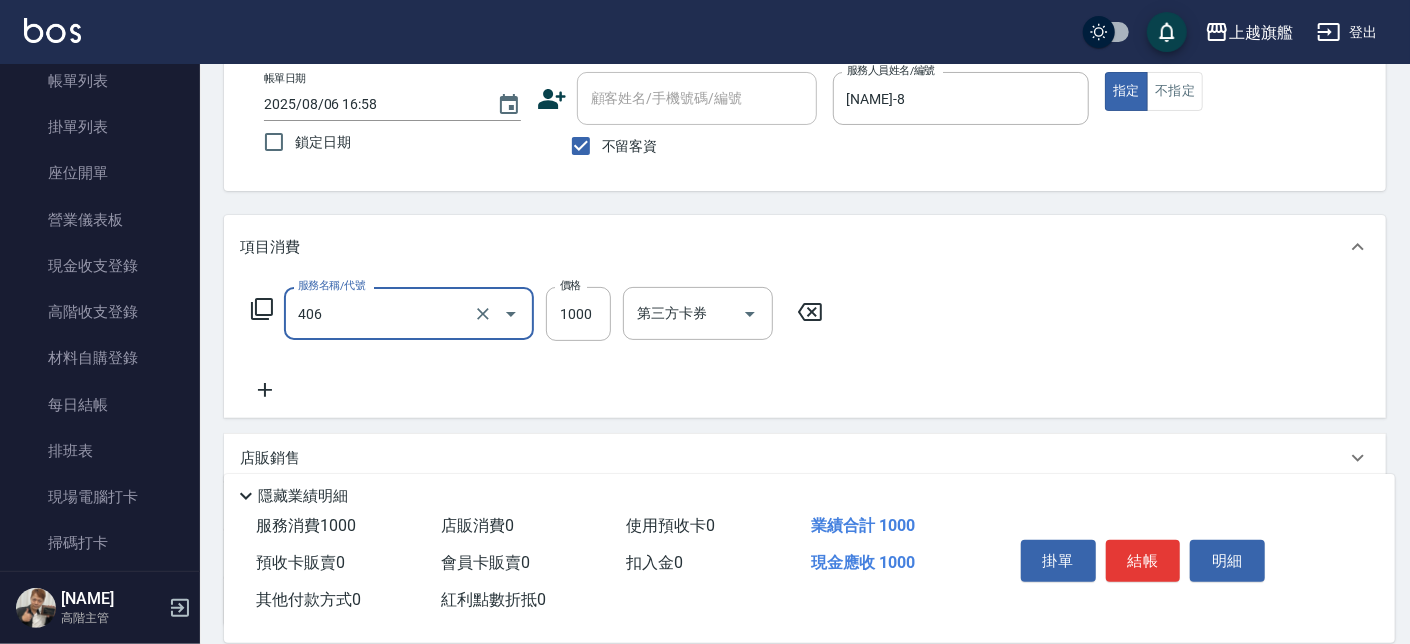 type on "水漾護1000(406)" 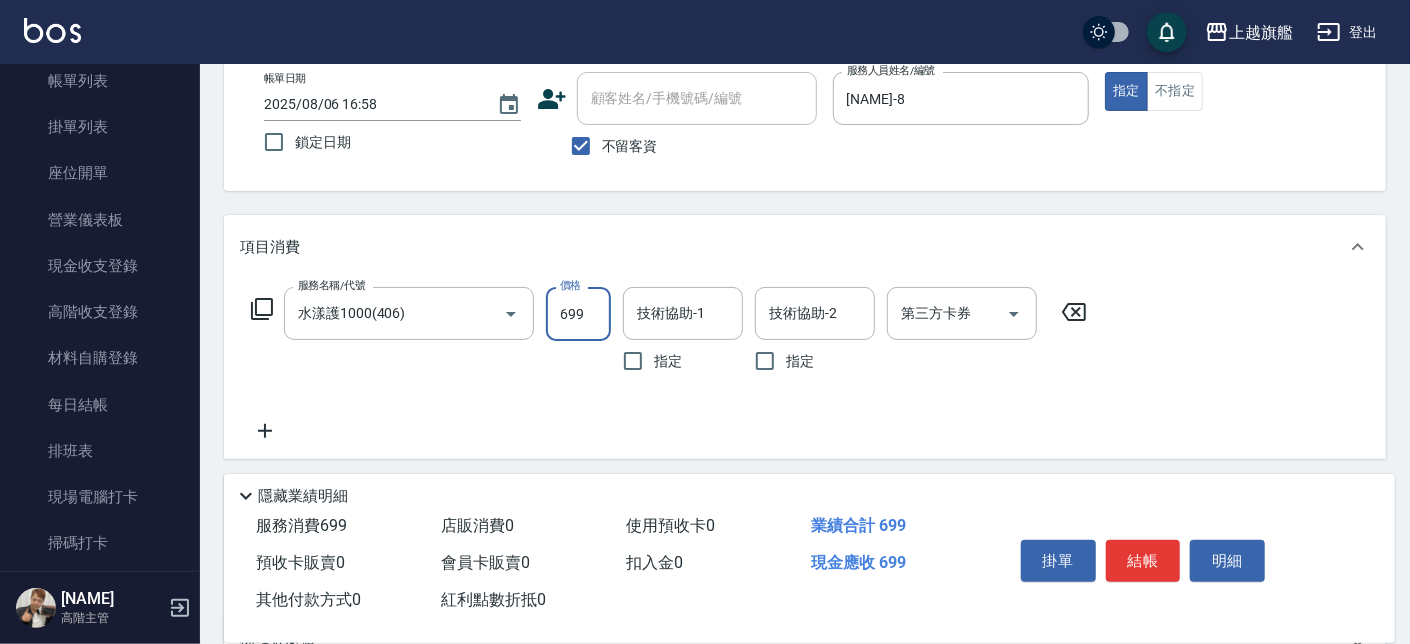 type on "699" 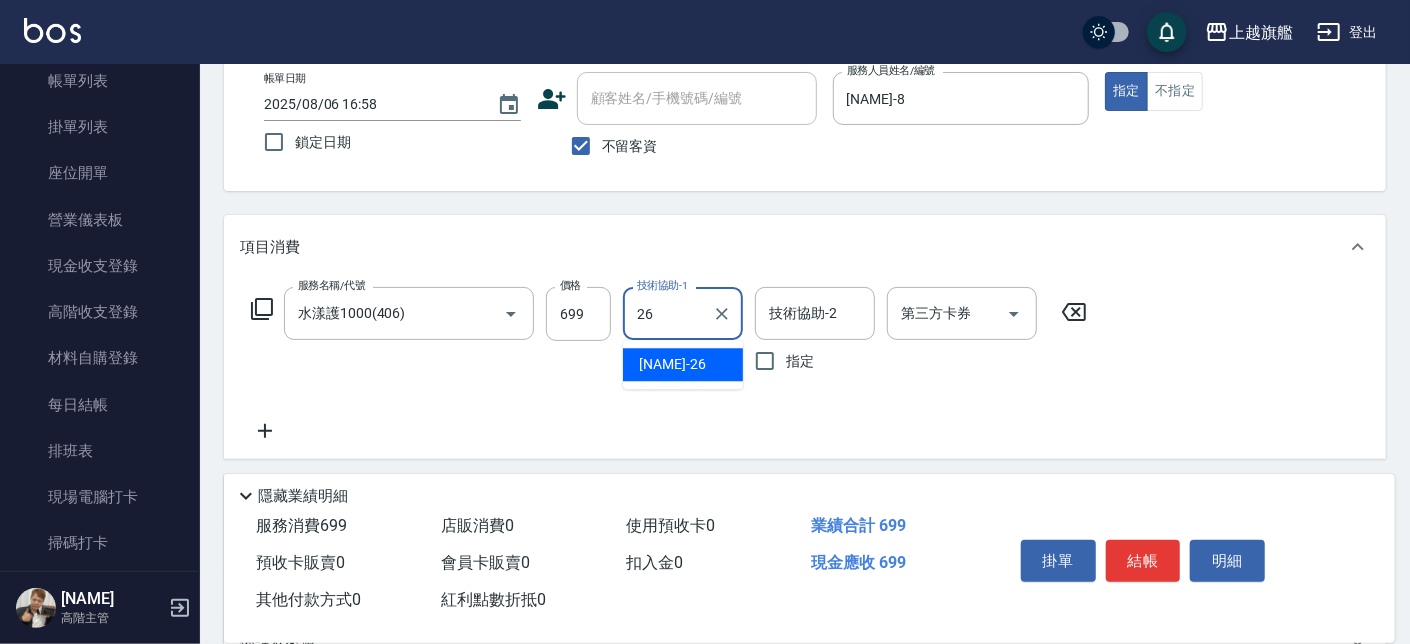 type on "[NAME]-26" 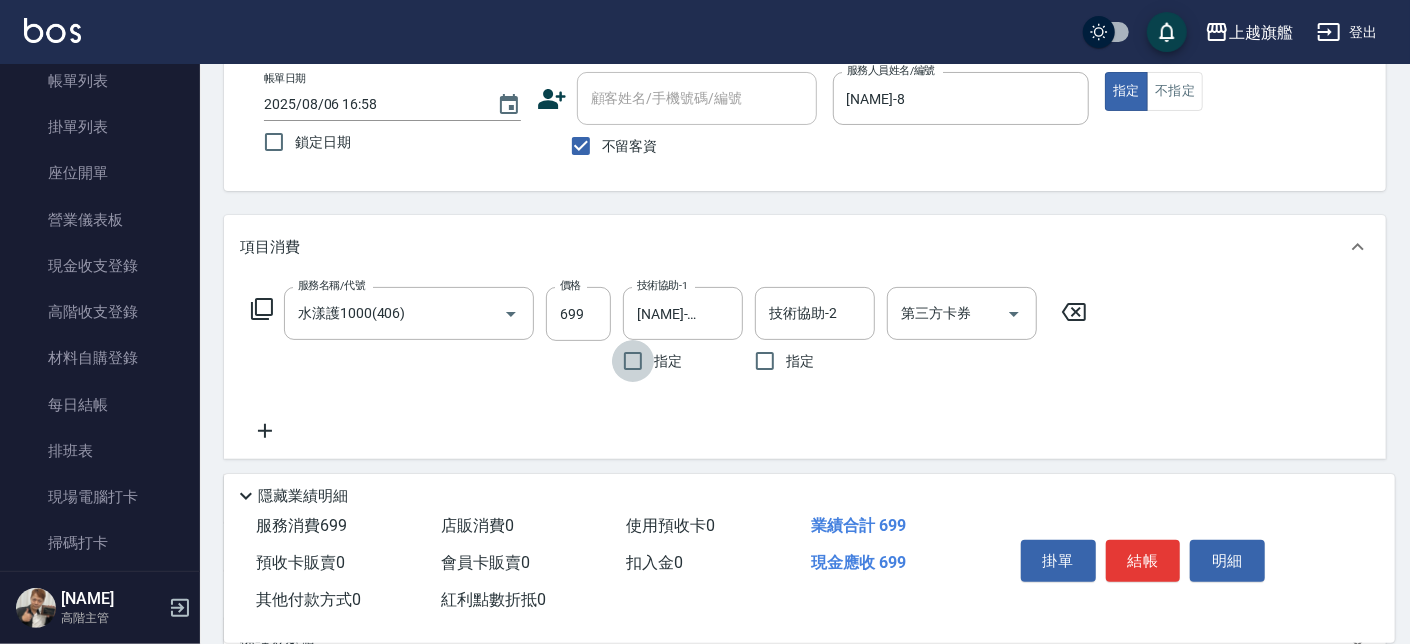 click on "服務名稱/代號 水漾護1000(406) 服務名稱/代號 價格 699 價格 技術協助-1 [NAME]-26 技術協助-1 指定 技術協助-2 技術協助-2 指定 第三方卡券 第三方卡券" at bounding box center [669, 365] 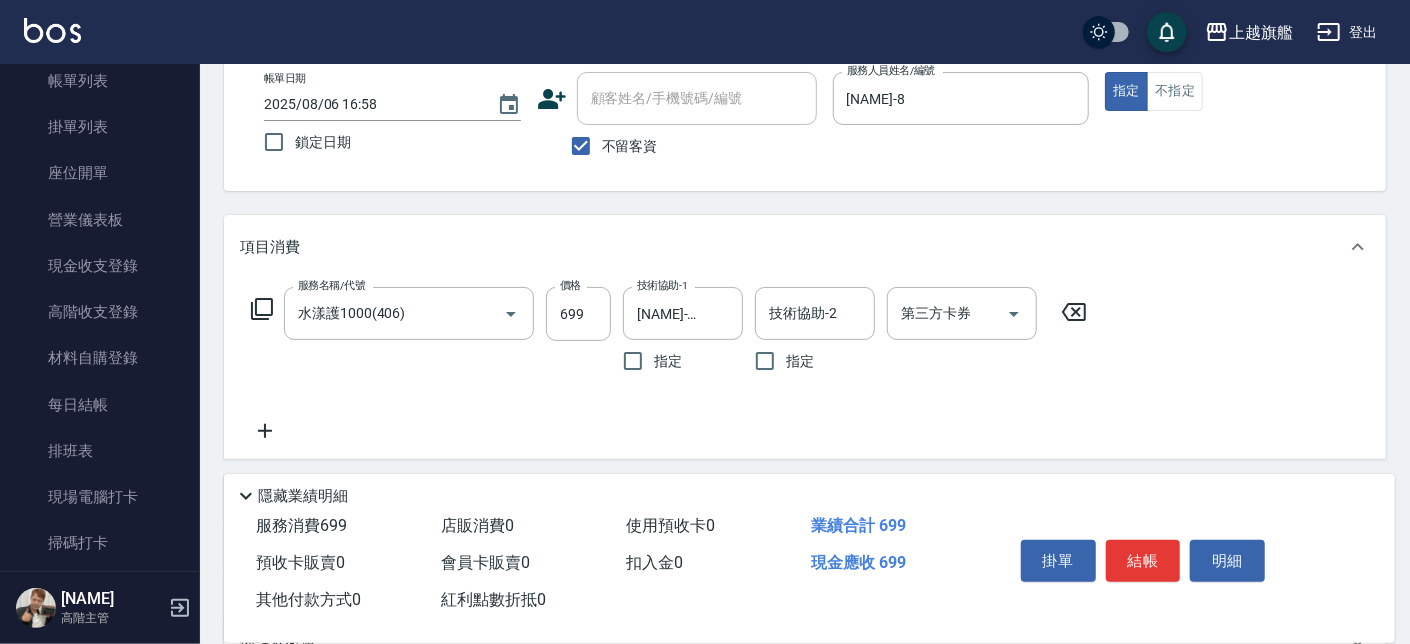 click 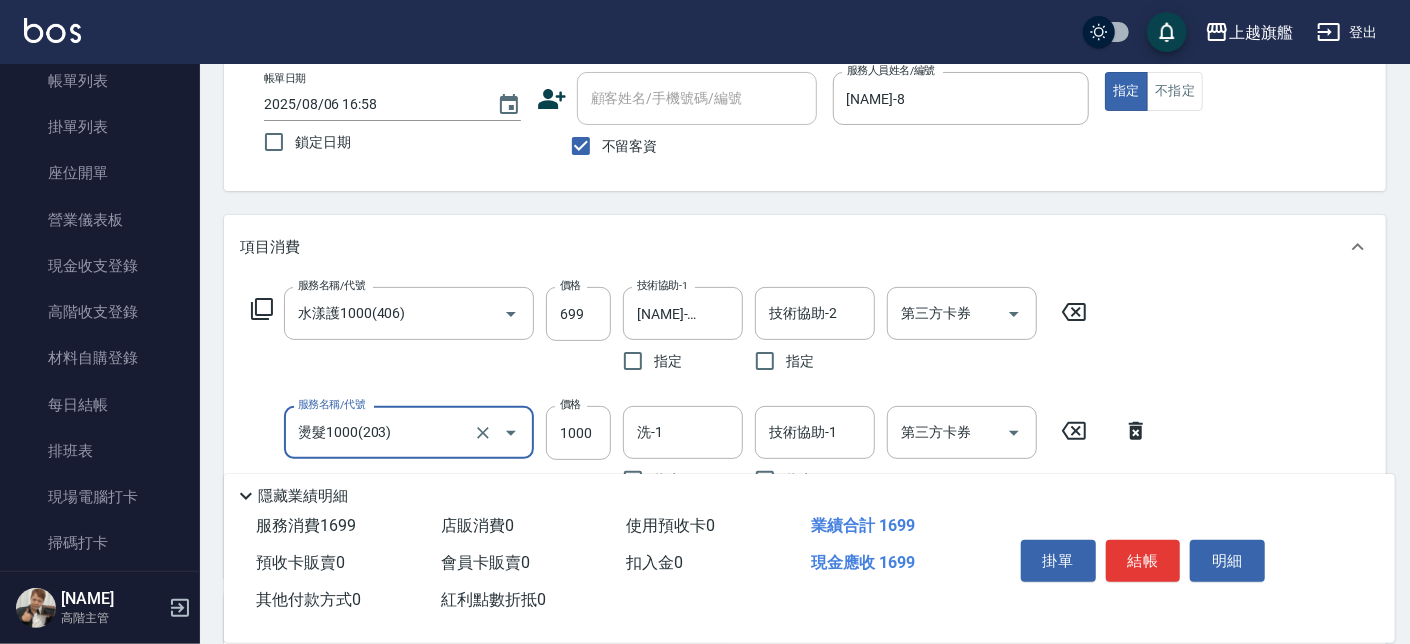 type on "燙髮1000(203)" 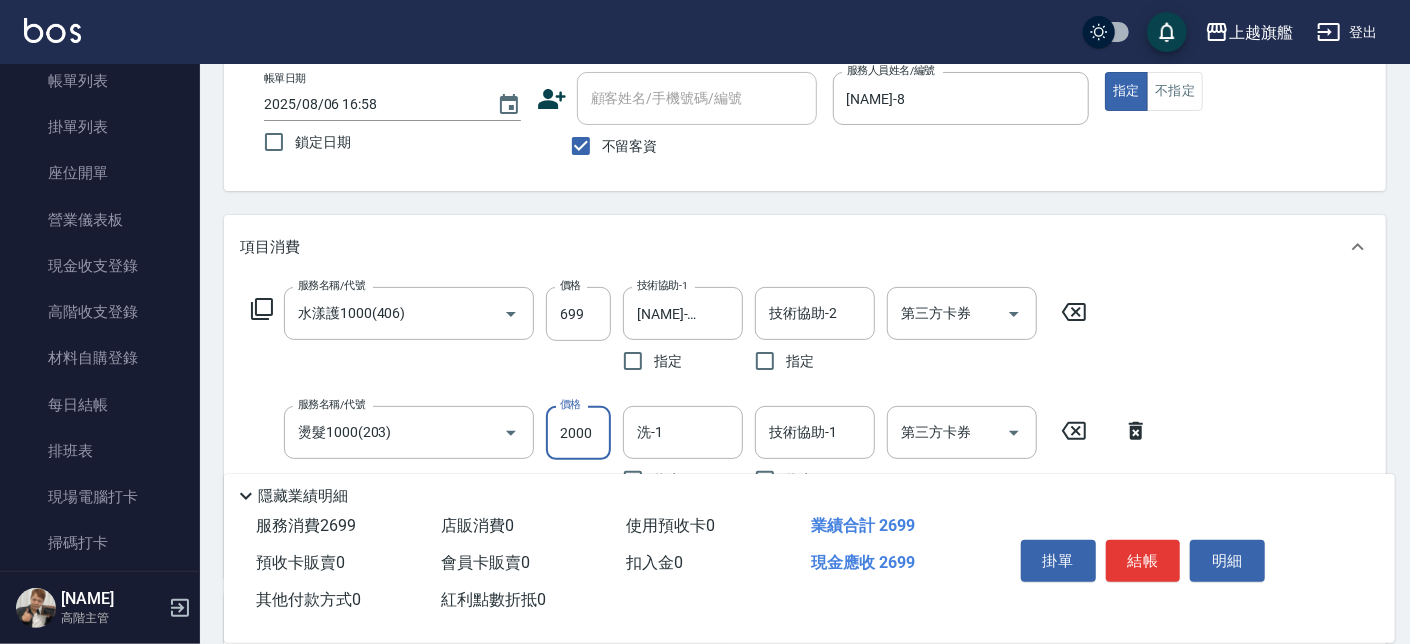 type on "2000" 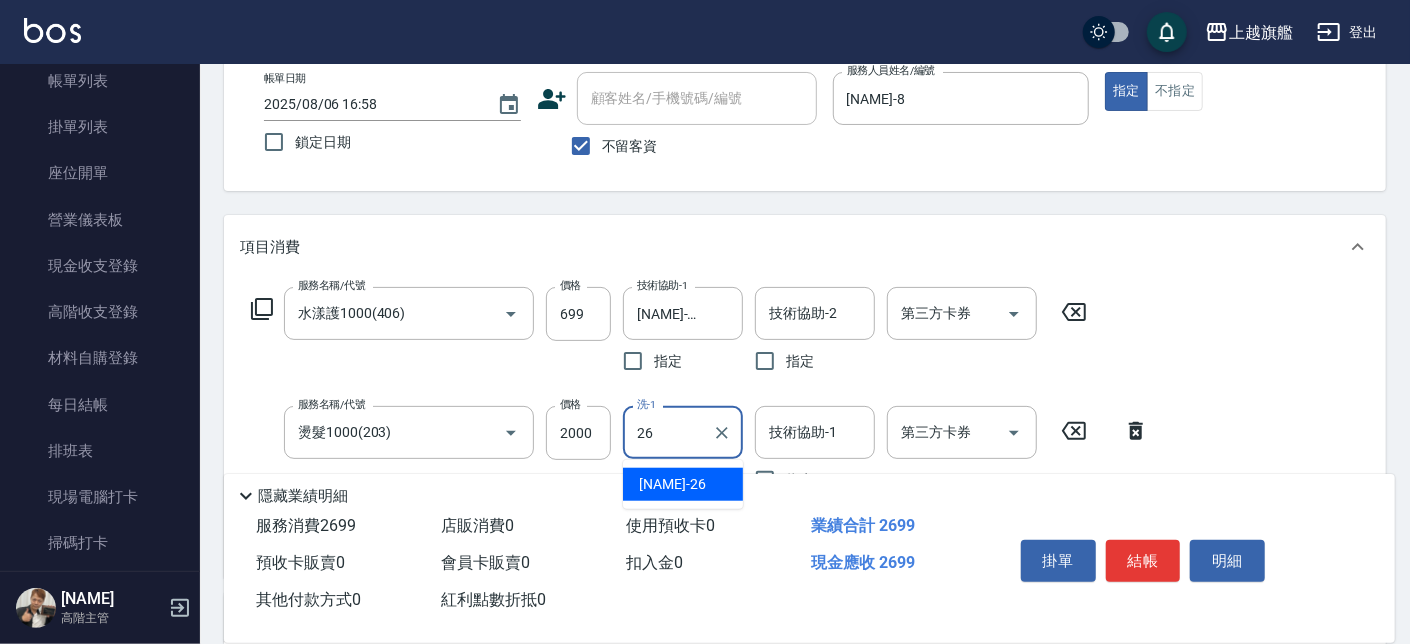 type on "[NAME]-26" 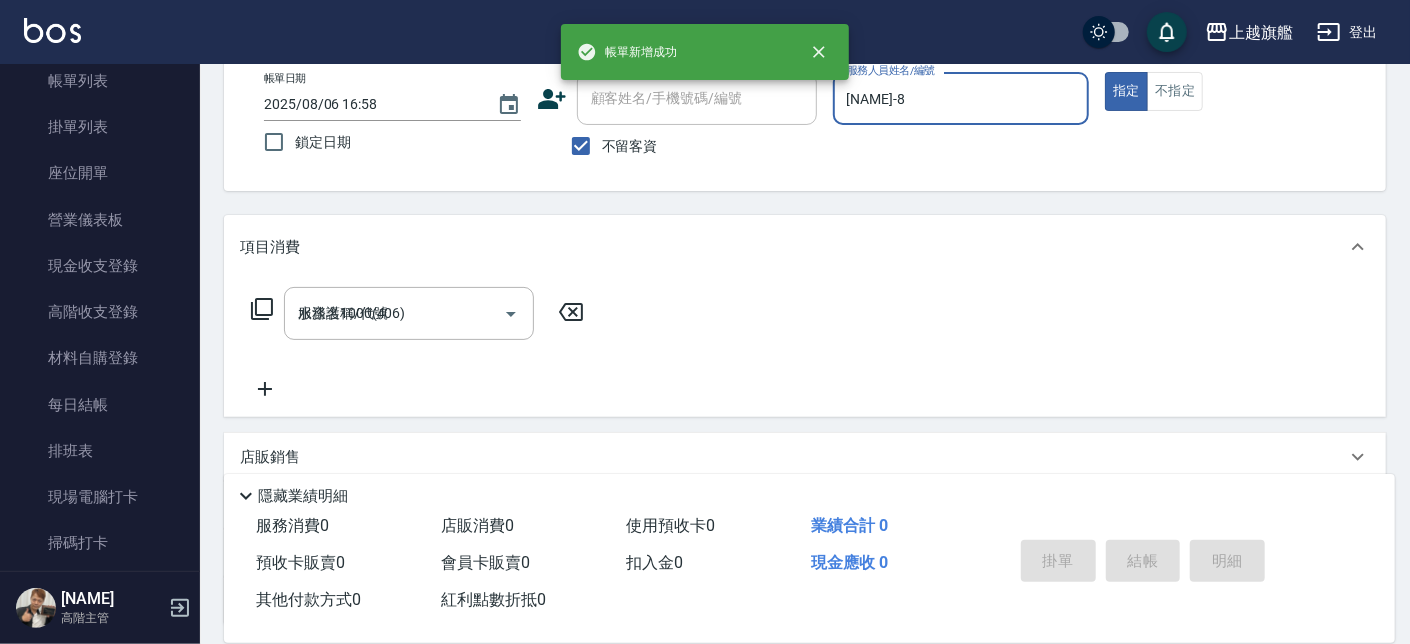 type 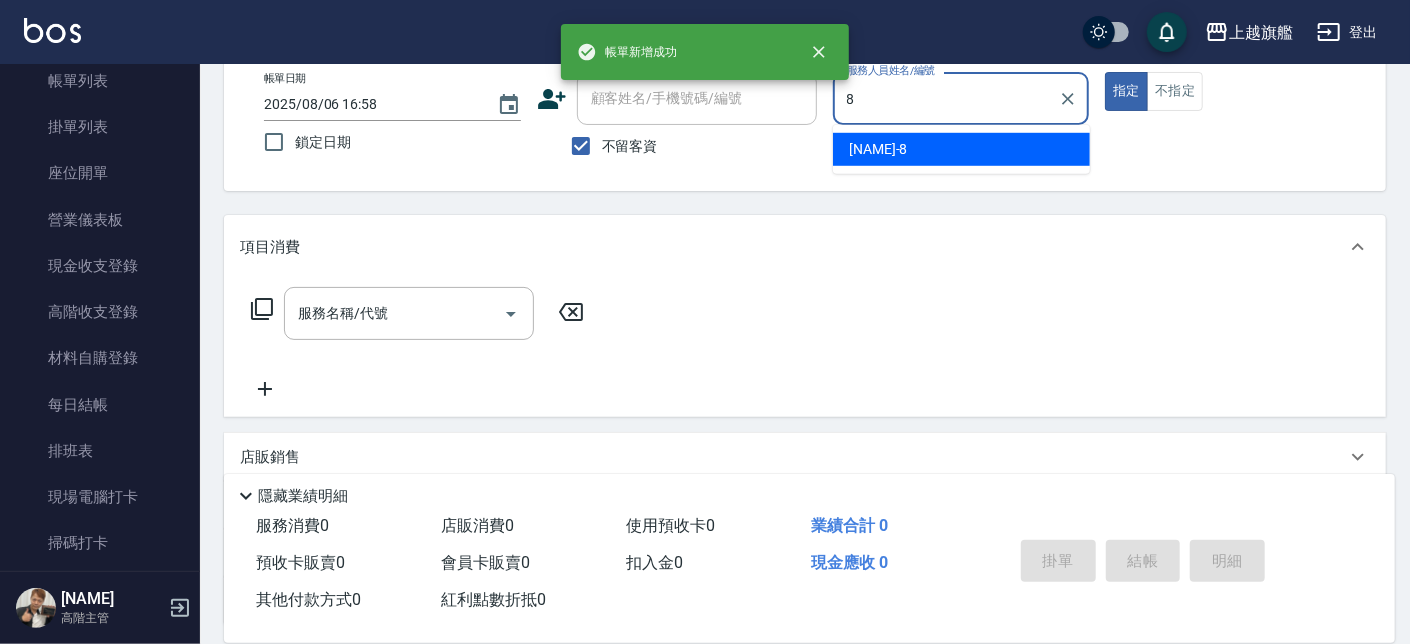 type on "[NAME]-8" 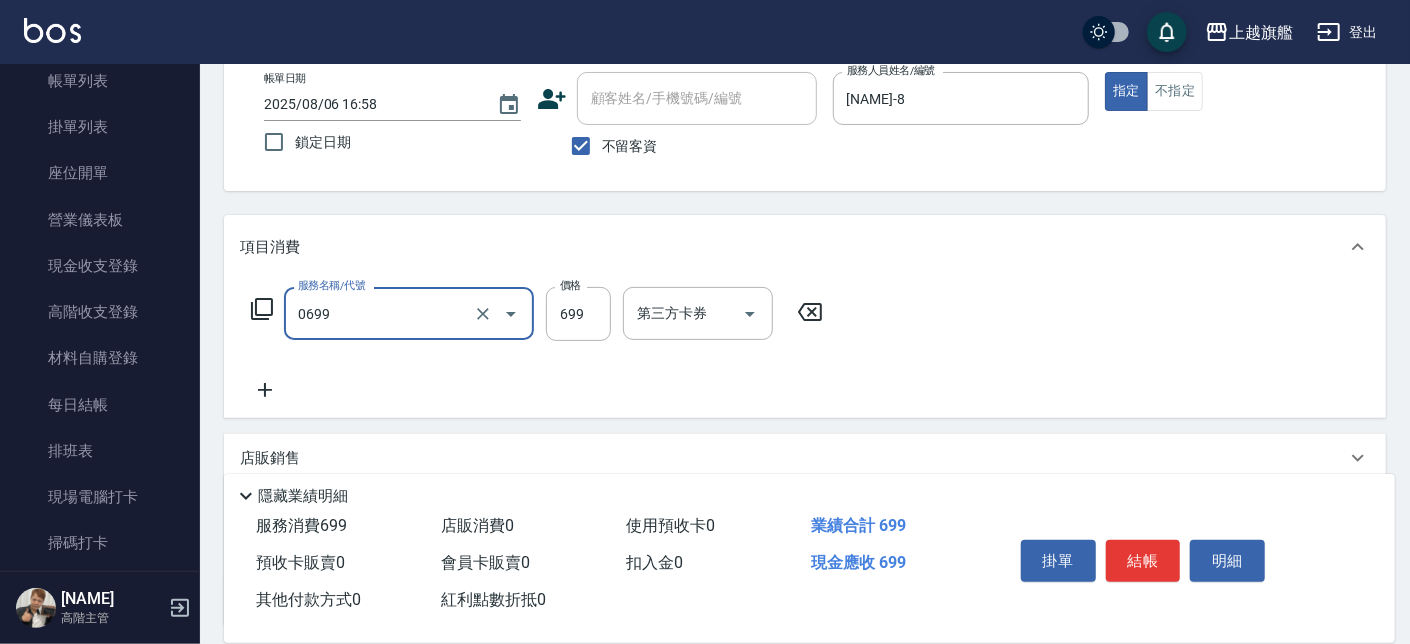 type on "精油SPA(0699)" 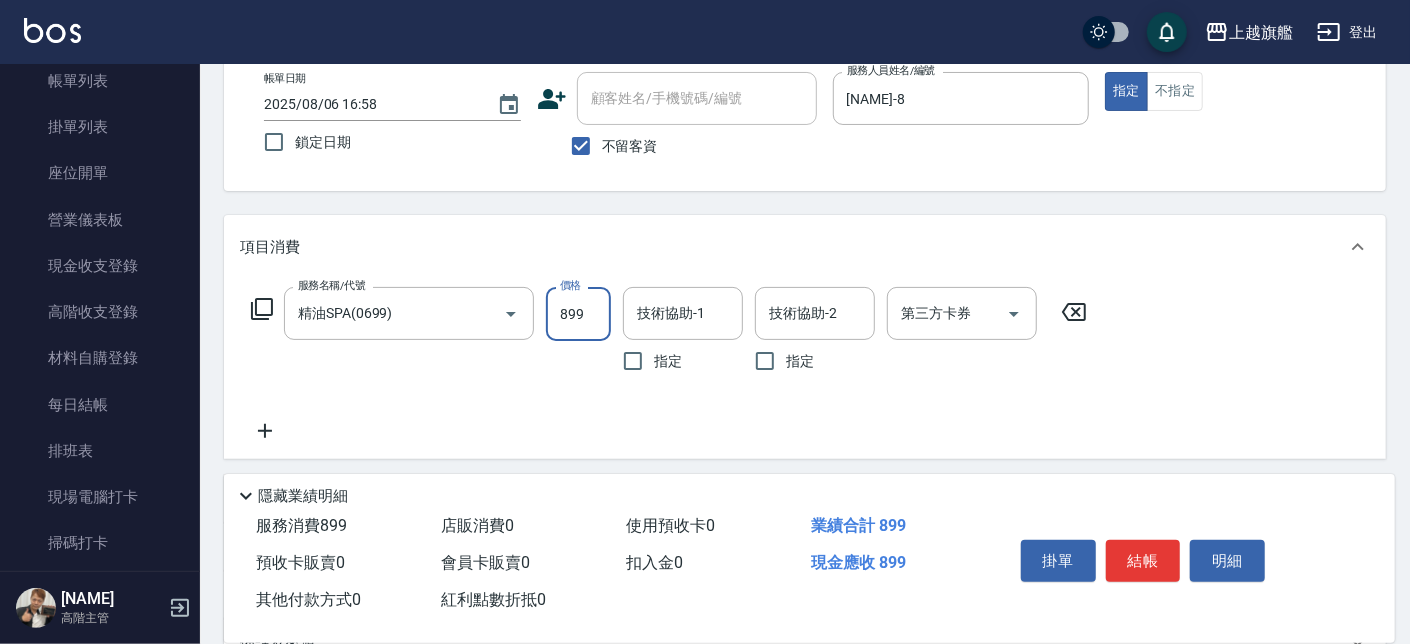 type on "899" 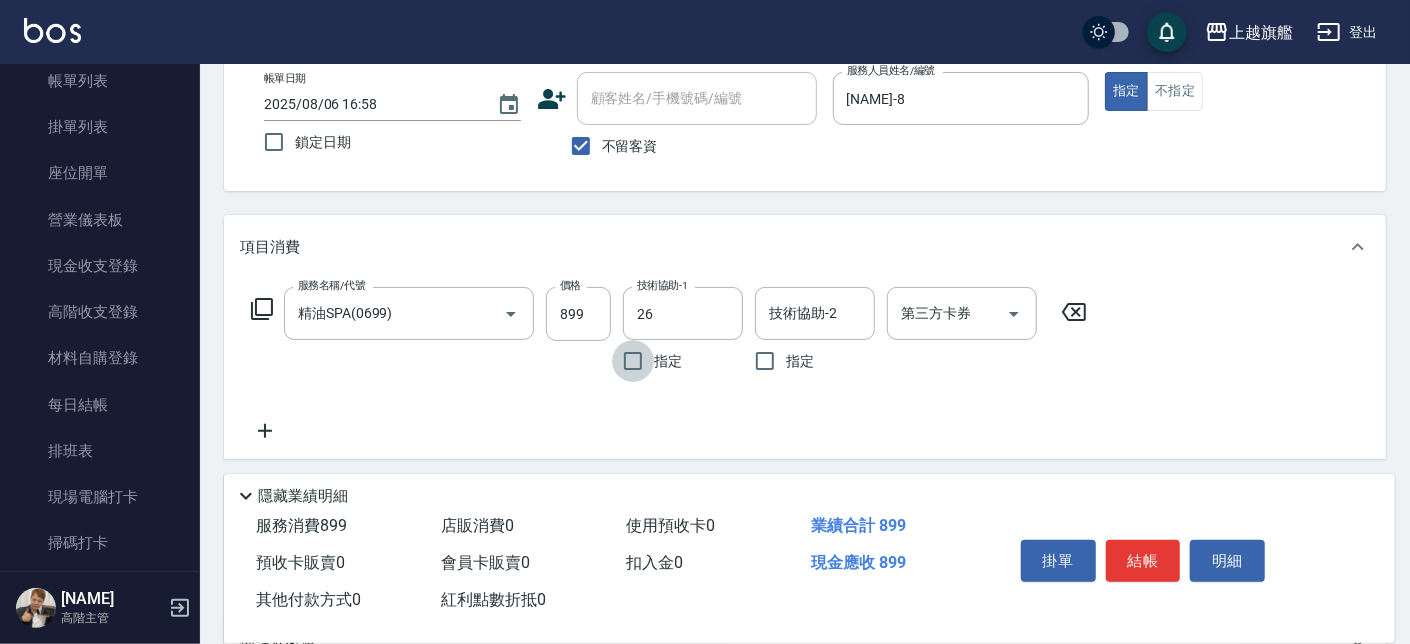 type on "[NAME]-26" 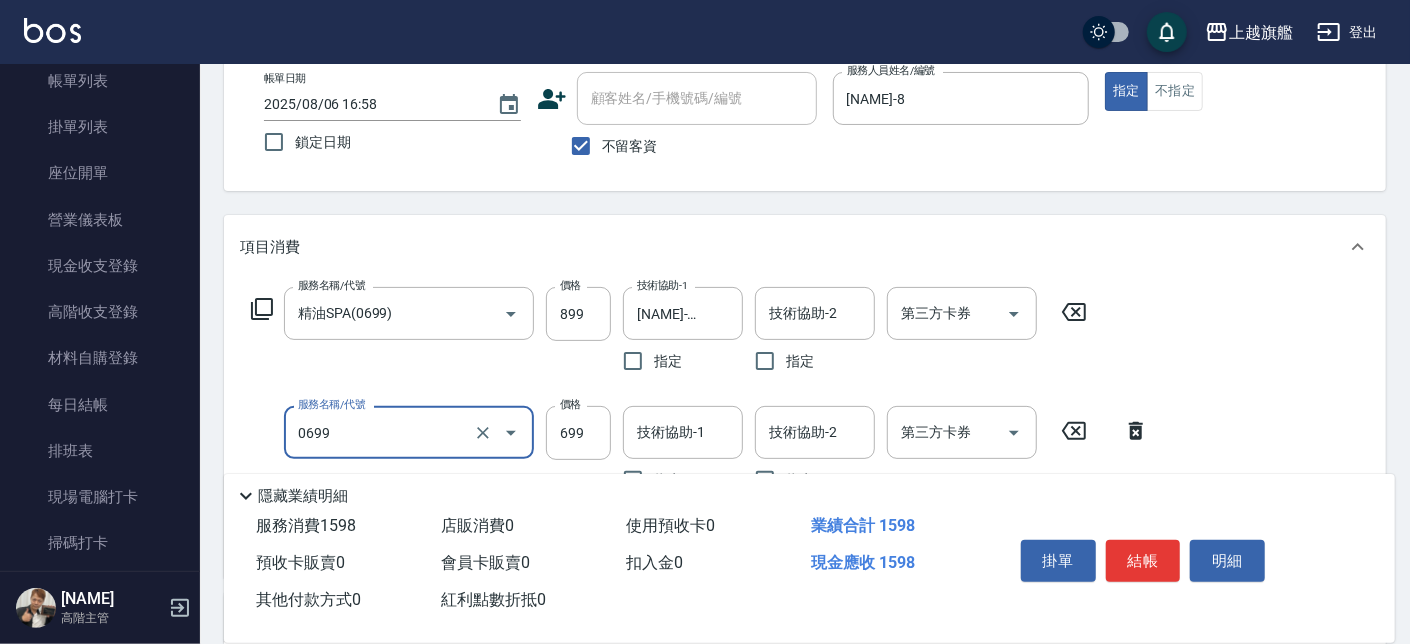 type on "精油SPA(0699)" 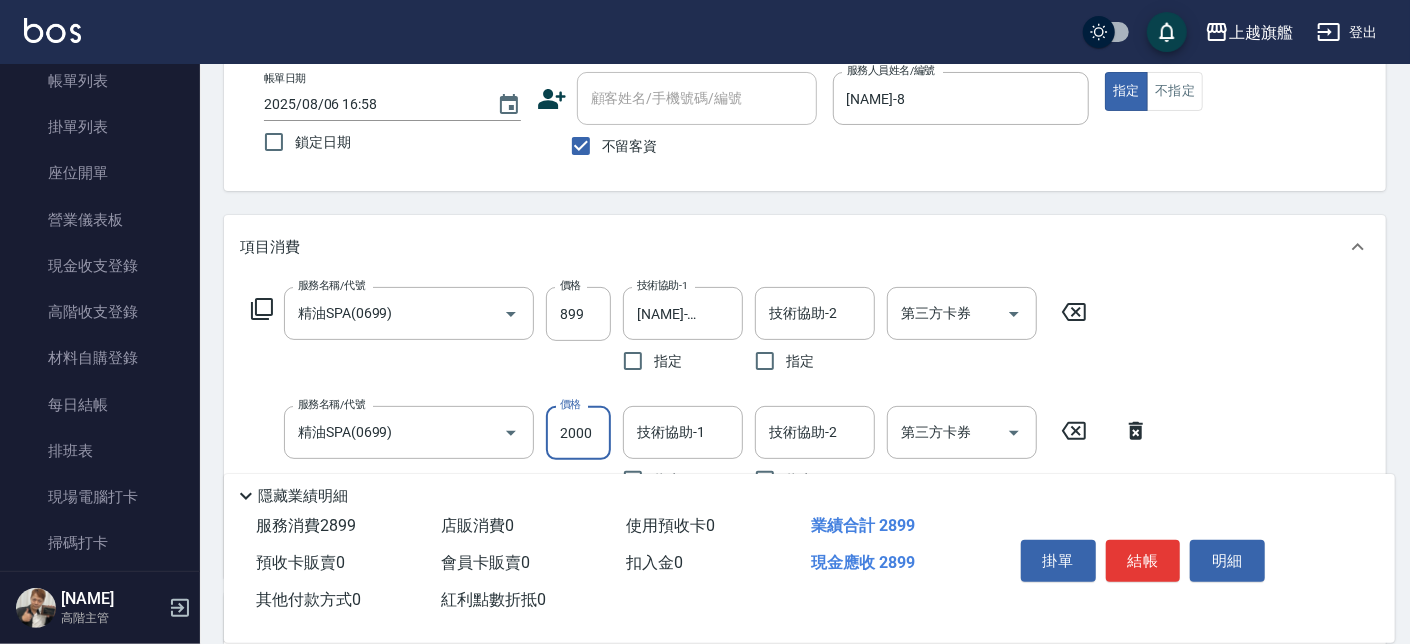 type on "2000" 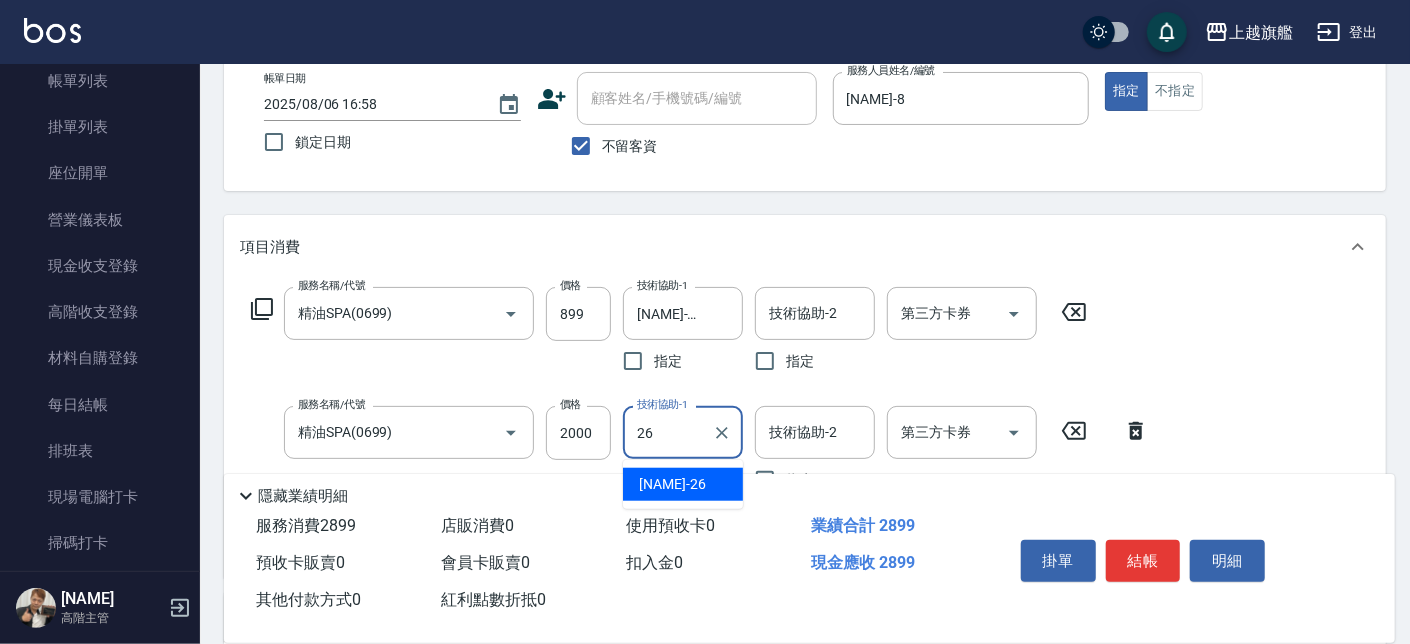 type on "[NAME]-26" 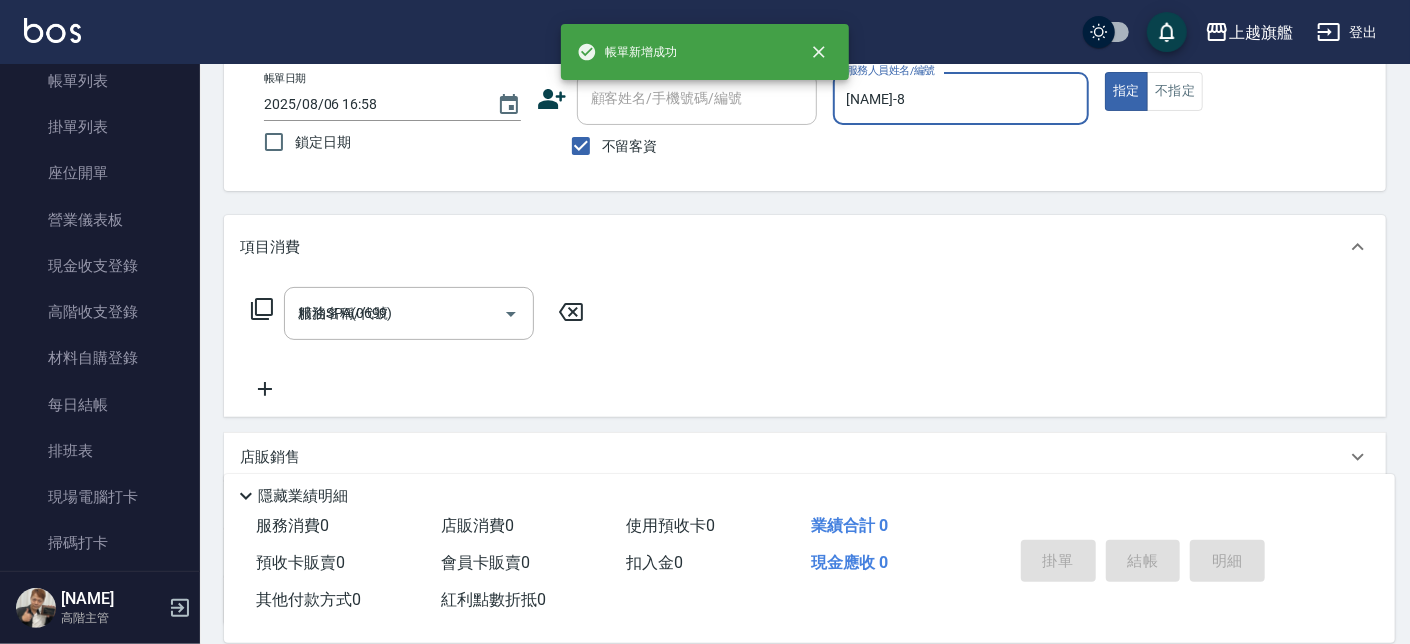 type on "2025/08/06 16:59" 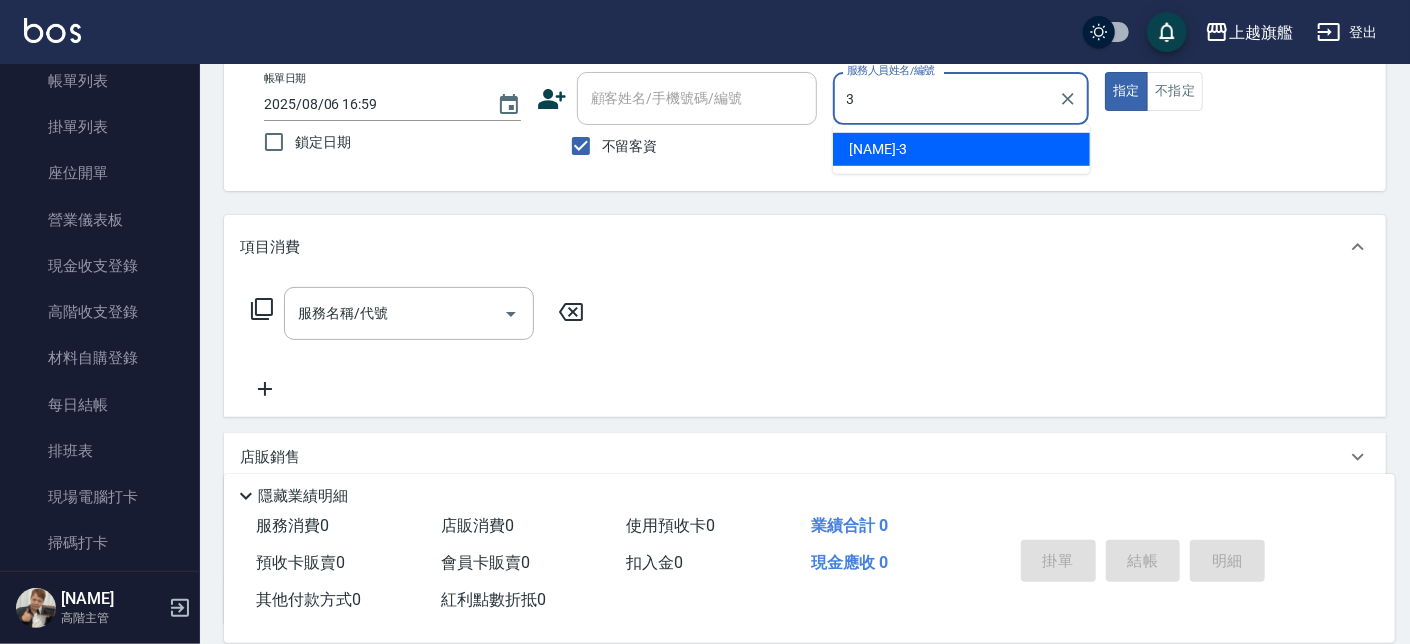 type on "[NAME]-3" 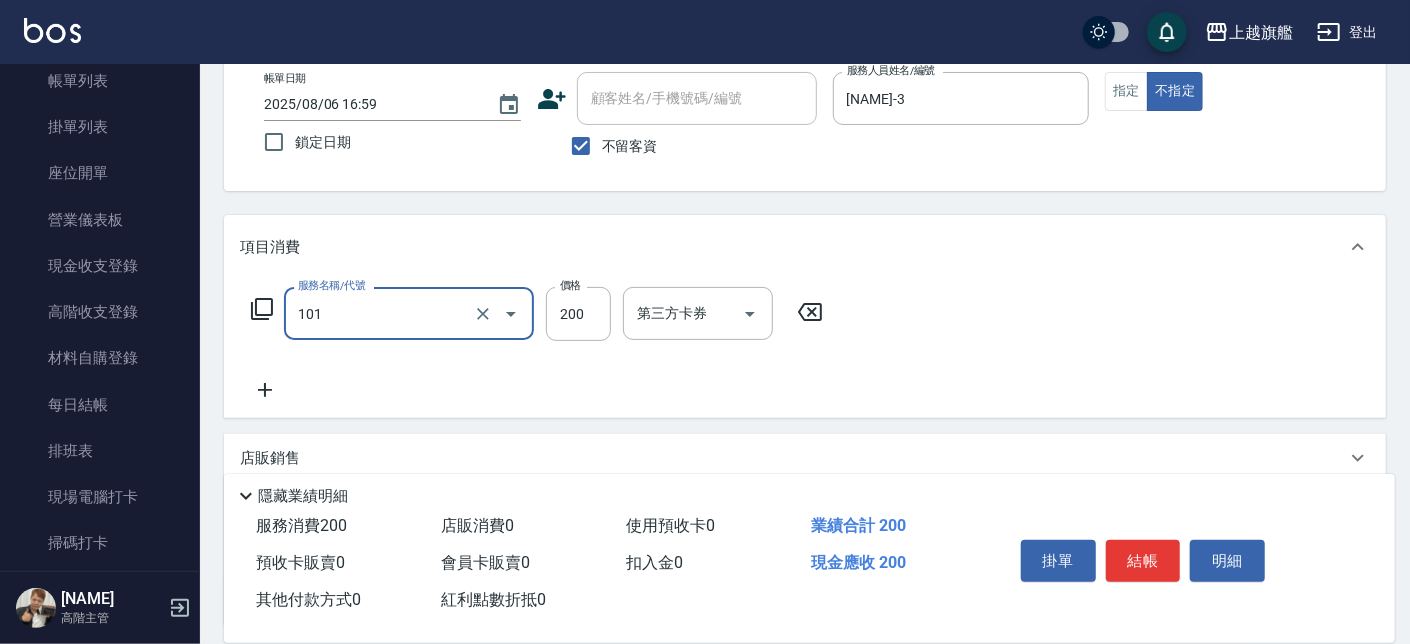 type on "一般洗(101)" 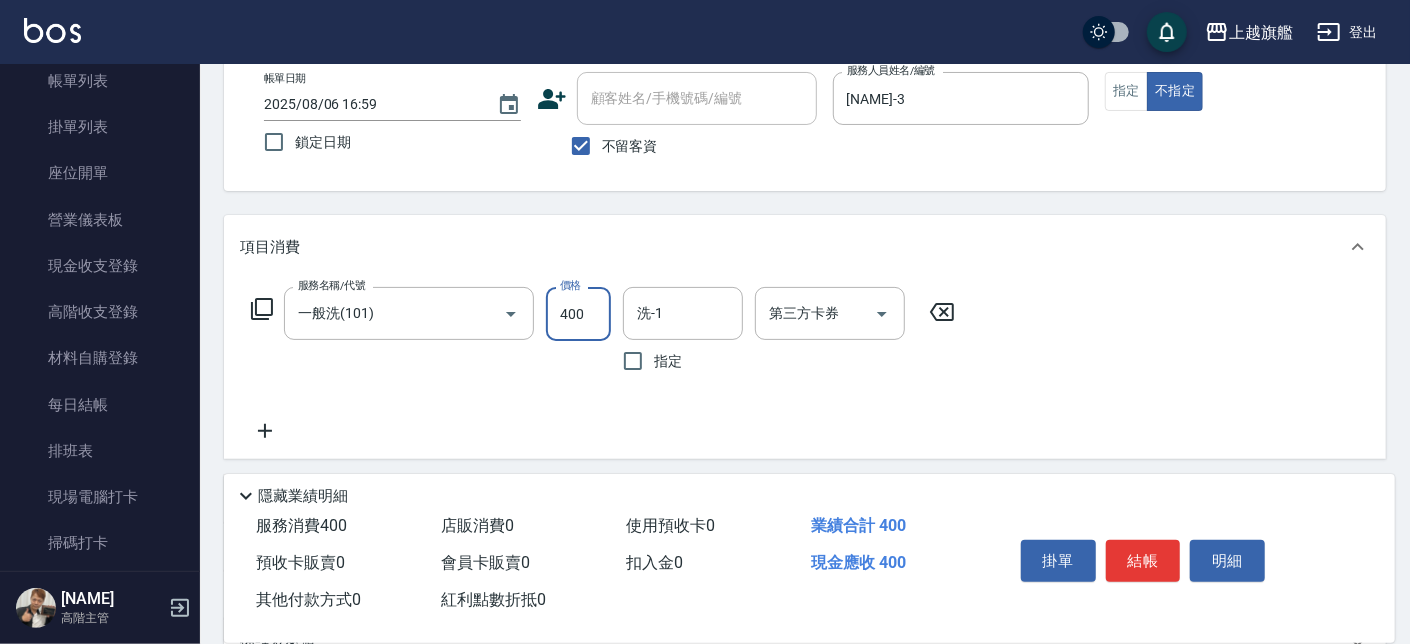 type on "400" 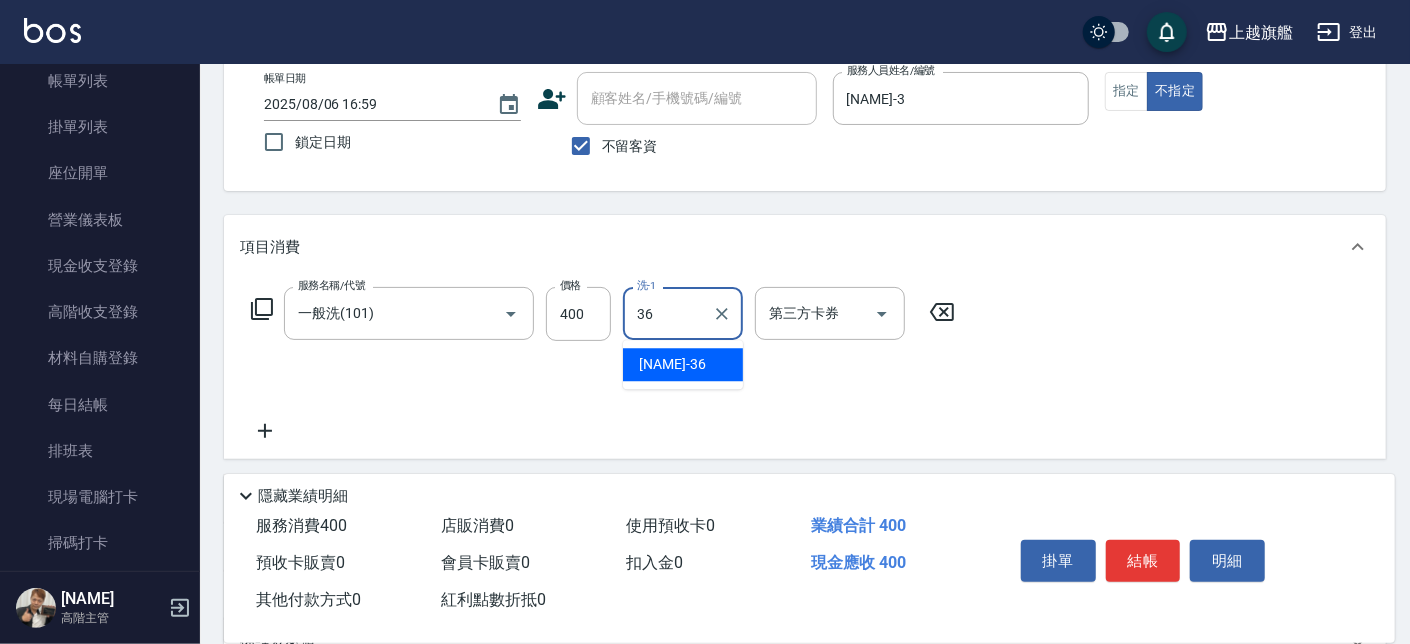 type on "[NAME]-36" 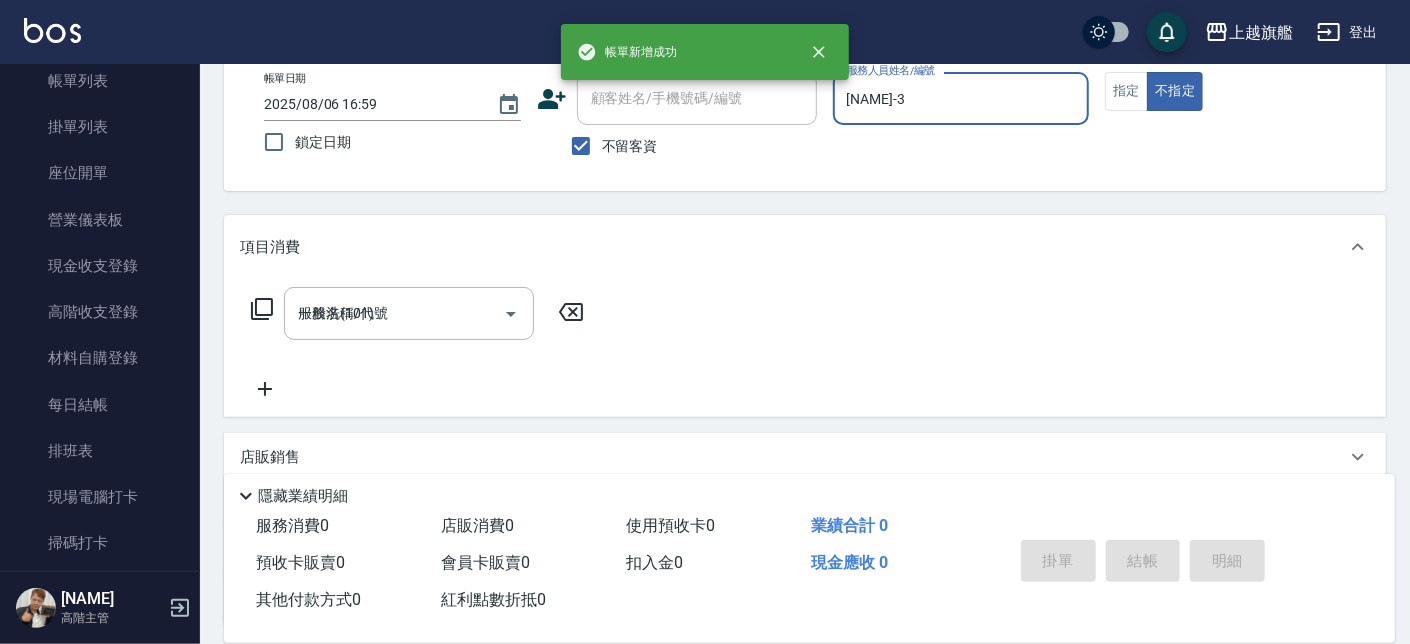 type 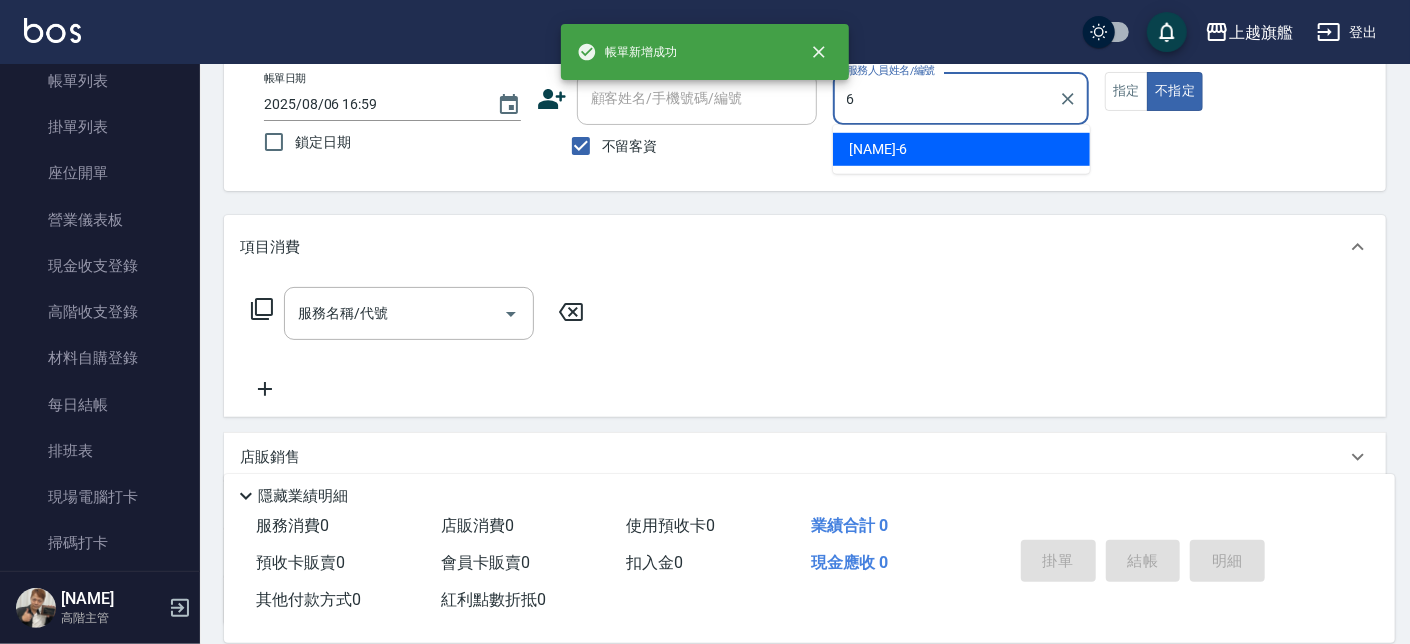 type on "[NAME]-6" 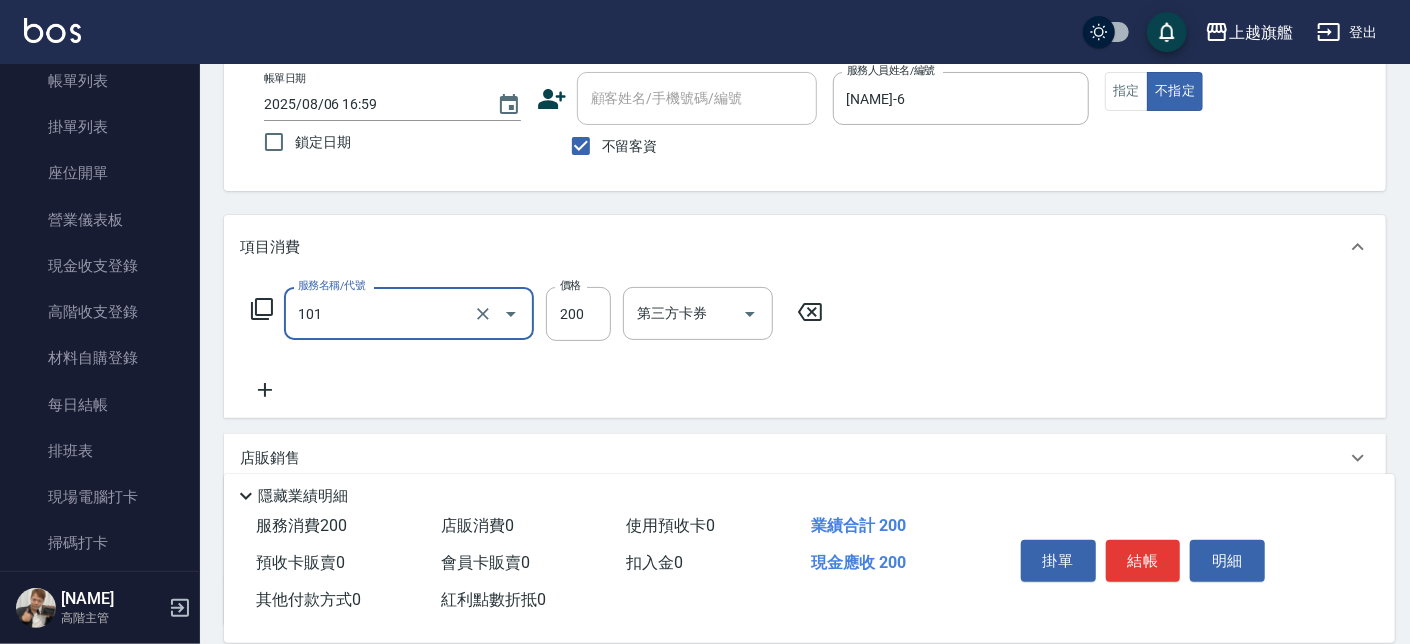 type on "一般洗(101)" 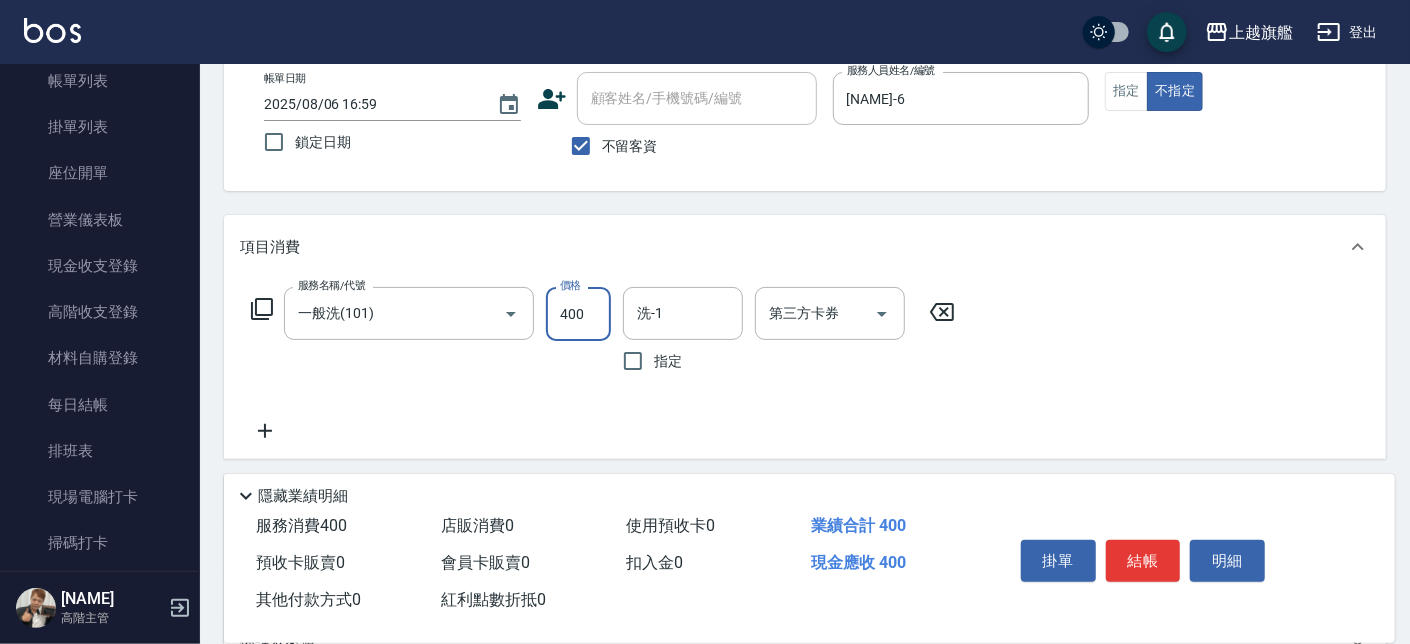 type on "400" 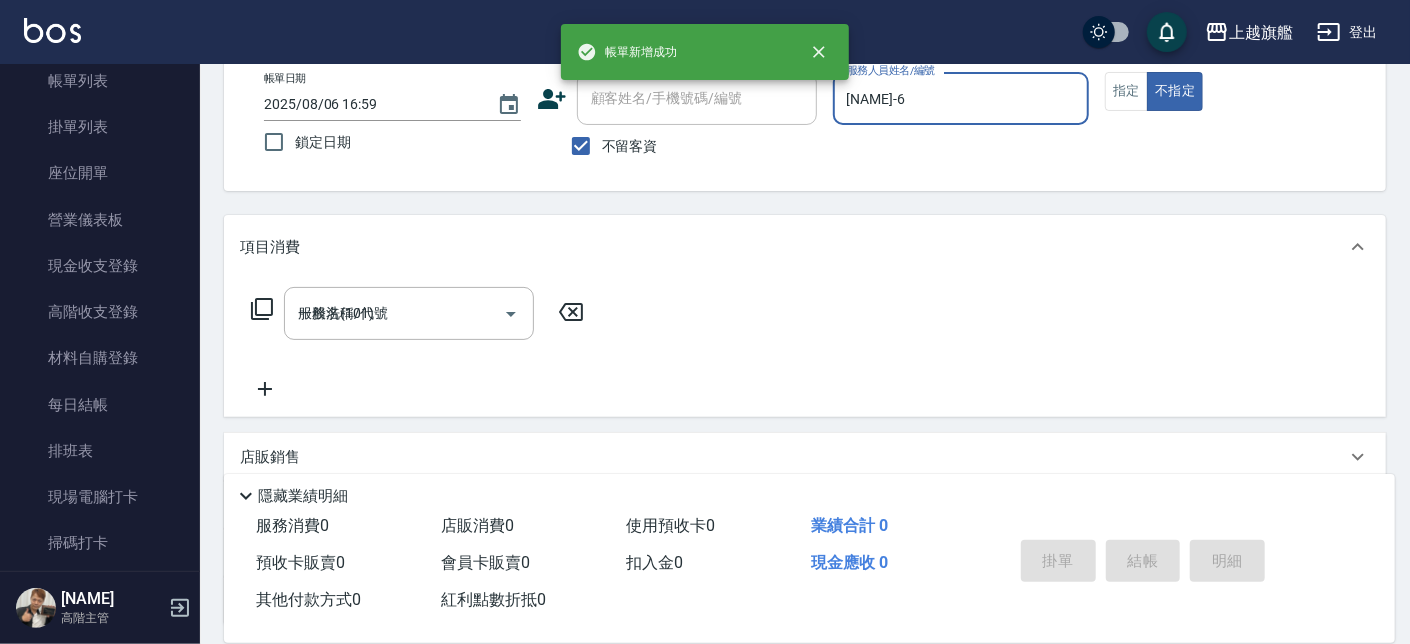 type 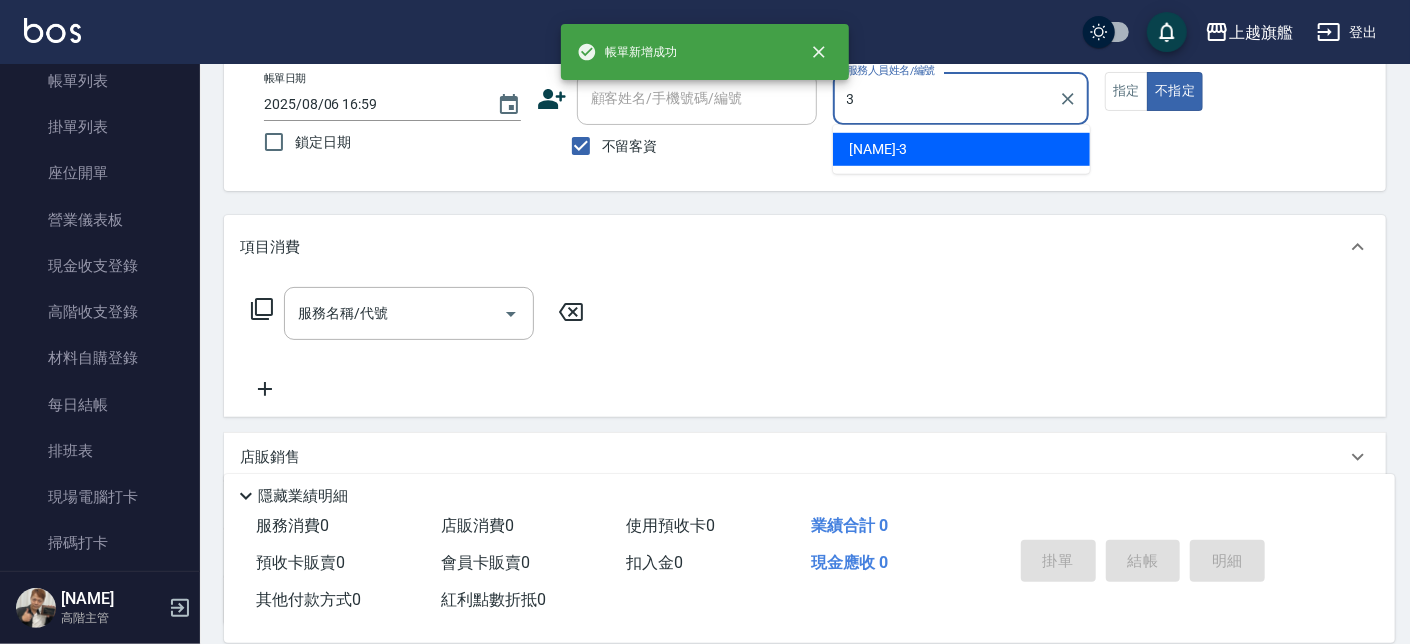 type on "[NAME]-3" 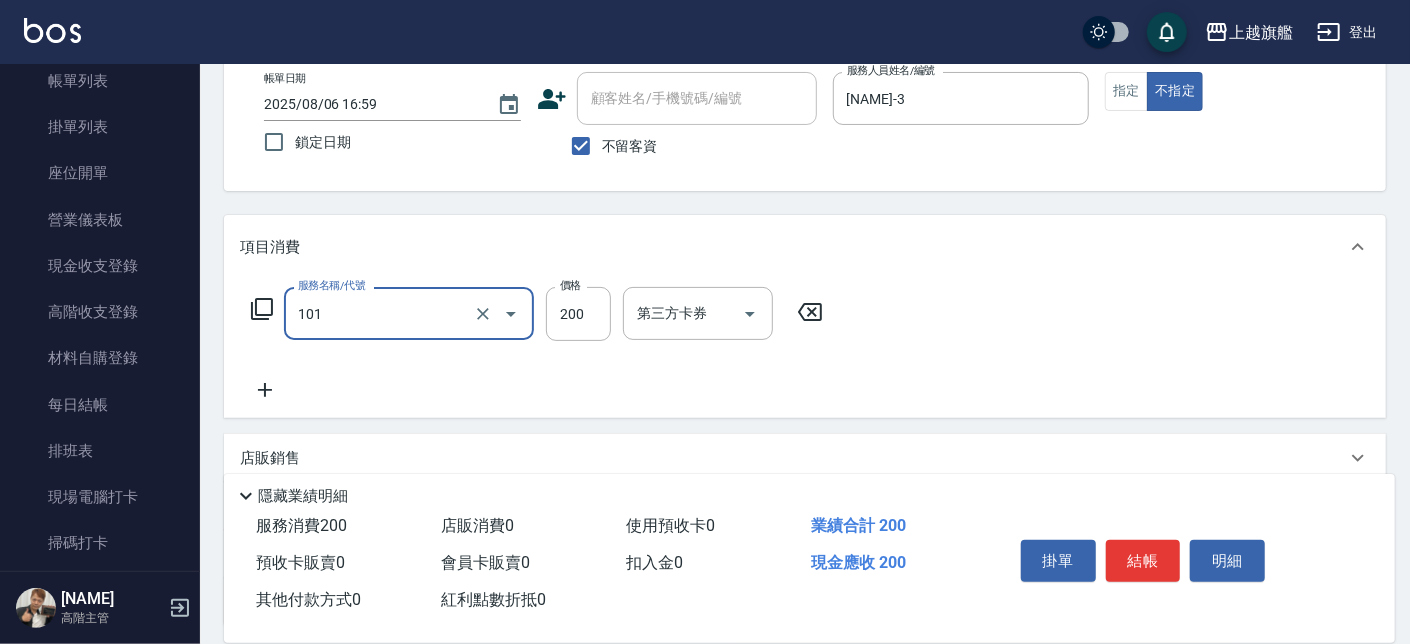 type on "一般洗(101)" 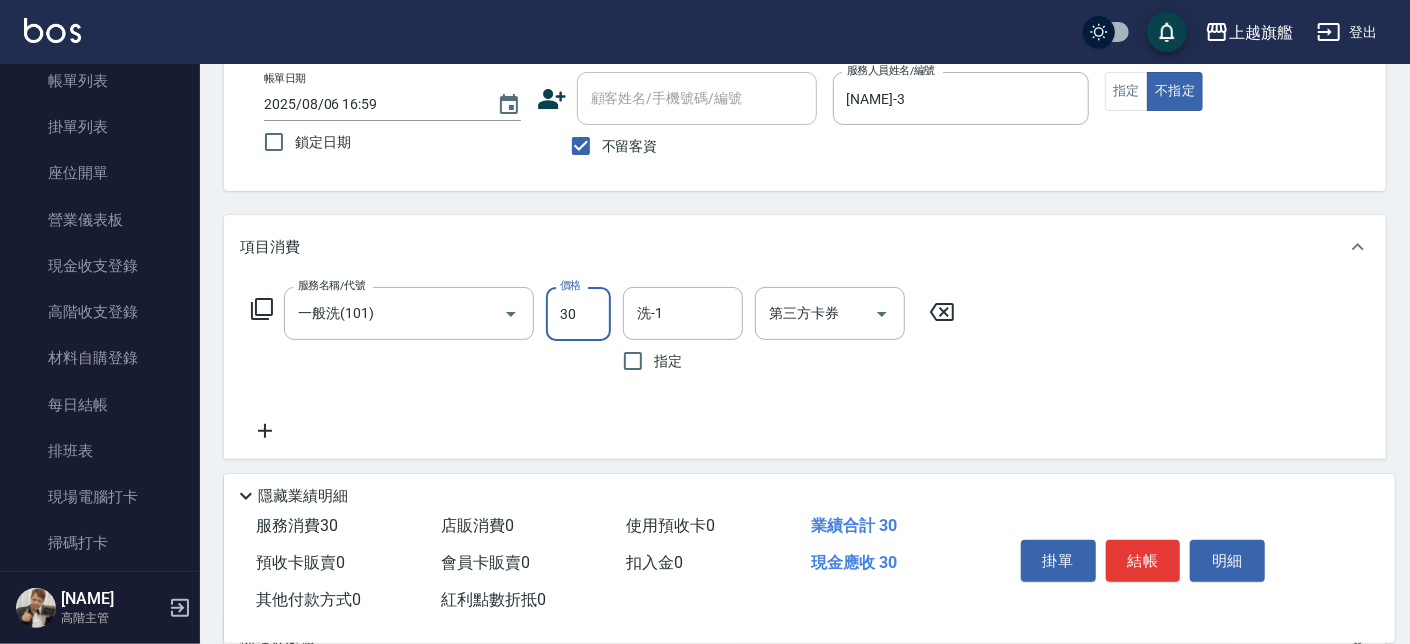 type on "300" 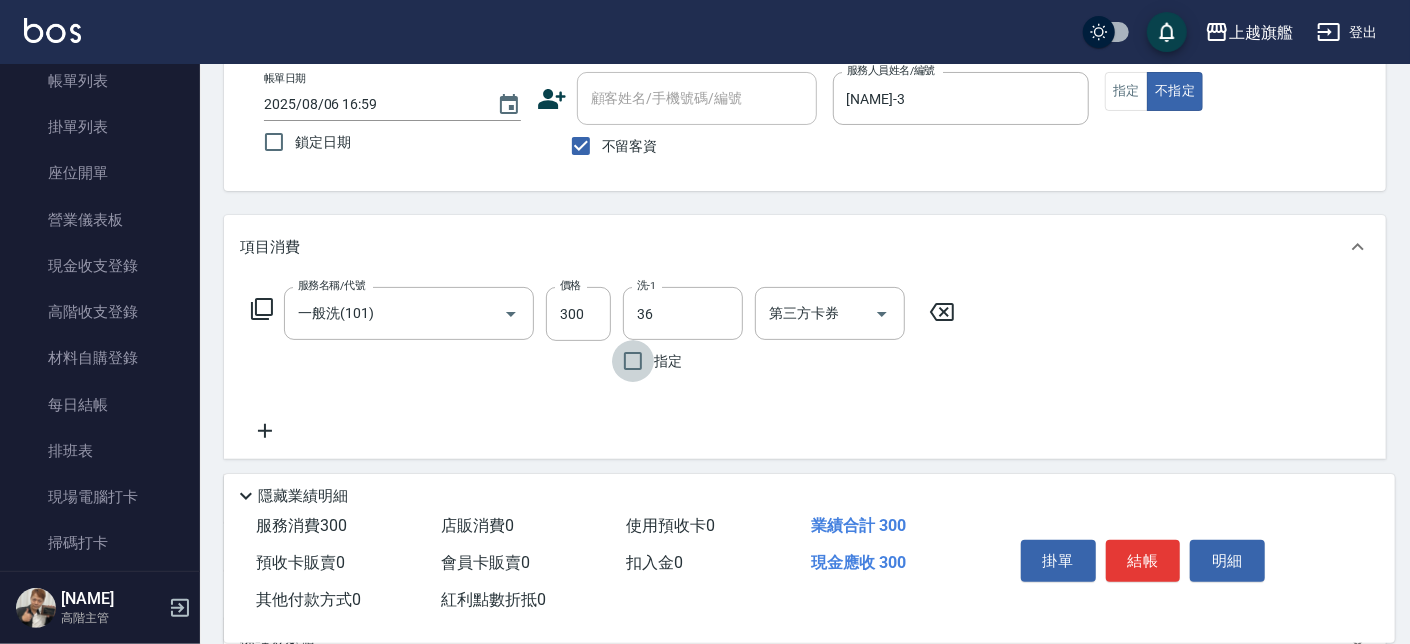 type on "[NAME]-36" 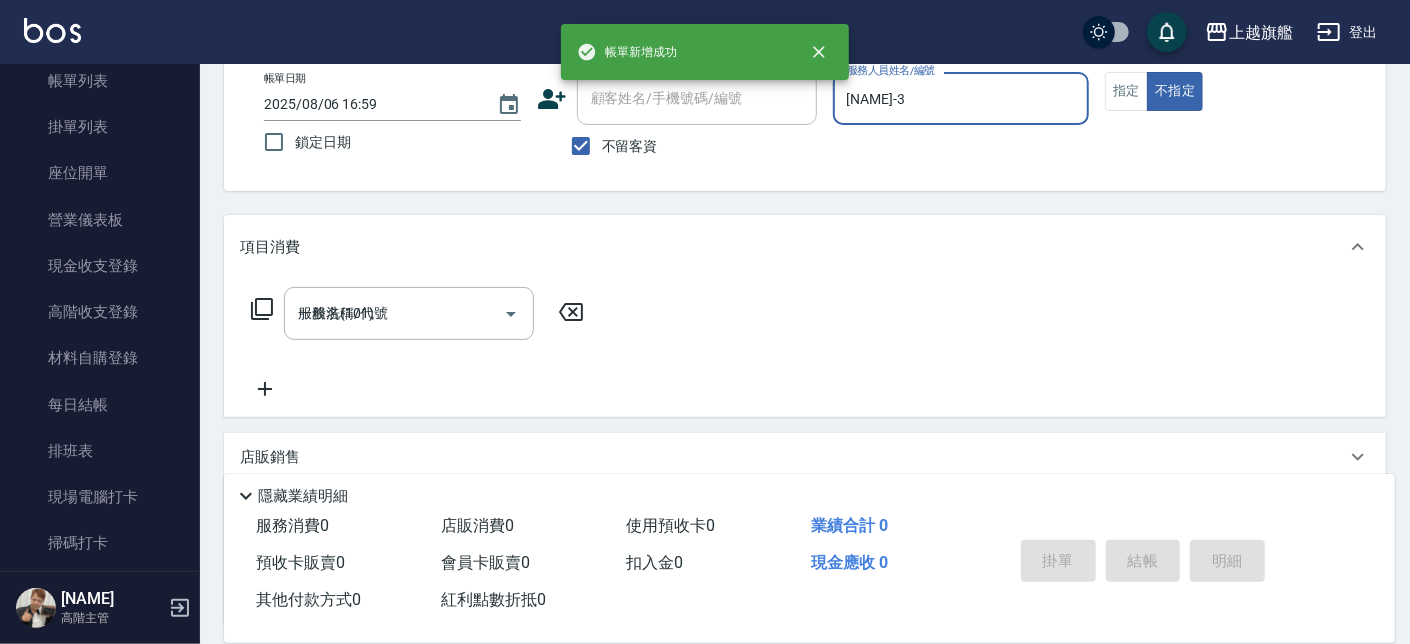 type 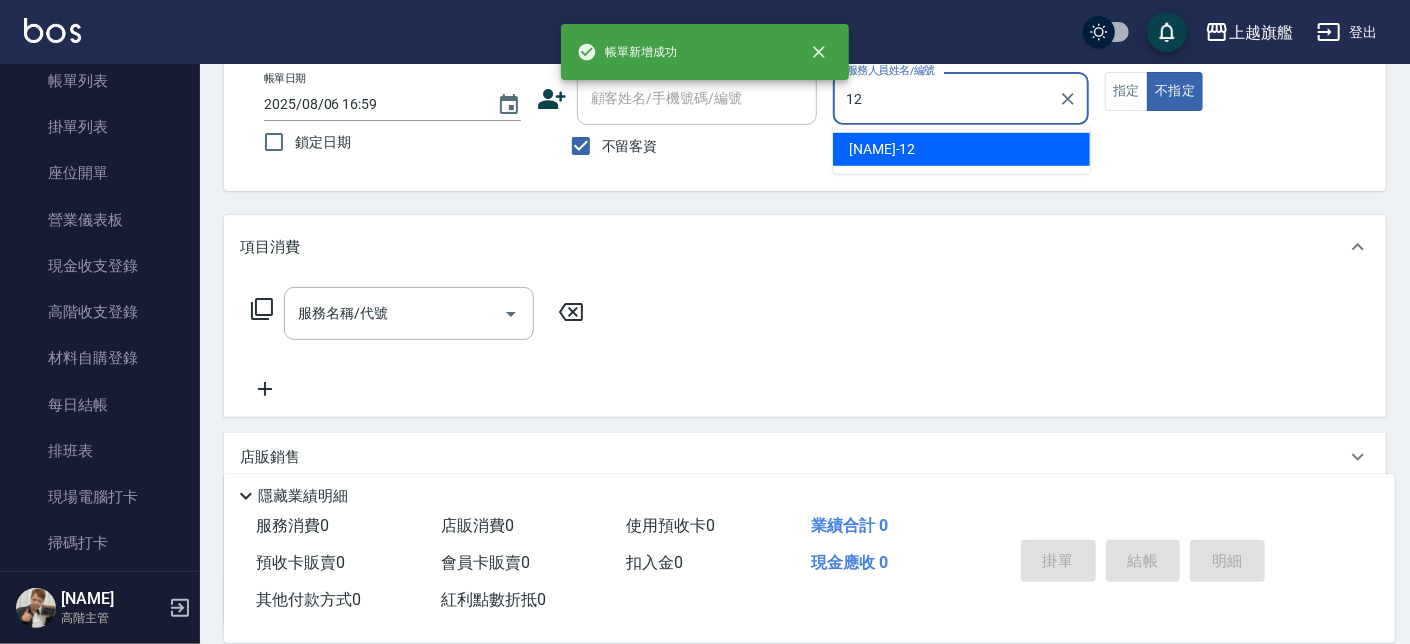 type on "[NAME]-12" 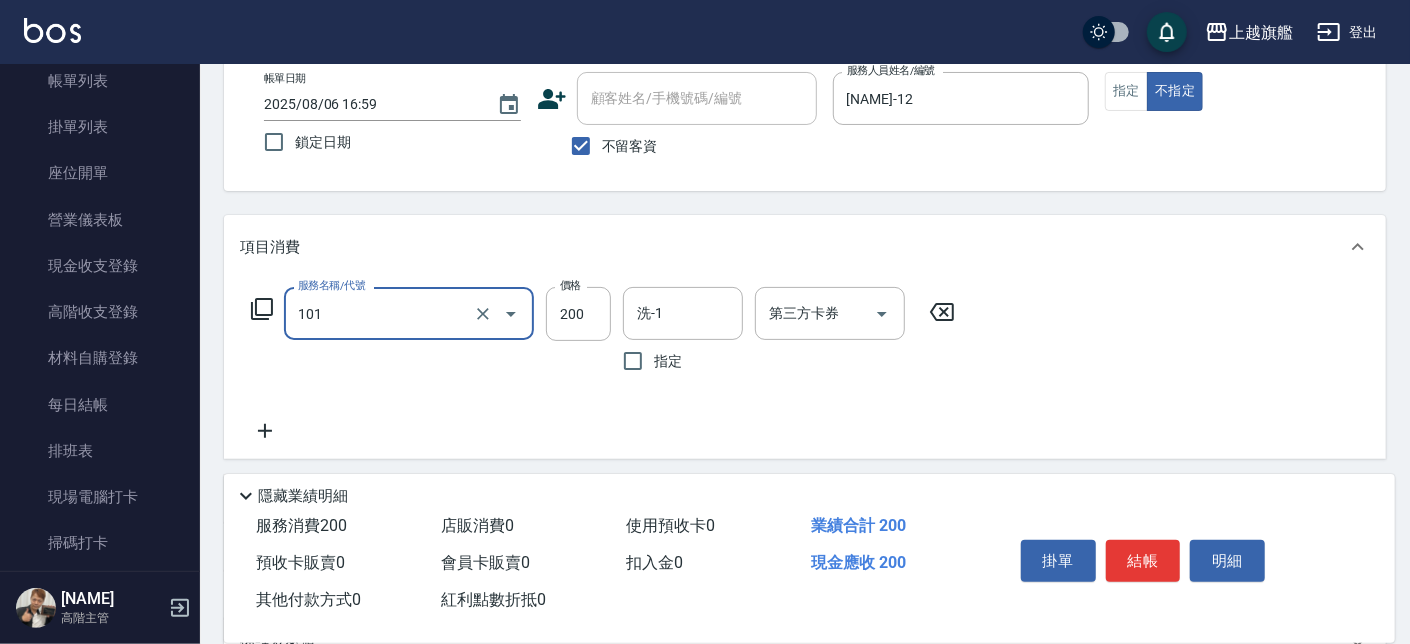 type on "一般洗(101)" 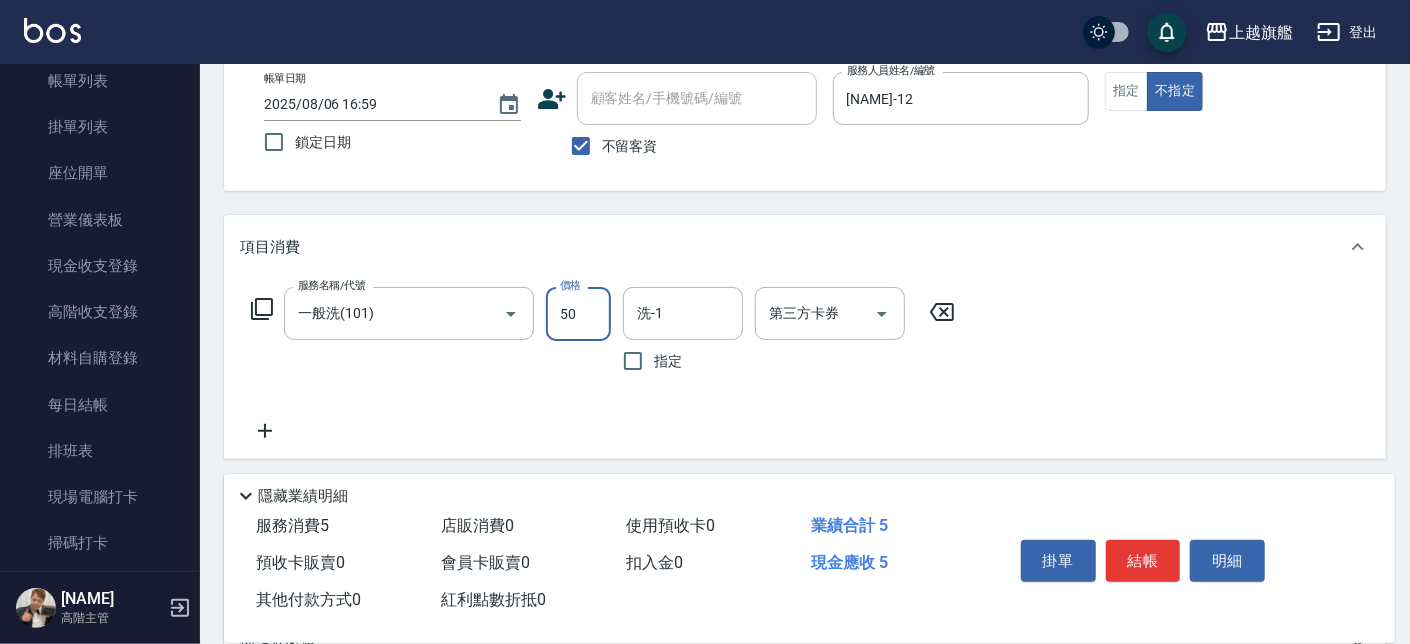 type on "50" 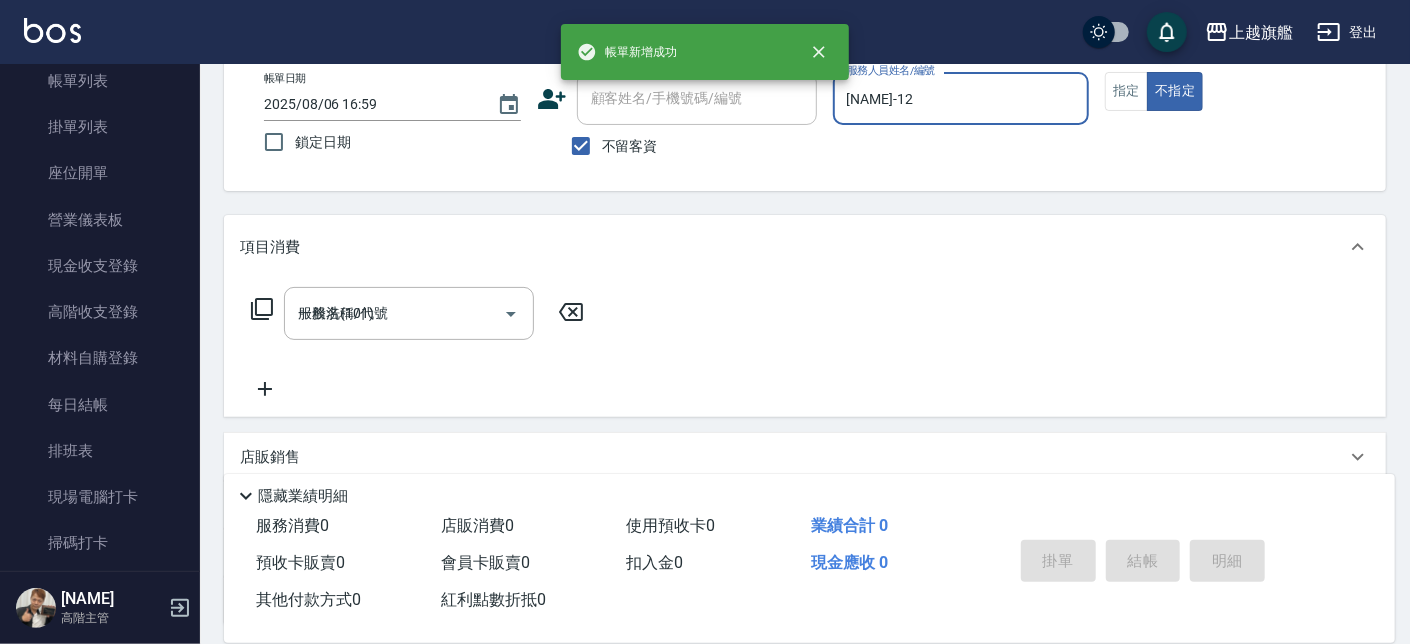 type 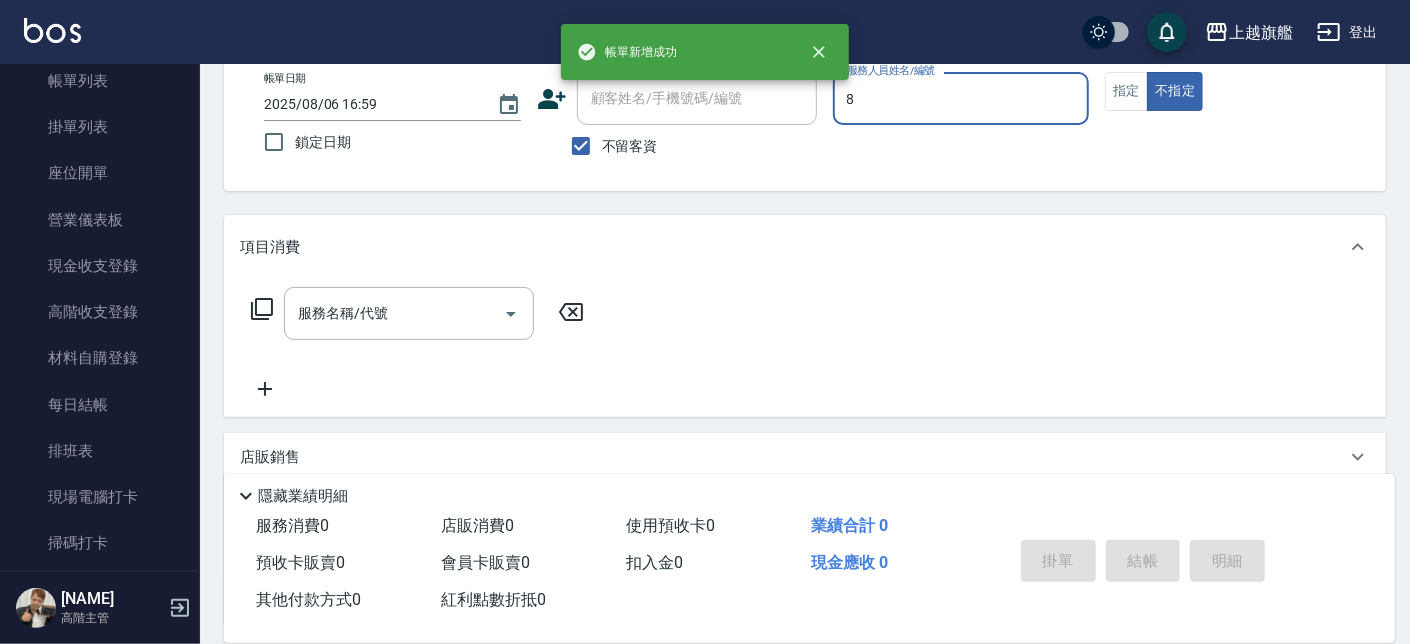 type on "[NAME]-8" 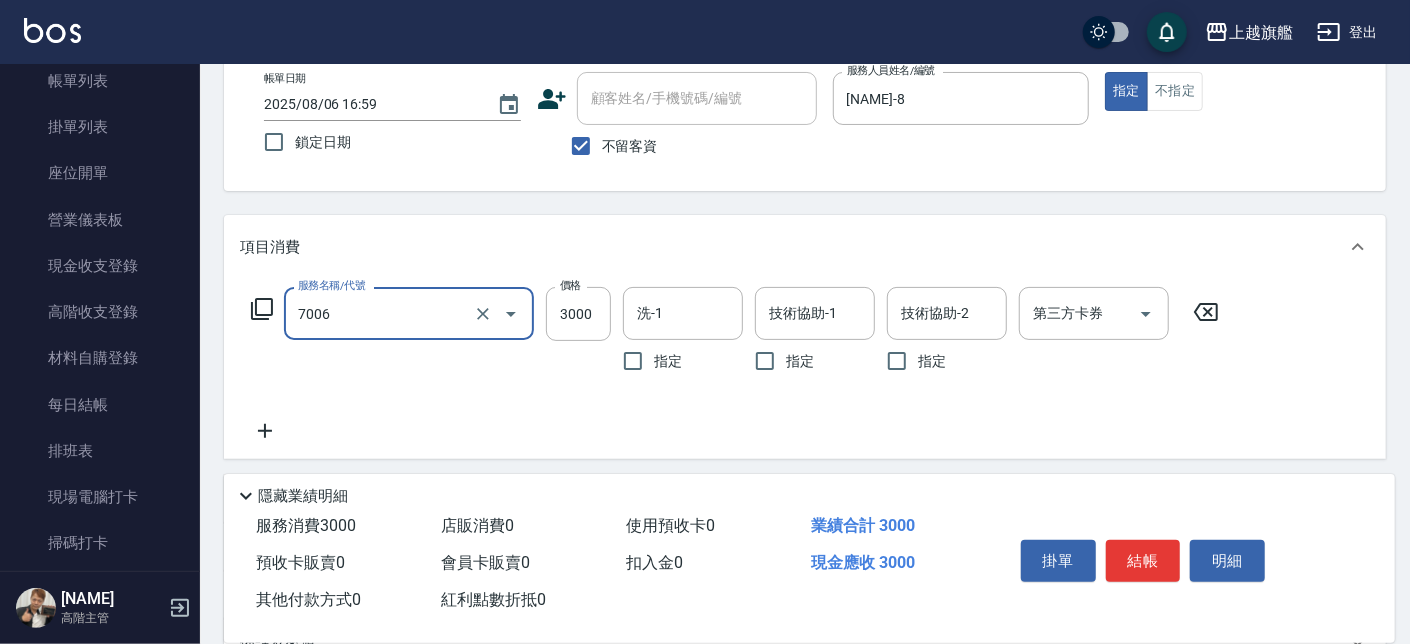 type on "重整(7006)" 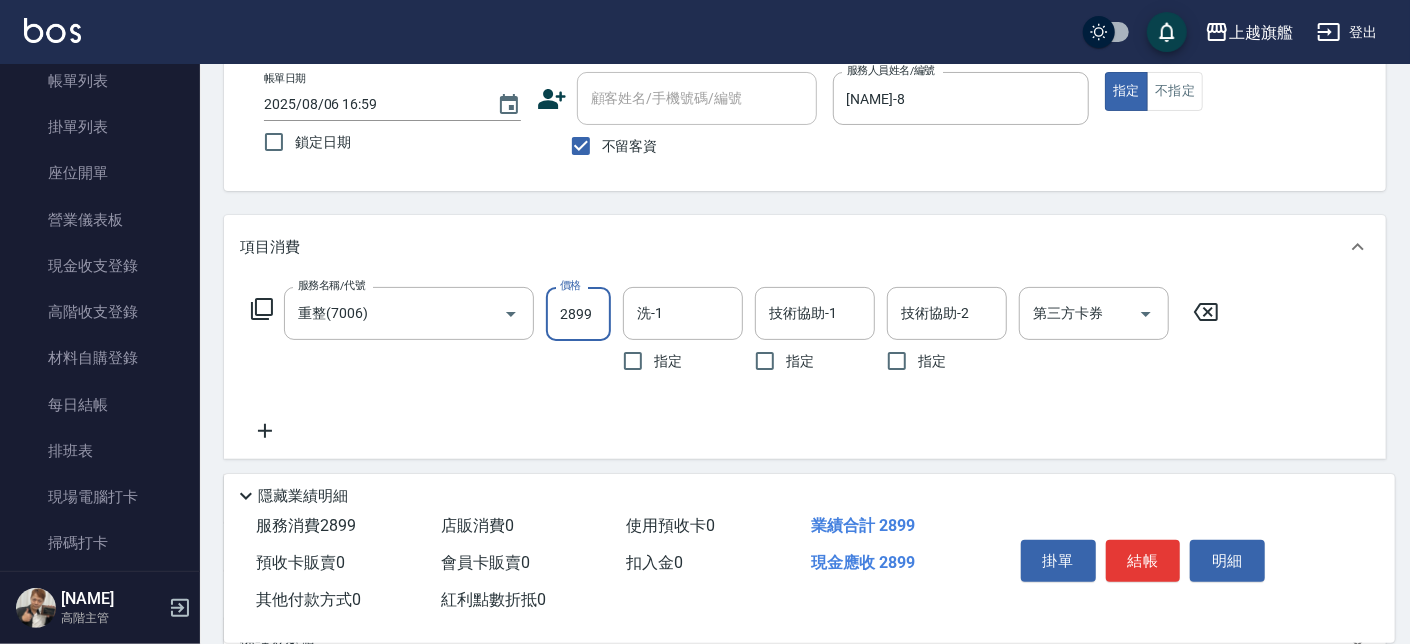 type on "2899" 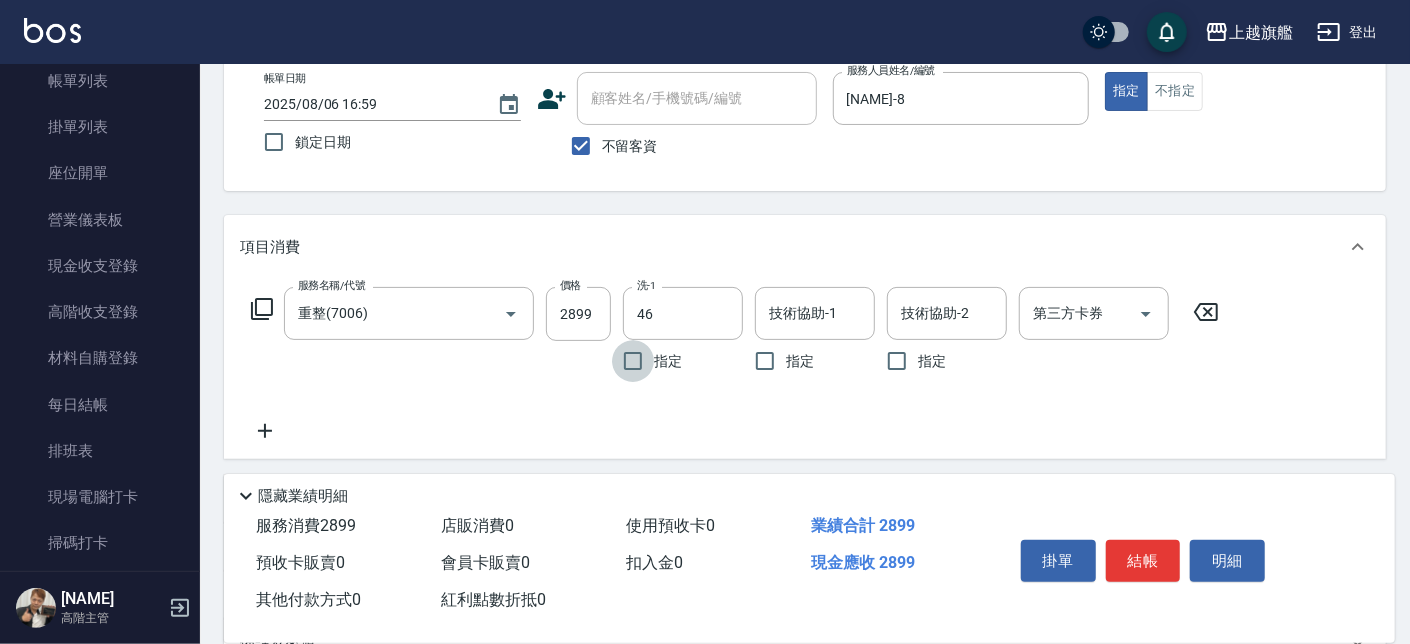 type on "[NAME]-46" 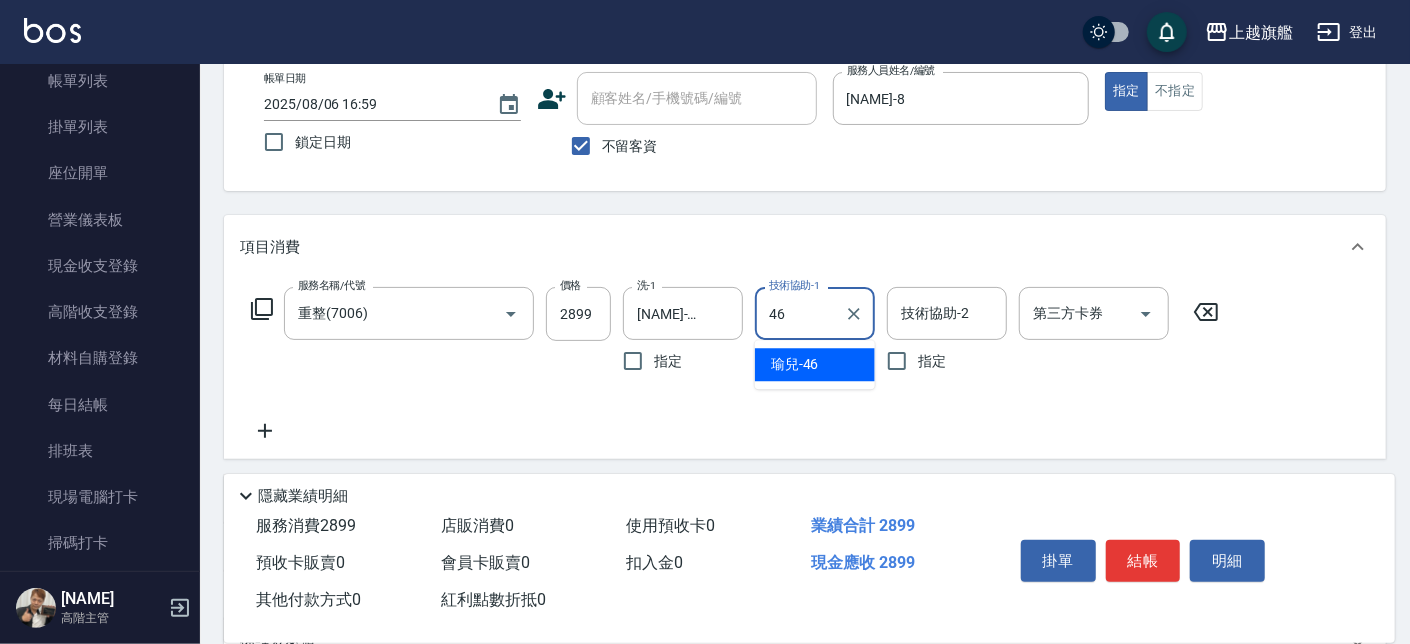 type on "[NAME]-46" 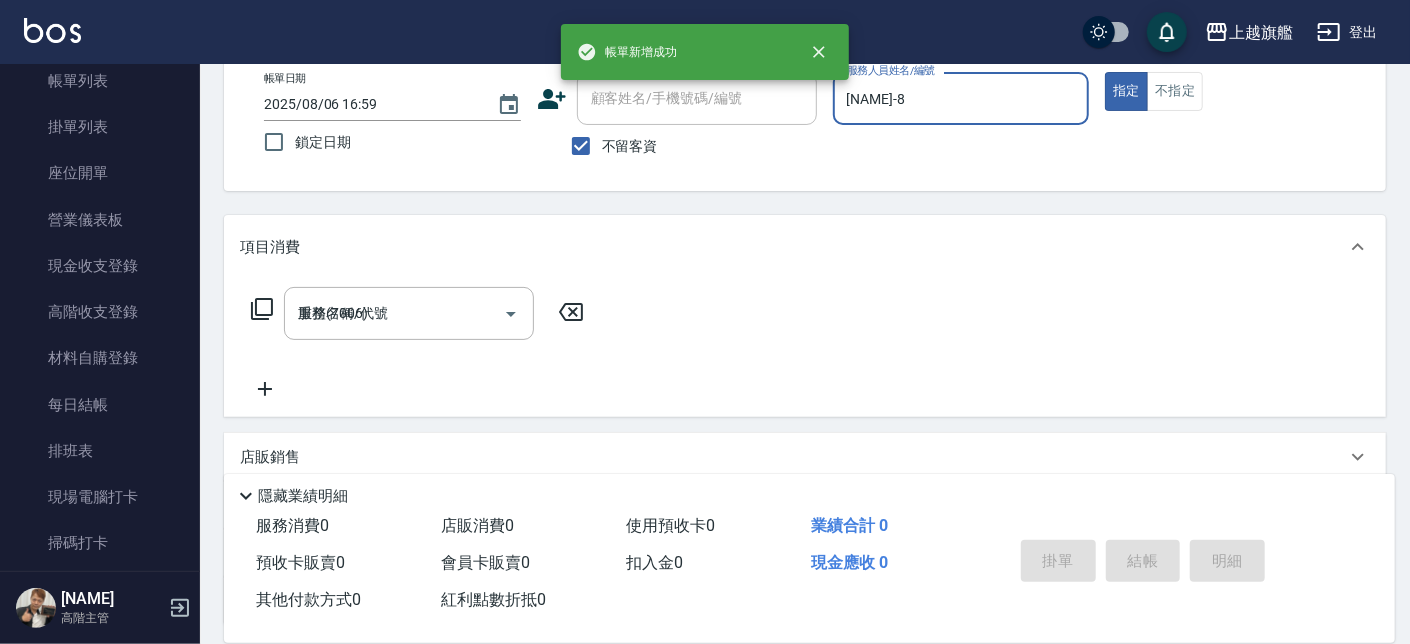 type on "2025/08/06 17:00" 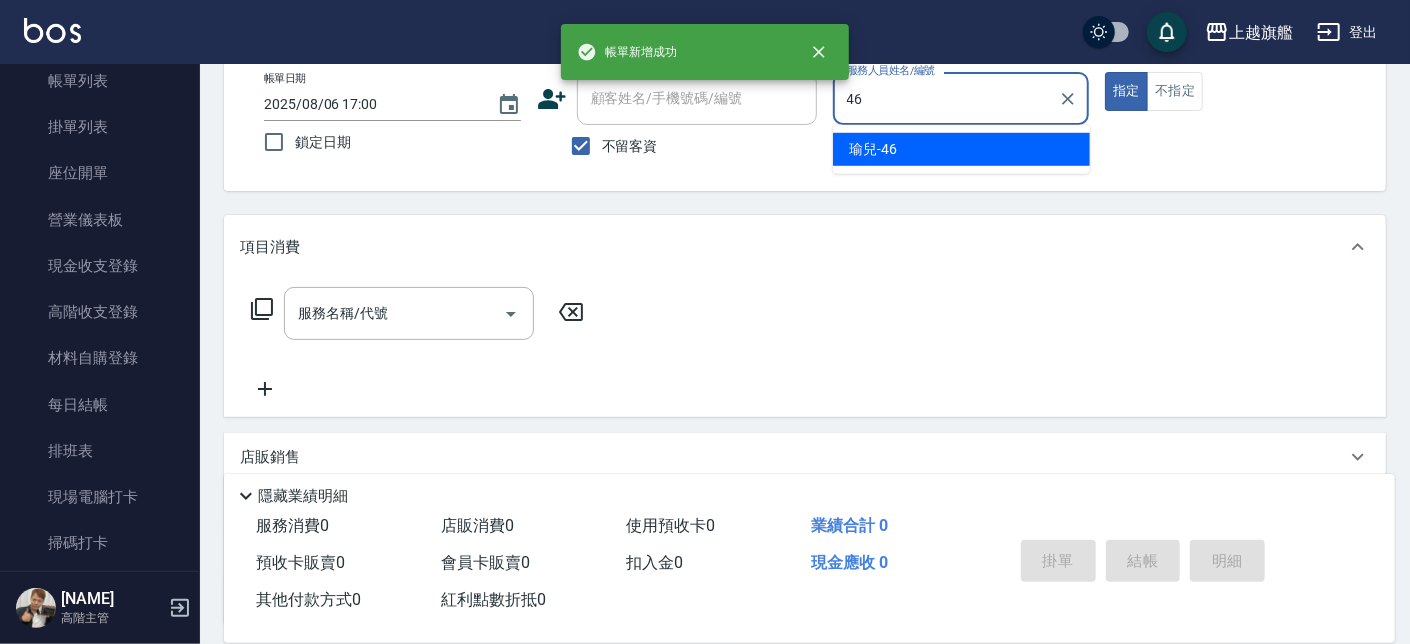 type on "[NAME]-46" 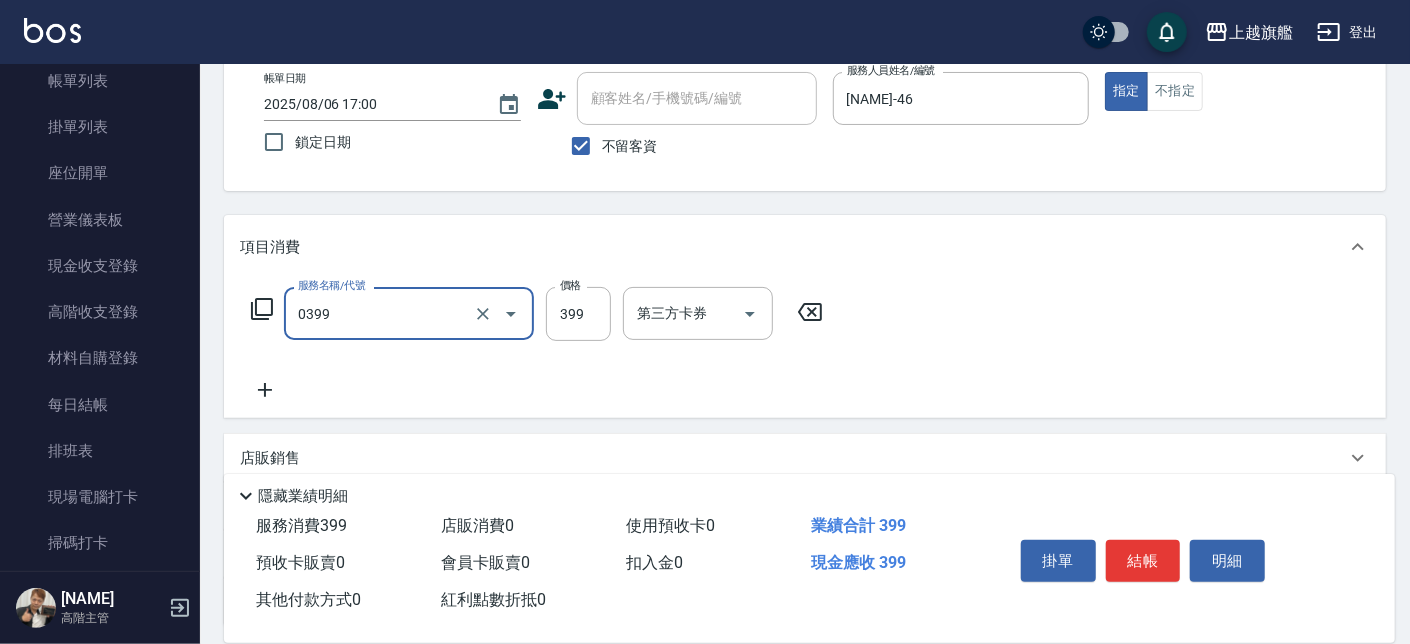type on "海鹽SPA(0399)" 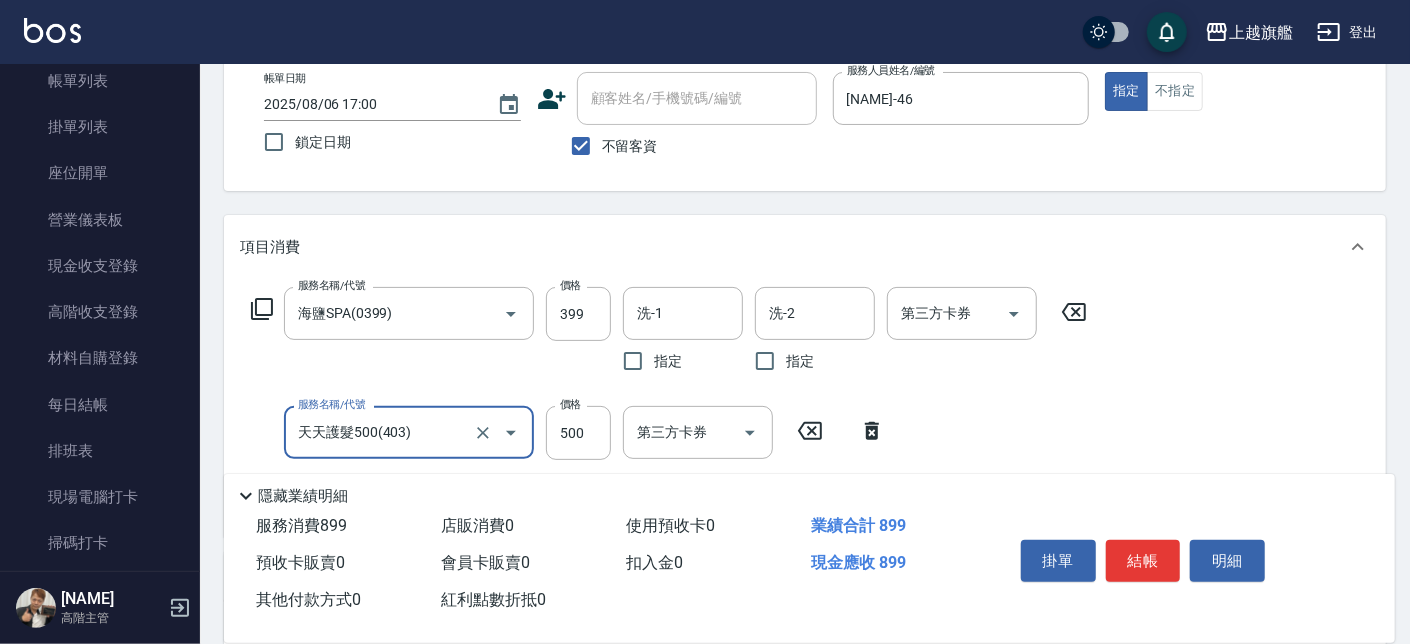 type on "天天護髮500(403)" 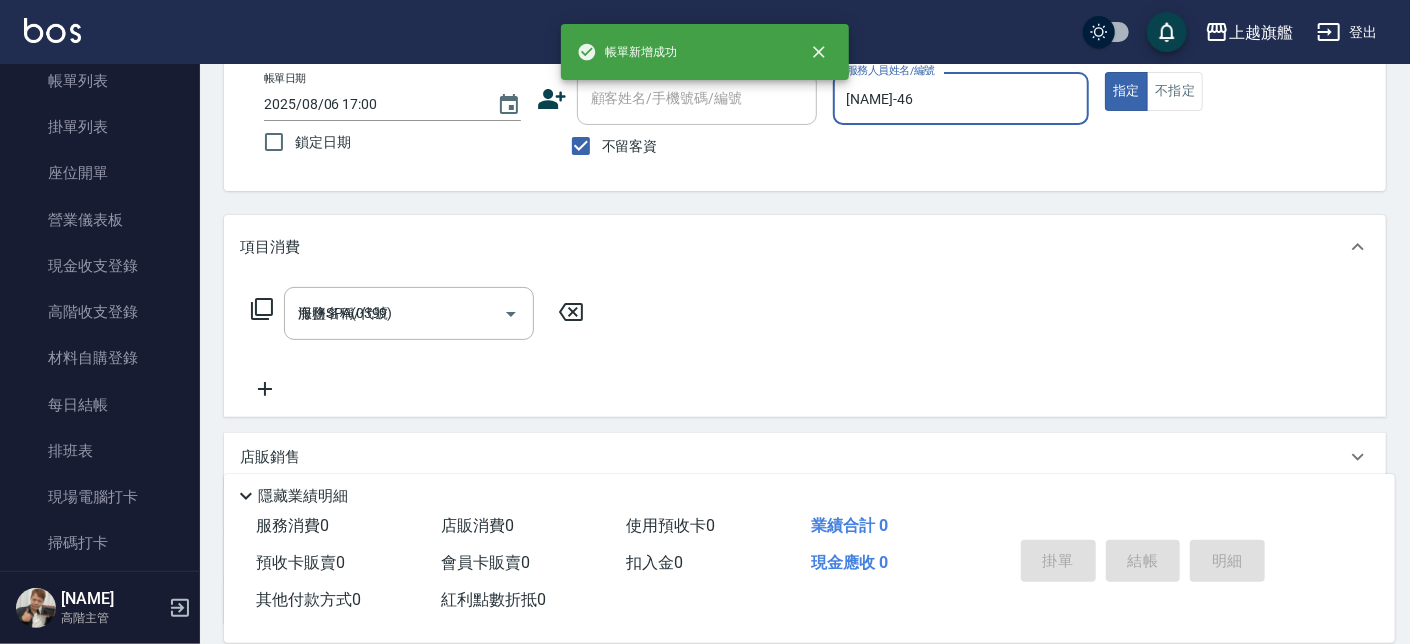 type 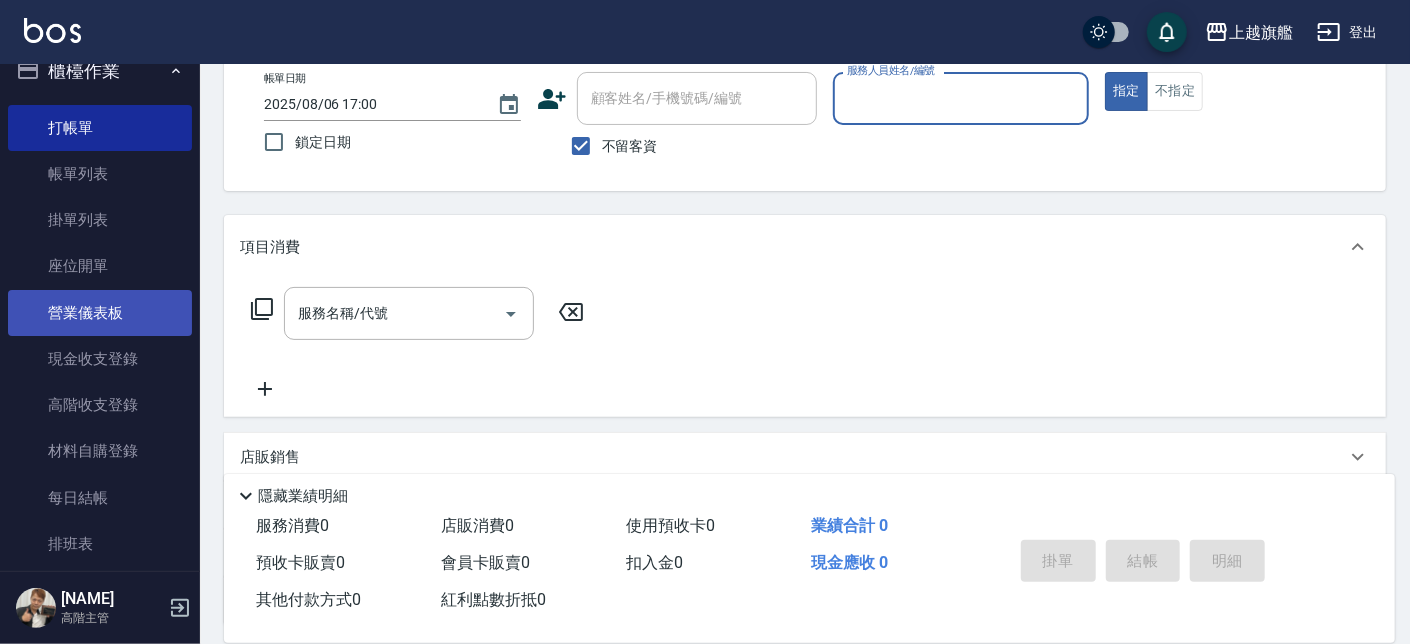 scroll, scrollTop: 0, scrollLeft: 0, axis: both 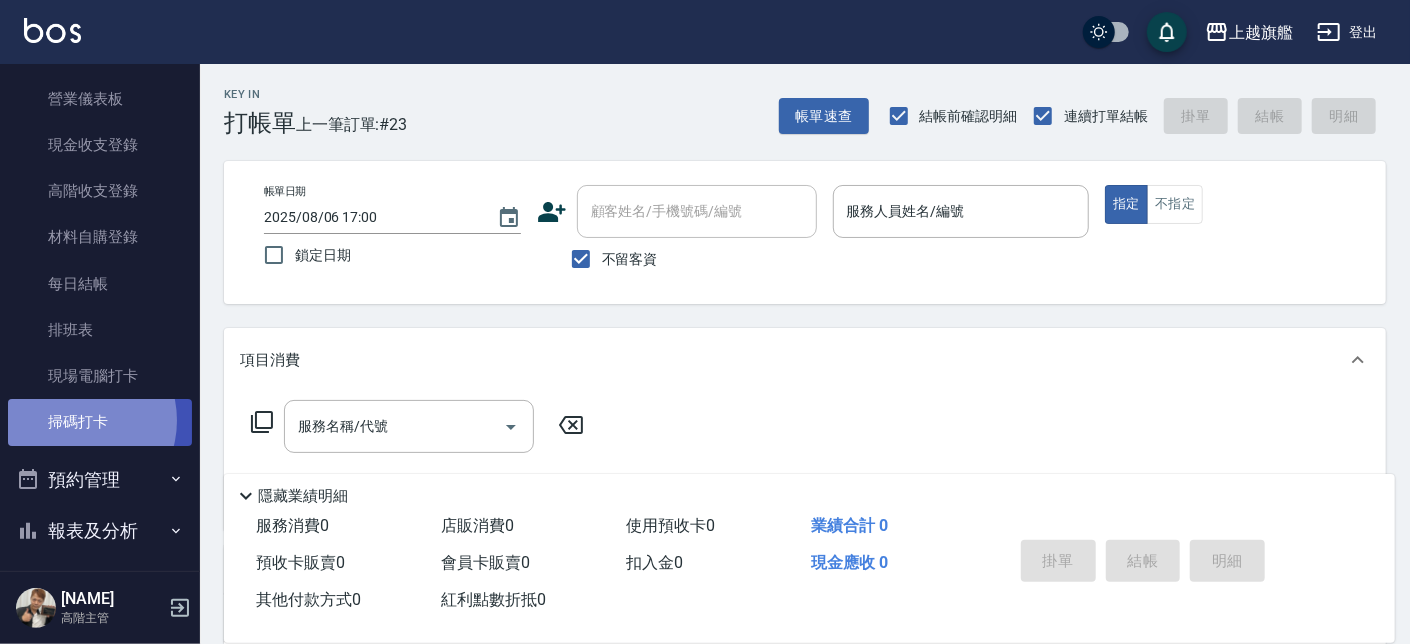click on "掃碼打卡" at bounding box center [100, 422] 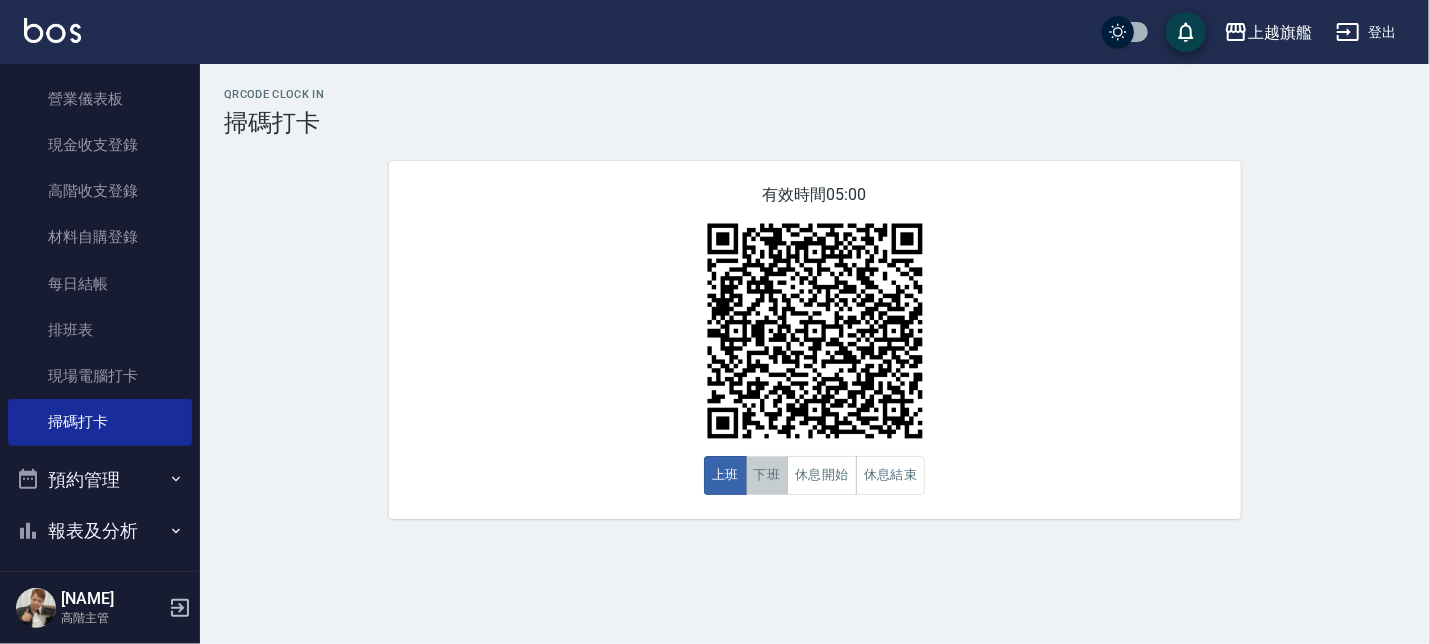 click on "下班" at bounding box center [767, 475] 